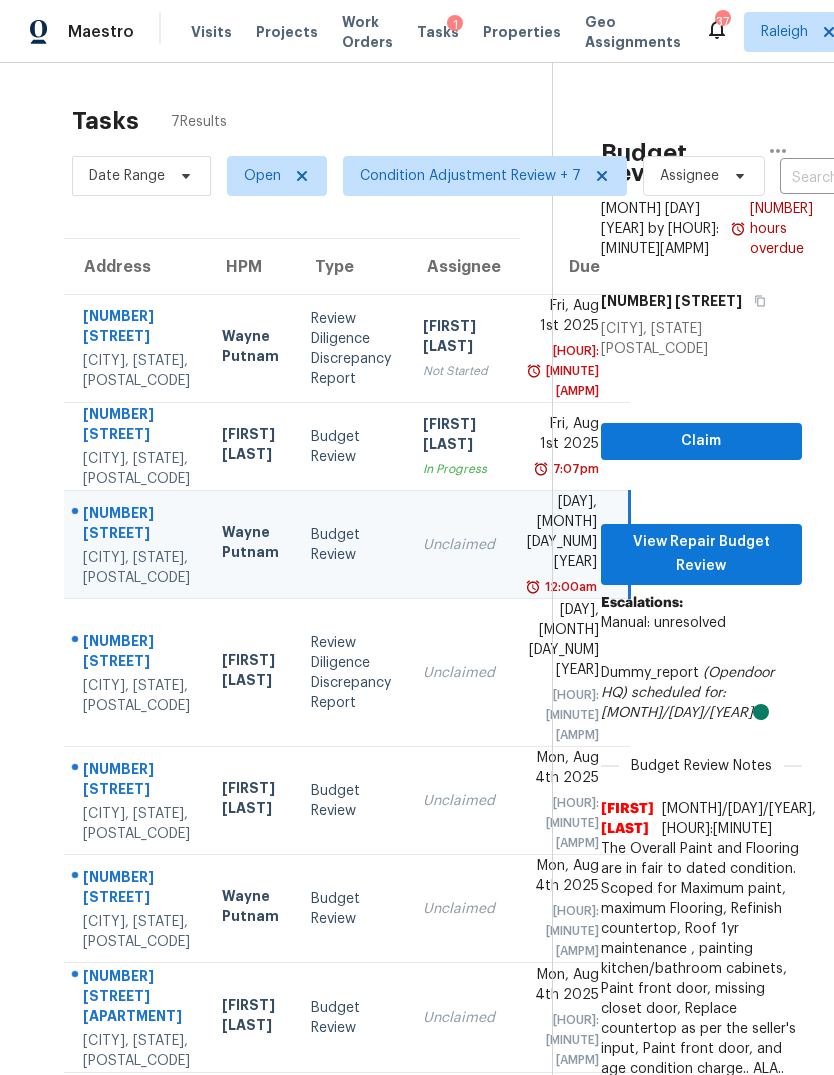 scroll, scrollTop: 75, scrollLeft: 0, axis: vertical 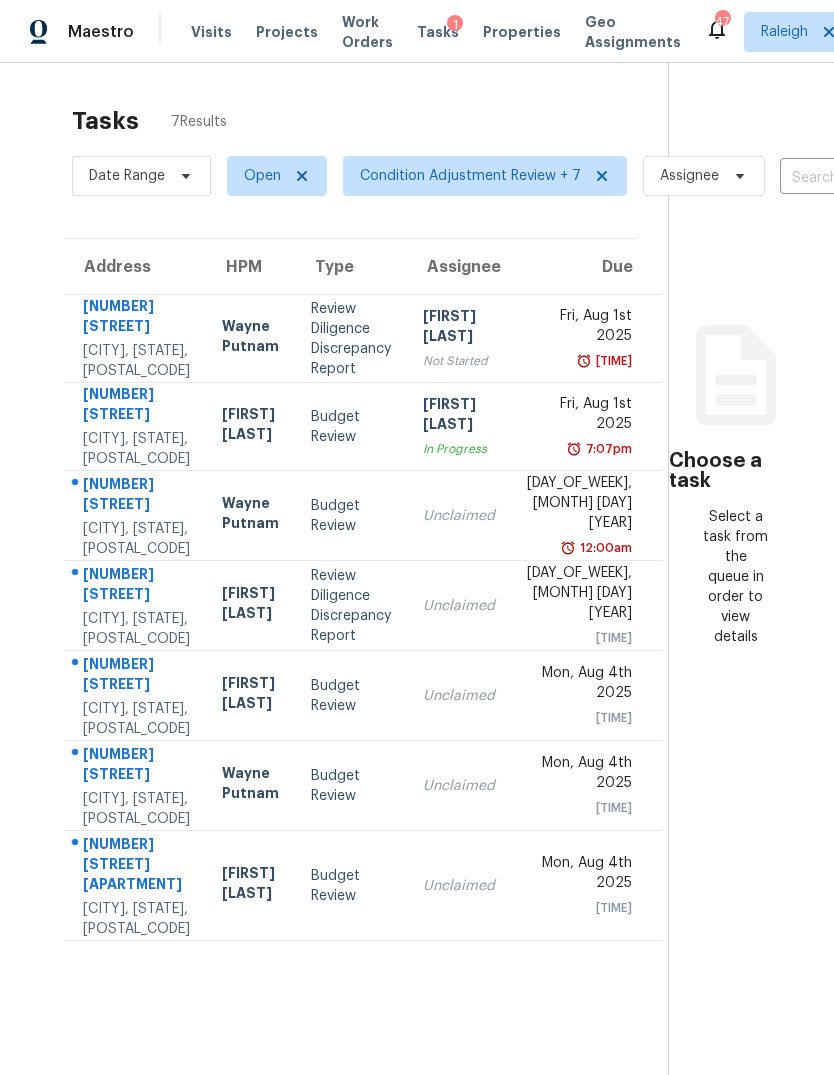 click on "In Progress" at bounding box center [459, 449] 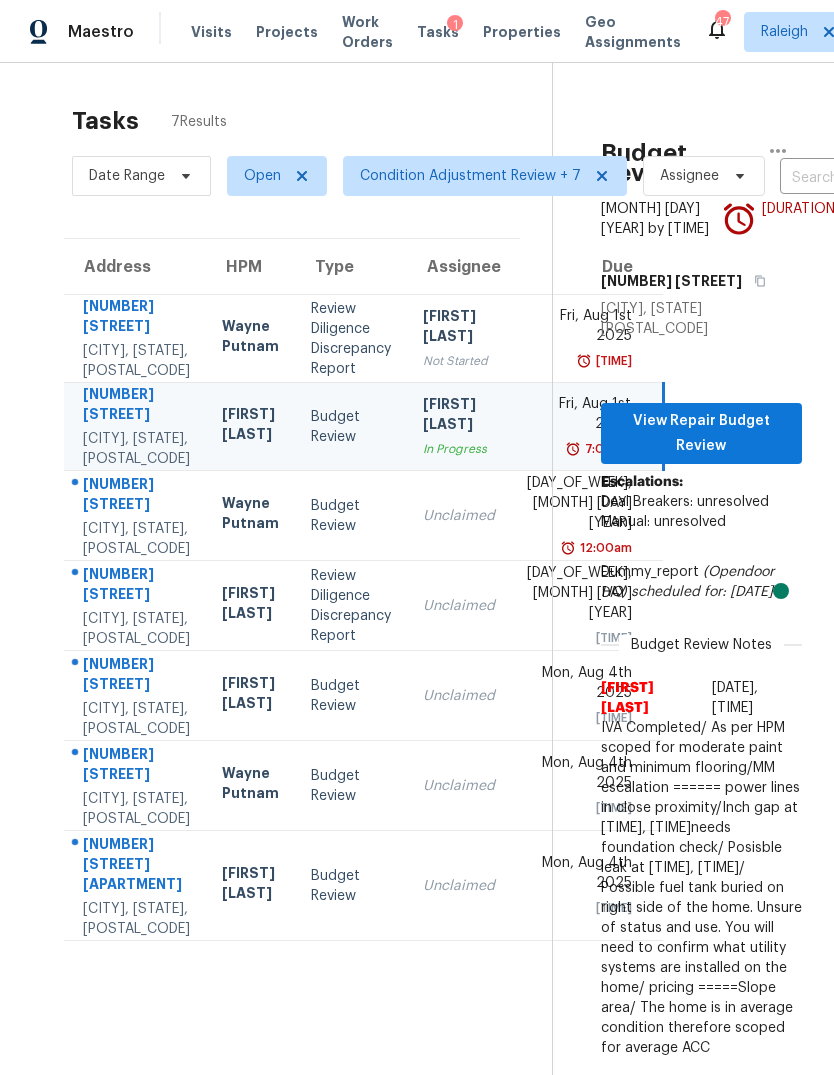 scroll, scrollTop: -1, scrollLeft: 0, axis: vertical 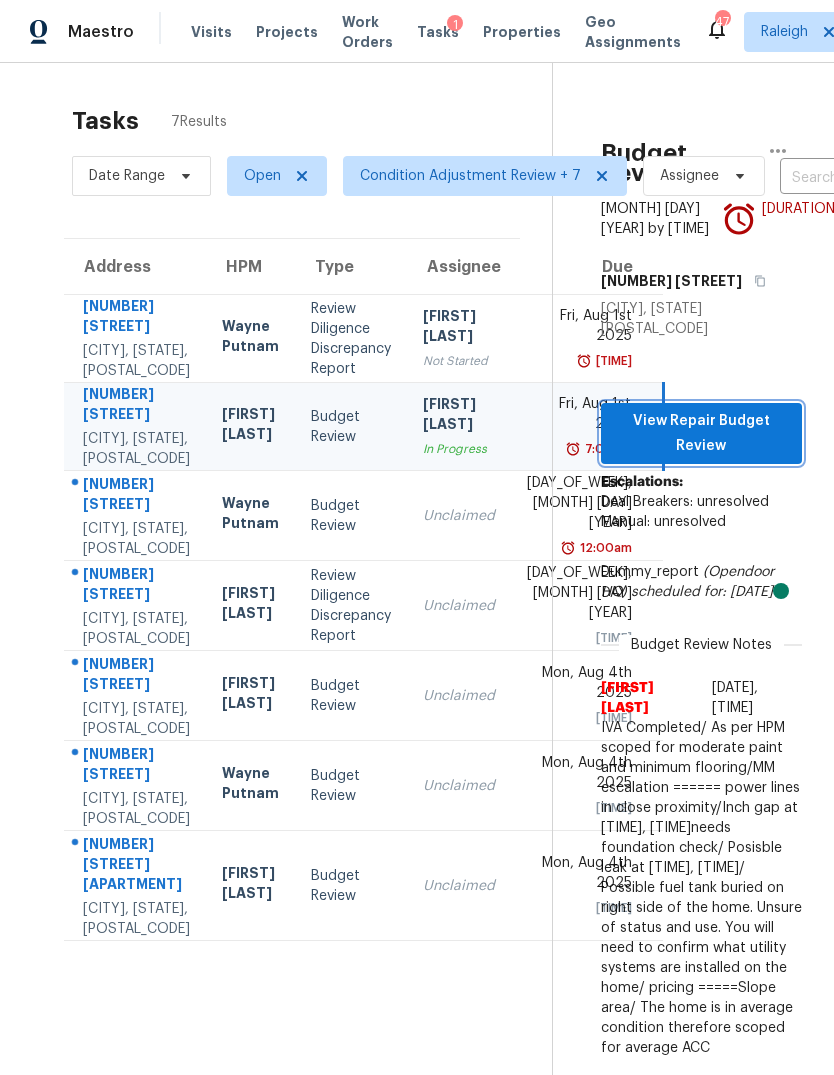 click on "View Repair Budget Review" at bounding box center (701, 433) 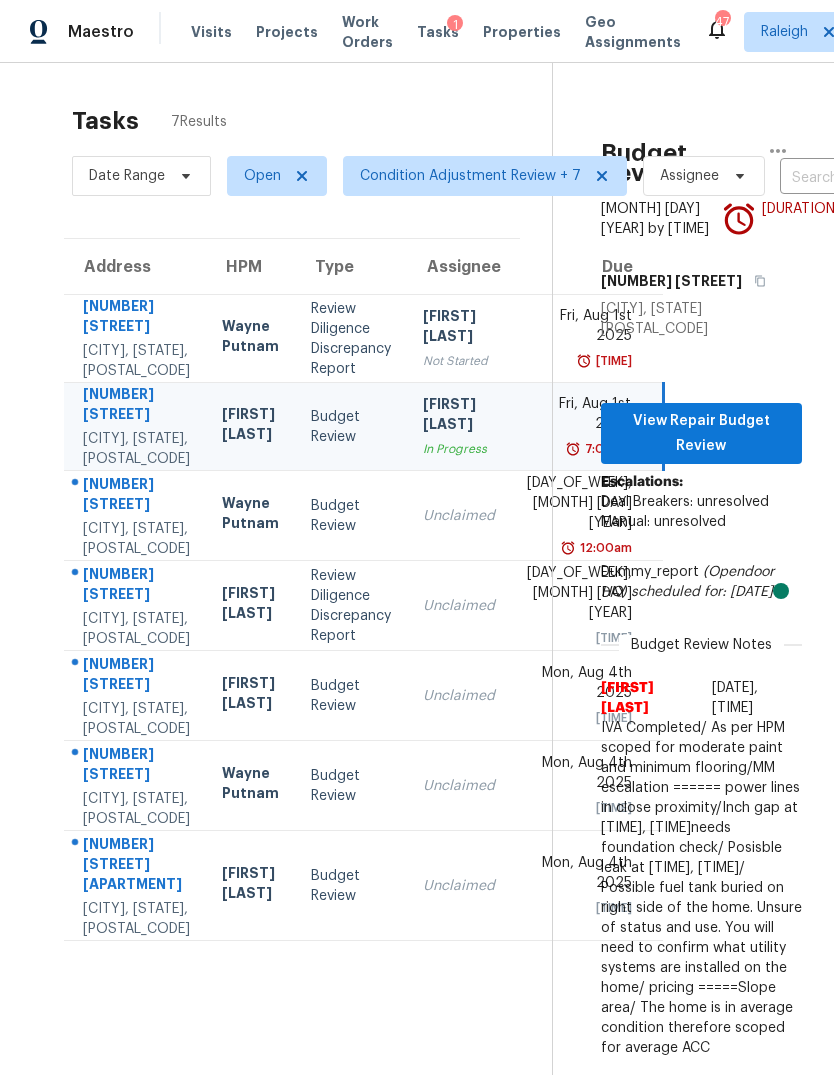 scroll, scrollTop: 0, scrollLeft: 0, axis: both 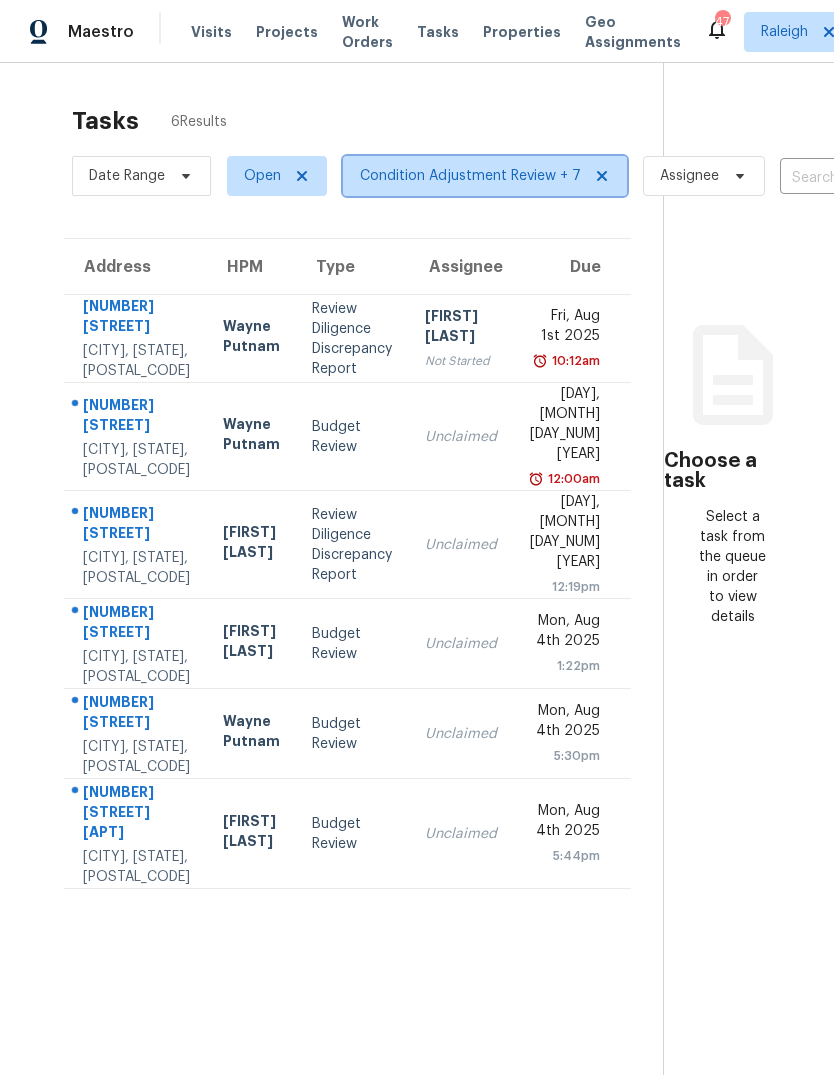click on "Condition Adjustment Review + 7" at bounding box center (470, 176) 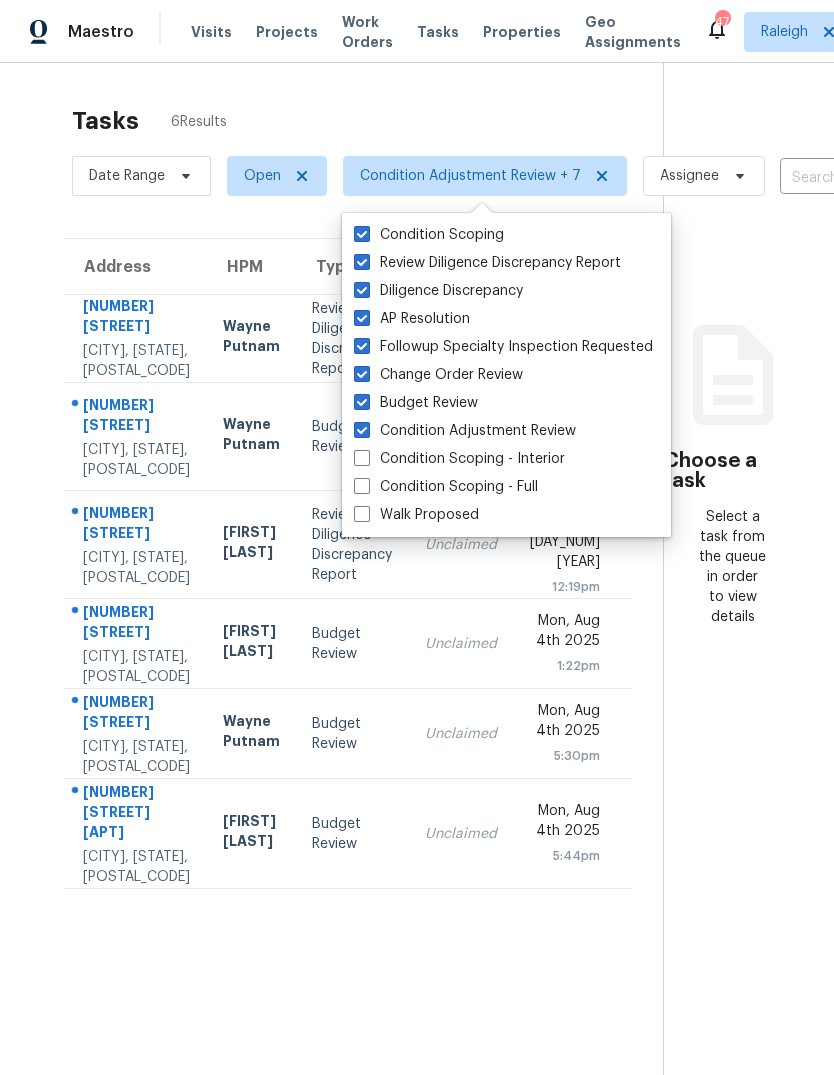 click on "Walk Proposed" at bounding box center [416, 515] 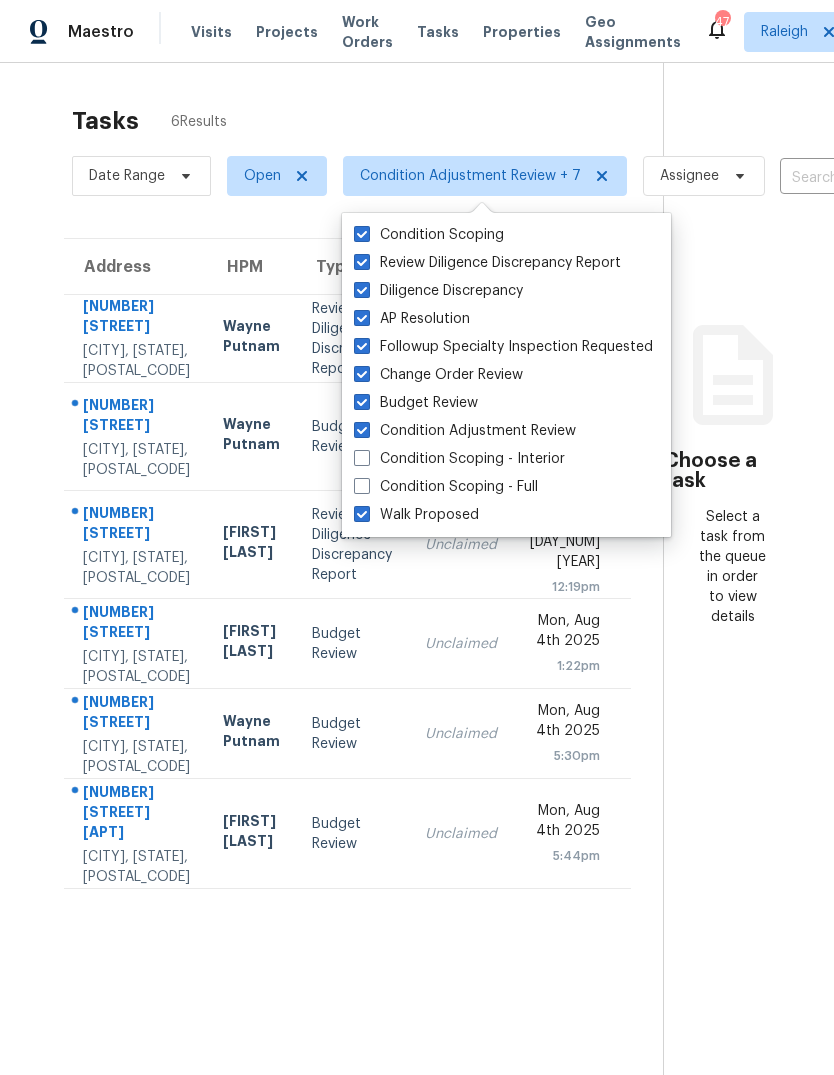 checkbox on "true" 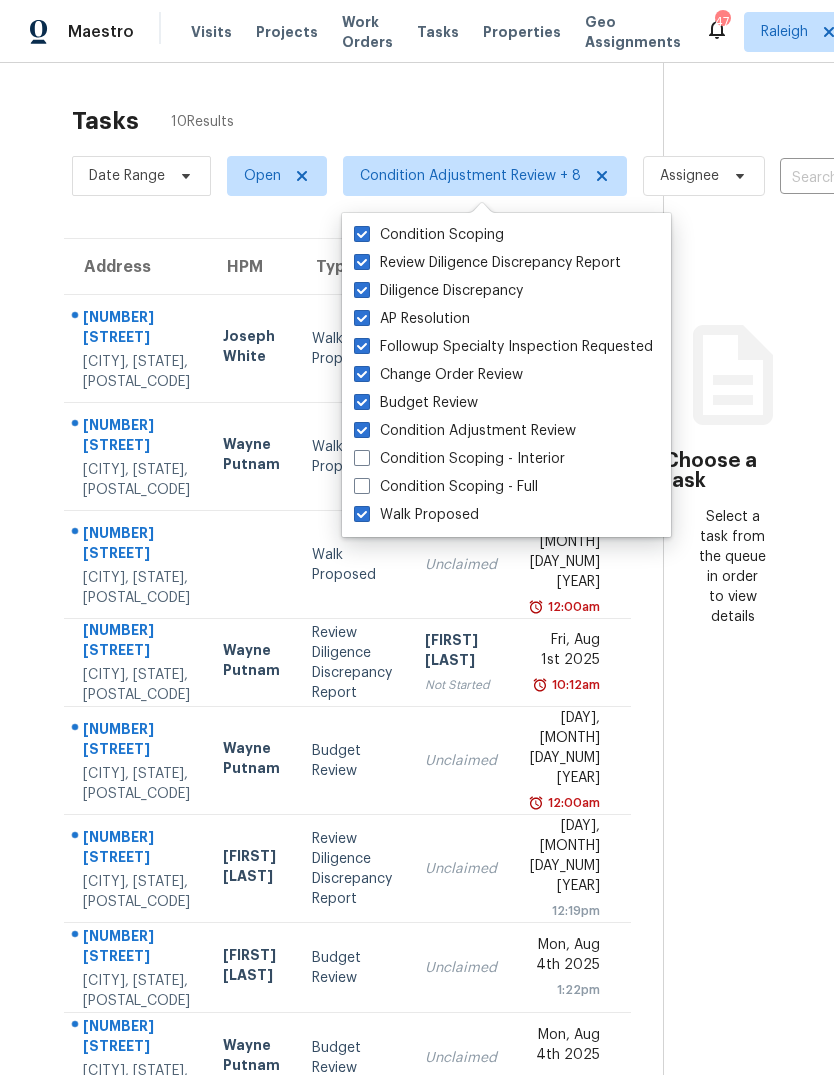click on "Tasks 10  Results" at bounding box center [367, 121] 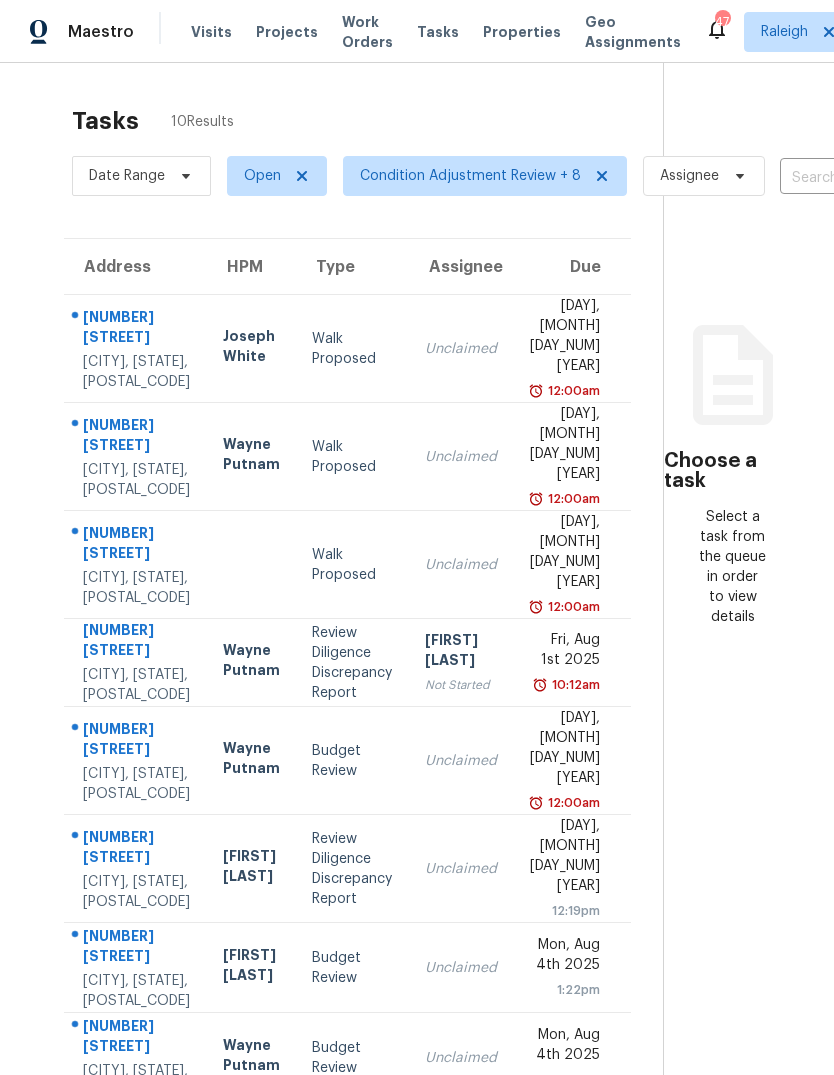click on "Unclaimed" at bounding box center [461, 349] 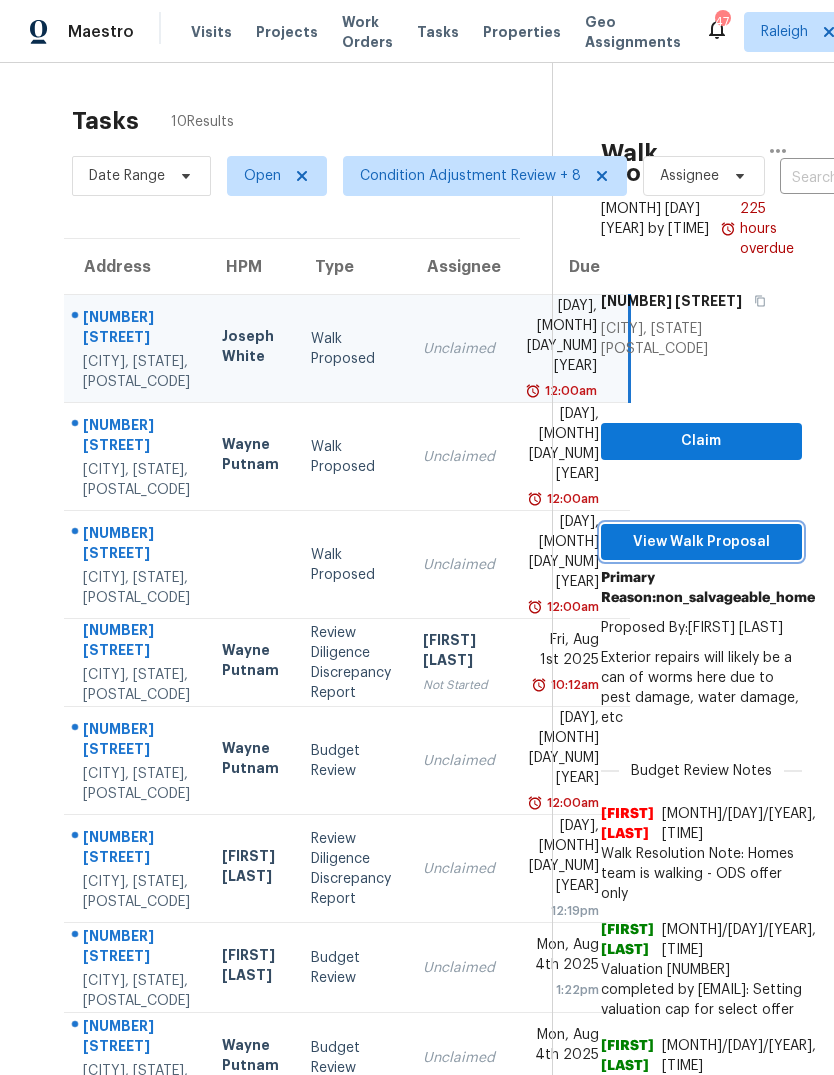 click on "View Walk Proposal" at bounding box center (701, 542) 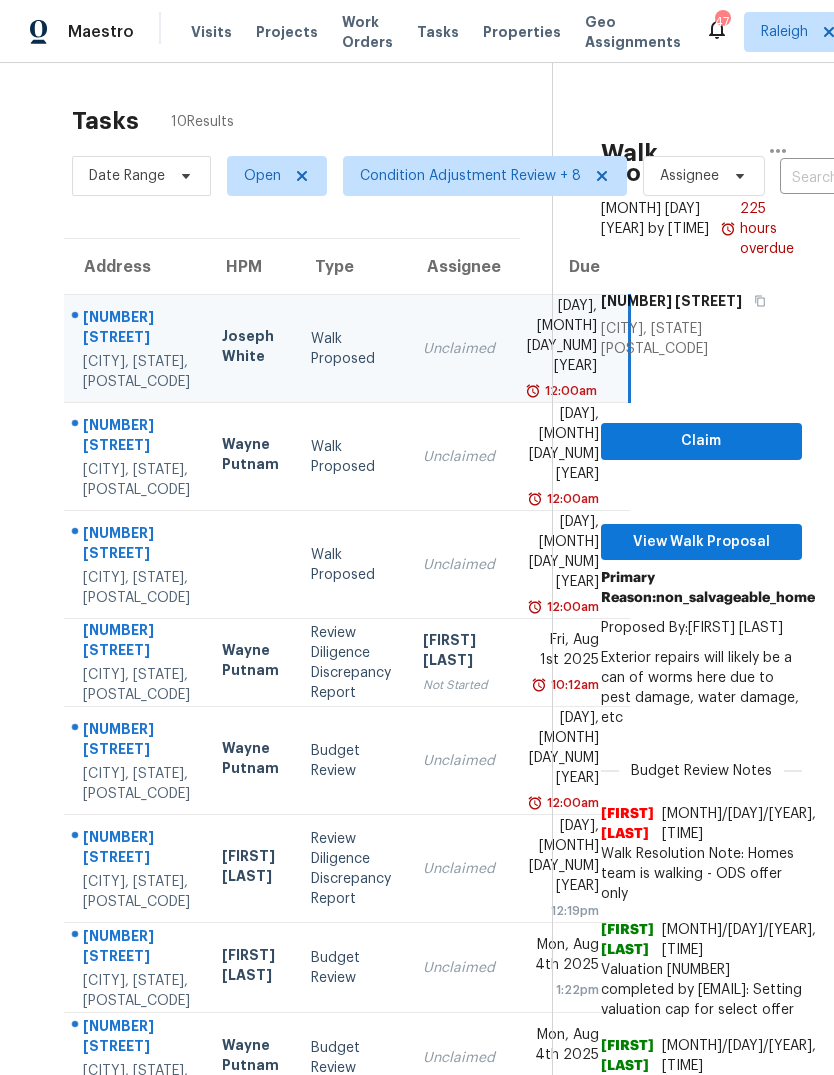 click on "Unclaimed" at bounding box center (459, 457) 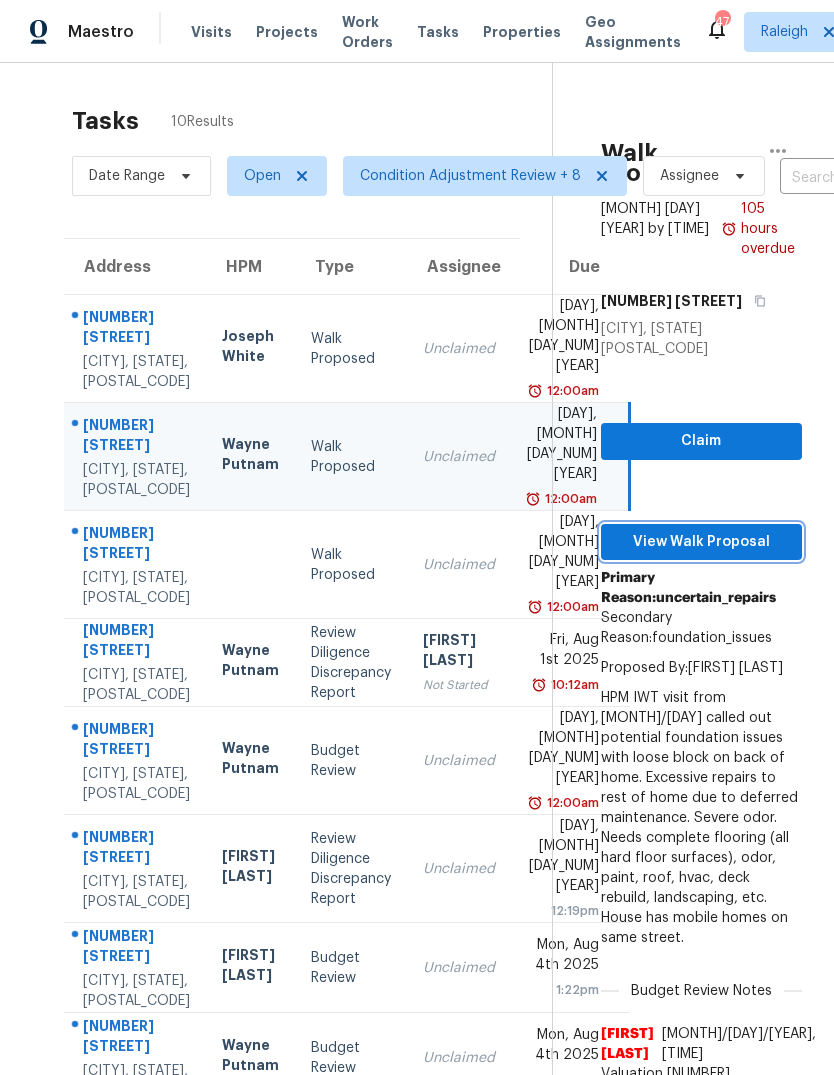 click on "View Walk Proposal" at bounding box center (701, 542) 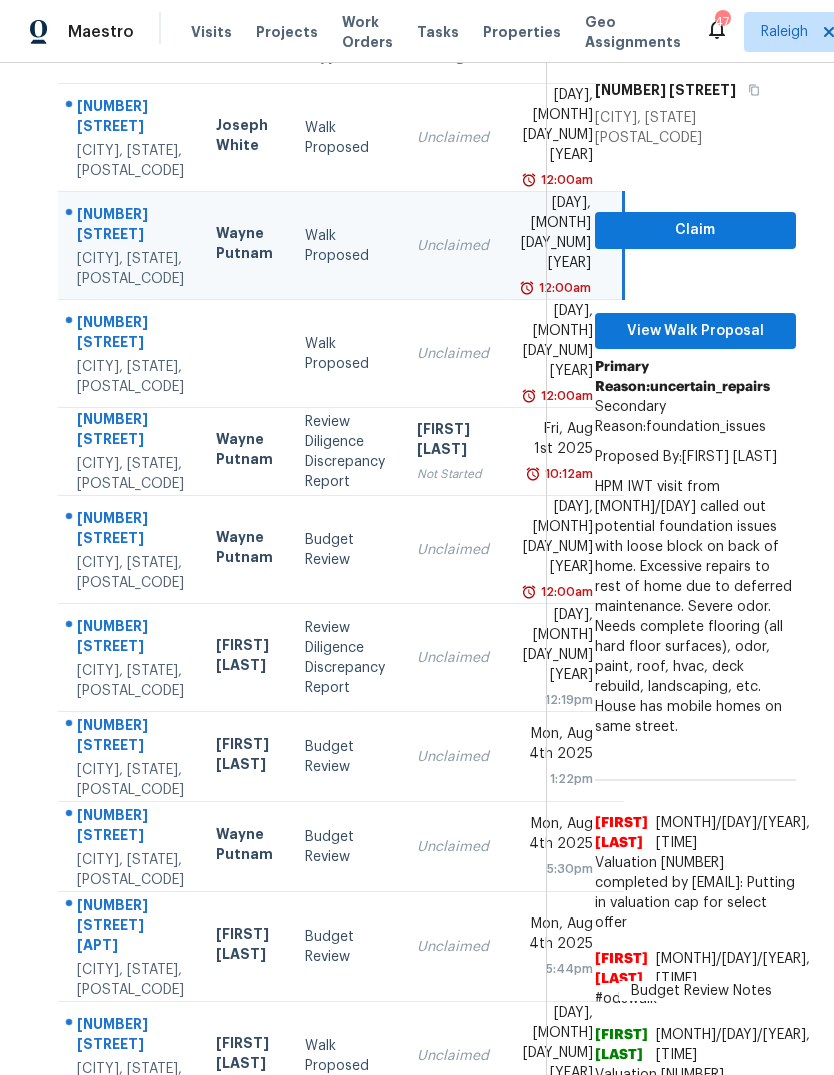 scroll, scrollTop: 213, scrollLeft: 7, axis: both 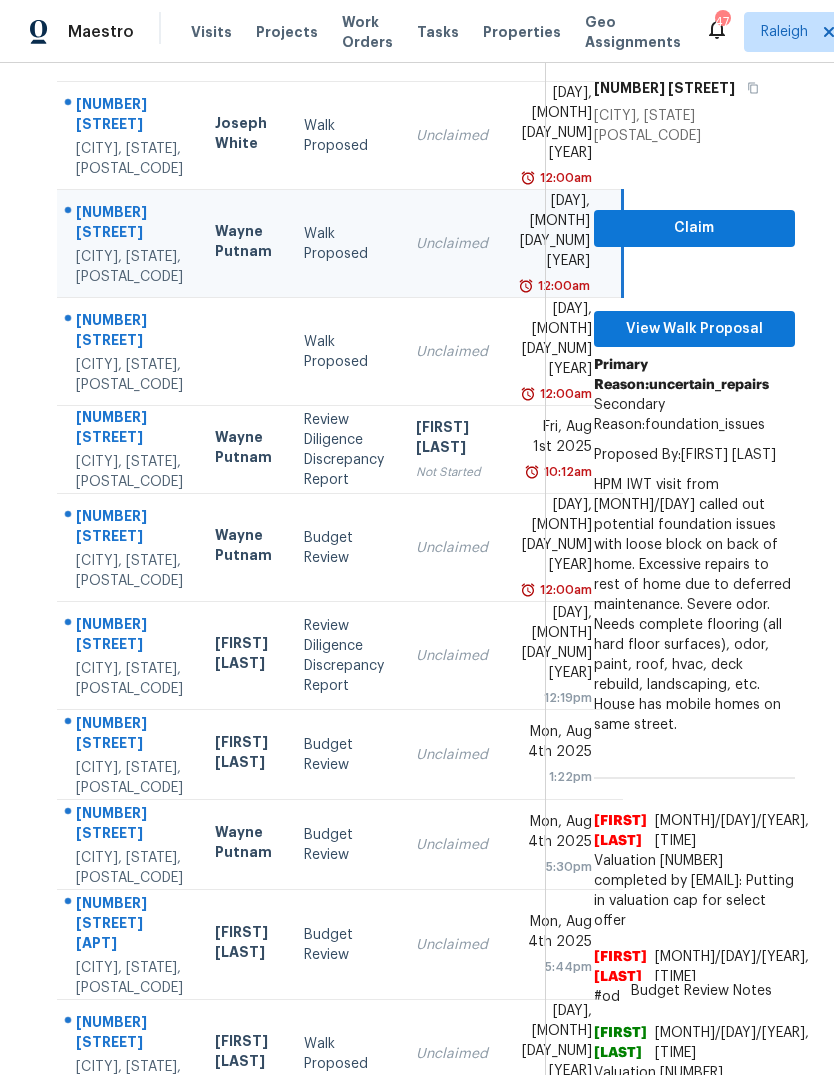click on "Unclaimed" at bounding box center [452, 755] 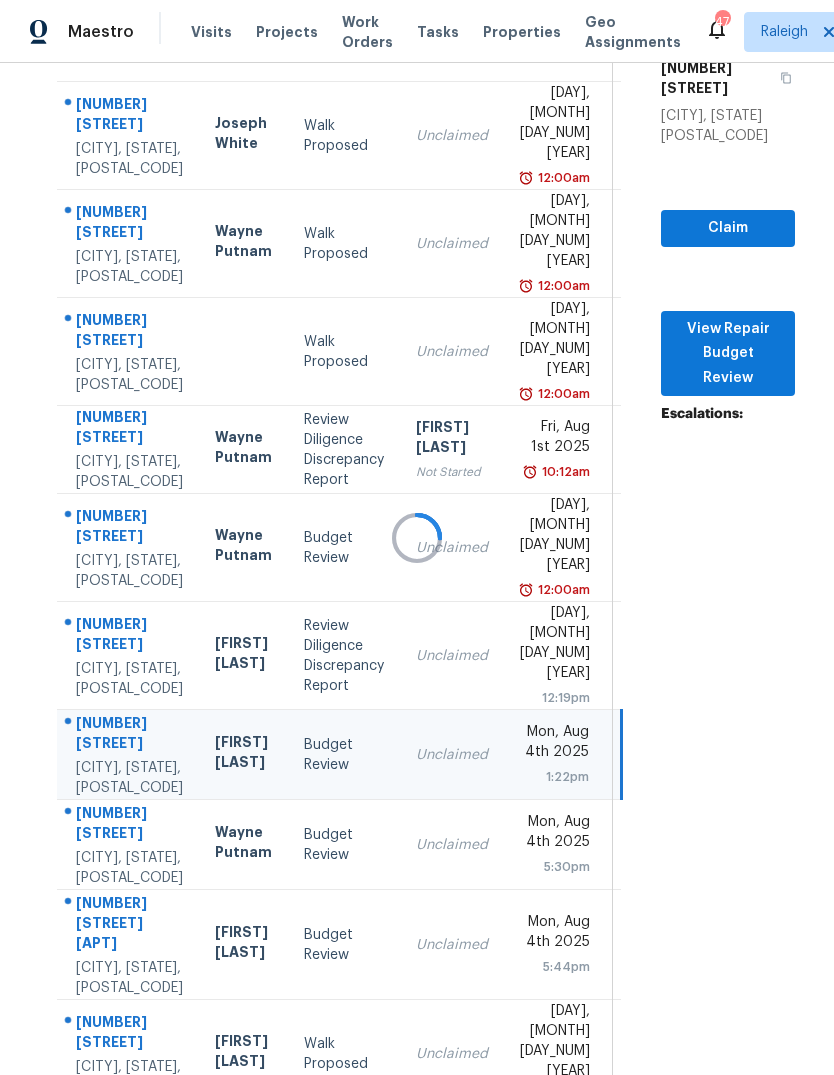 scroll, scrollTop: 141, scrollLeft: 7, axis: both 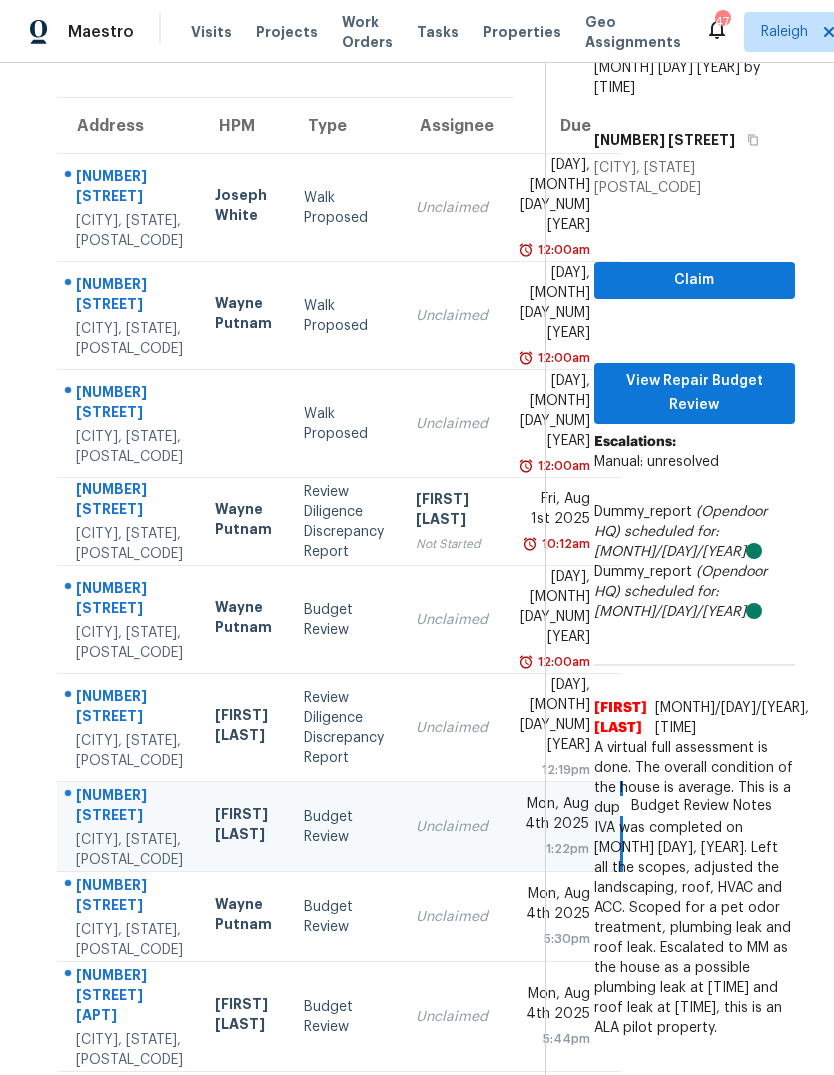 click on "Unclaimed" at bounding box center (452, 917) 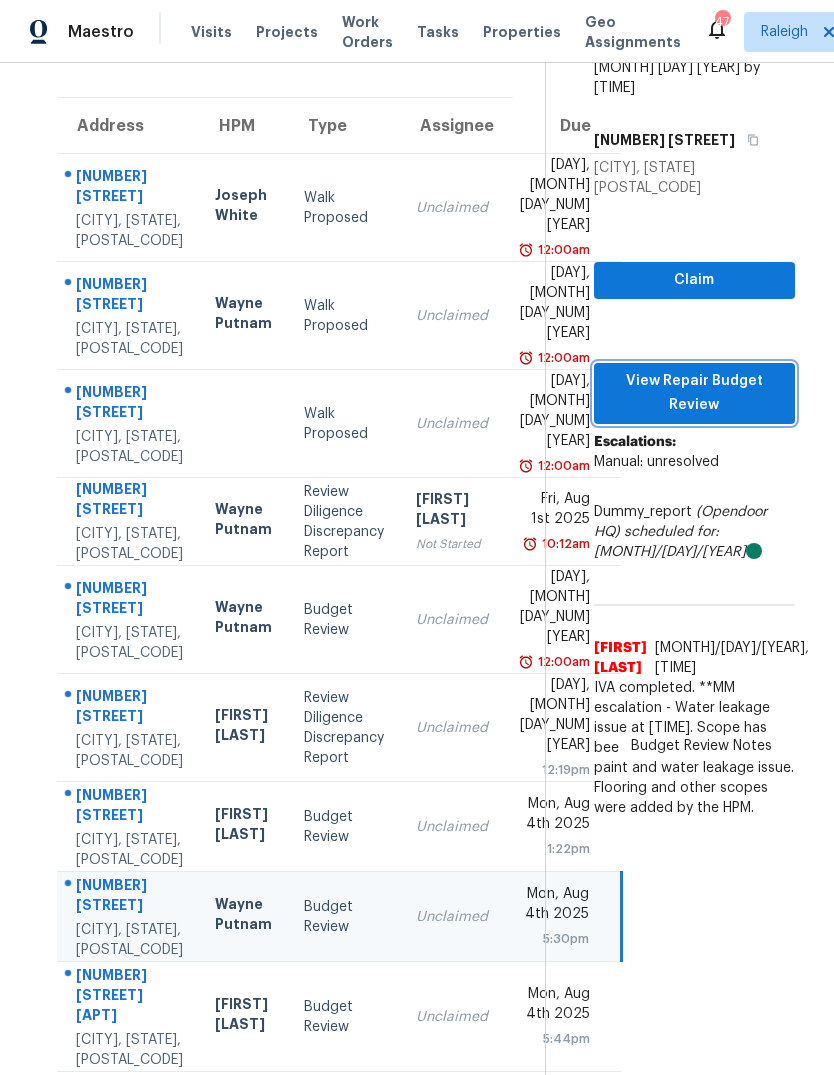 click on "View Repair Budget Review" at bounding box center [694, 393] 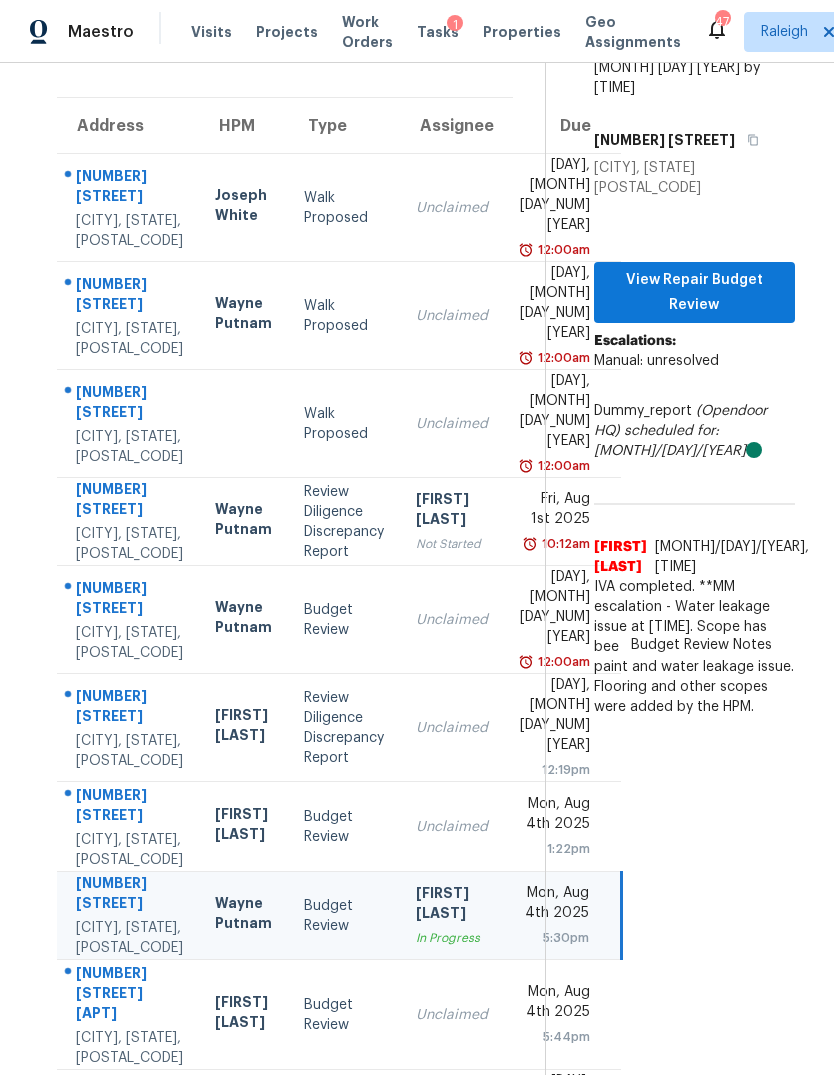 scroll, scrollTop: 139, scrollLeft: 7, axis: both 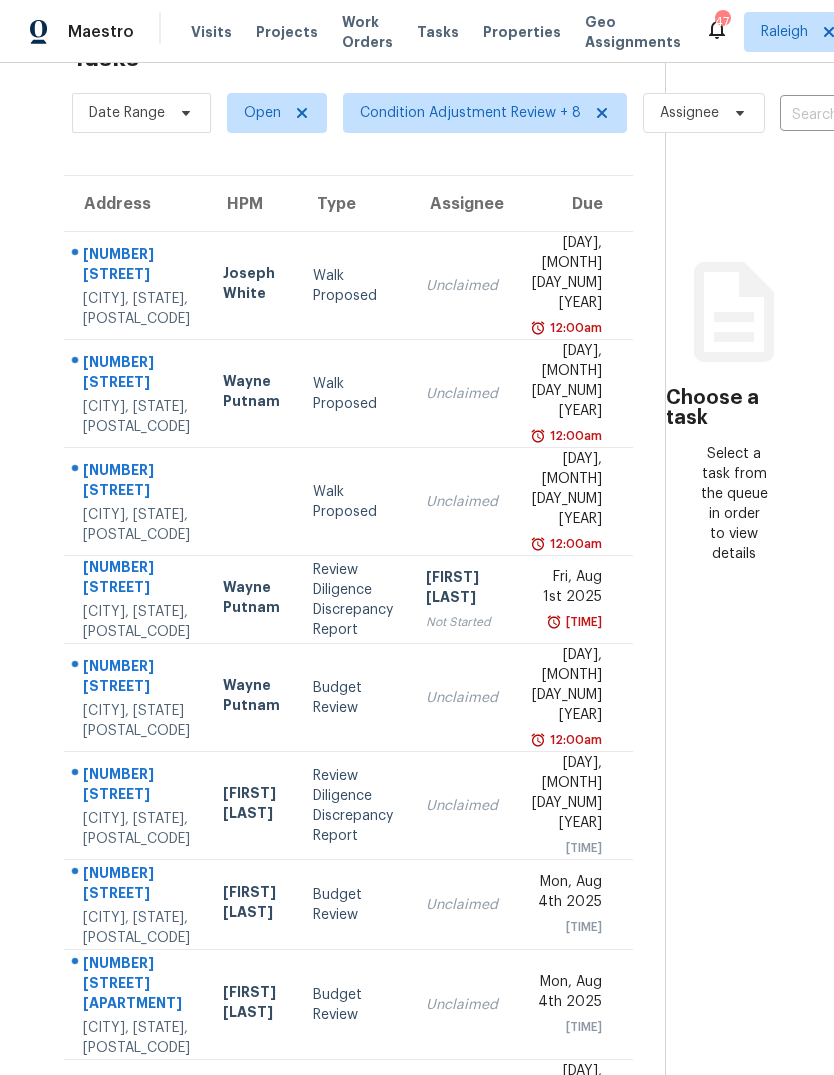 click on "Unclaimed" at bounding box center (462, 698) 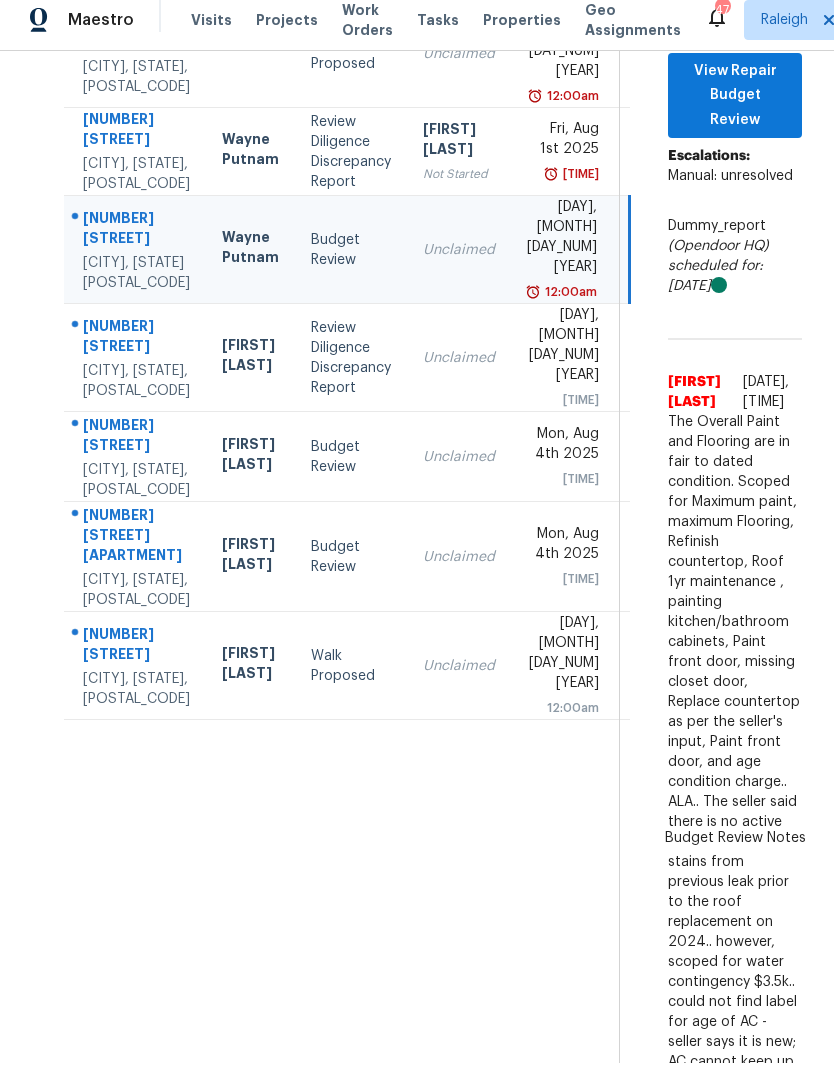 scroll, scrollTop: 498, scrollLeft: 0, axis: vertical 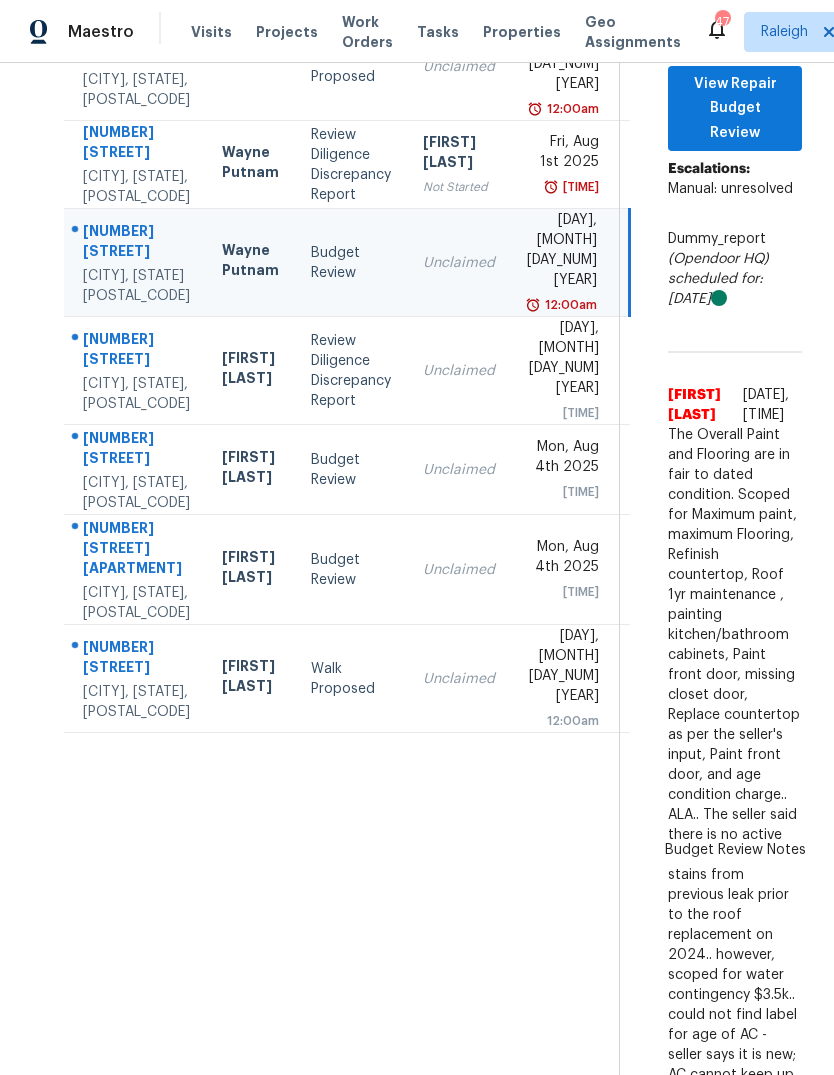 click on "[NUMBER] [STREET] [CITY], [STATE], [POSTAL_CODE]" at bounding box center [135, 470] 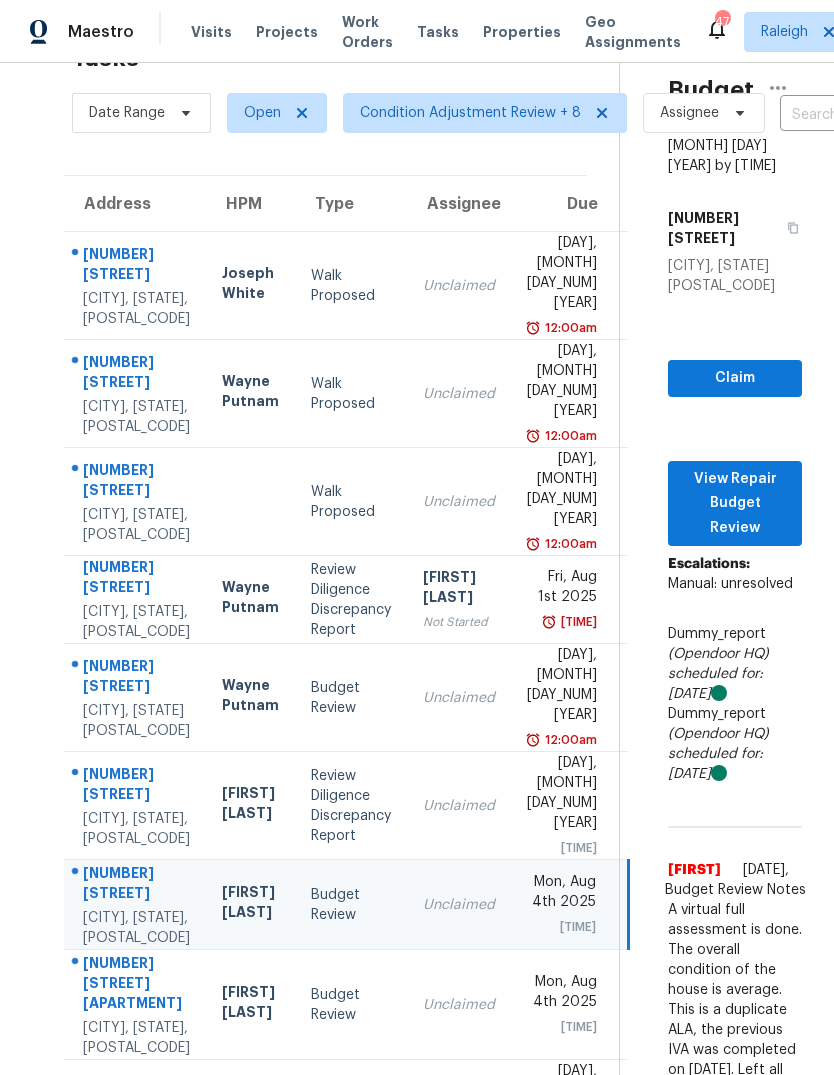 scroll, scrollTop: 122, scrollLeft: -1, axis: both 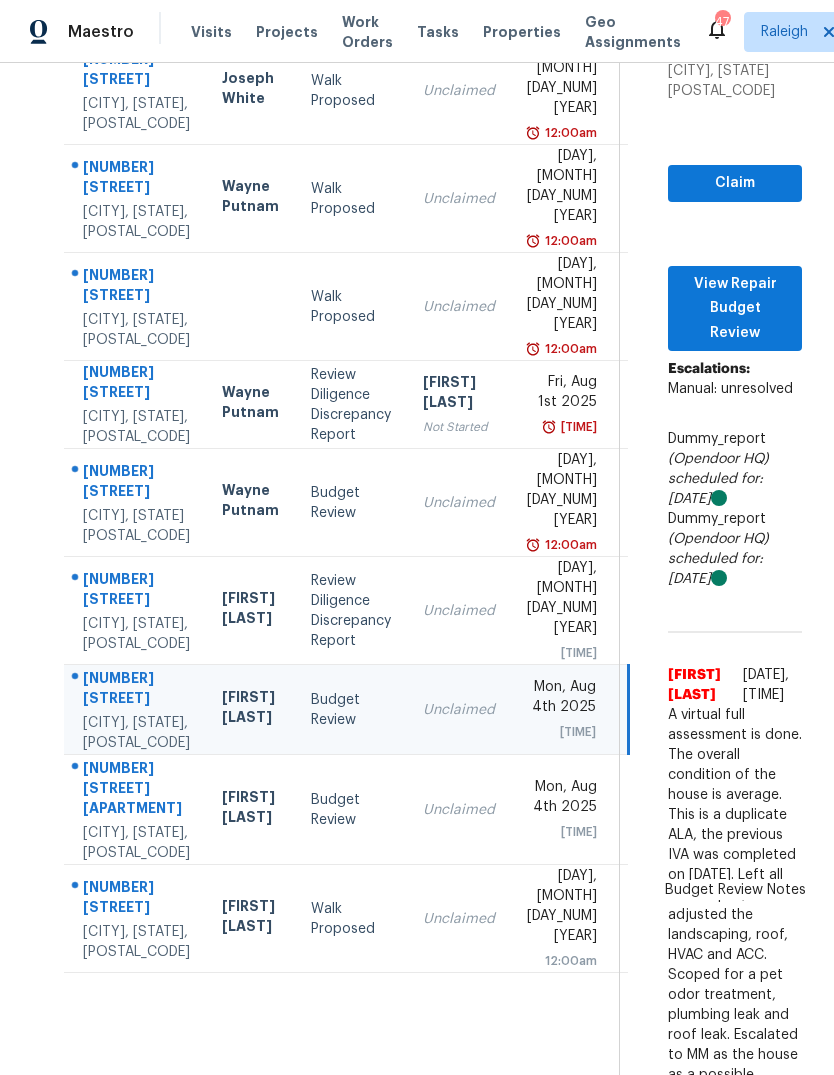 click on "[FIRST] [LAST]" at bounding box center [250, 809] 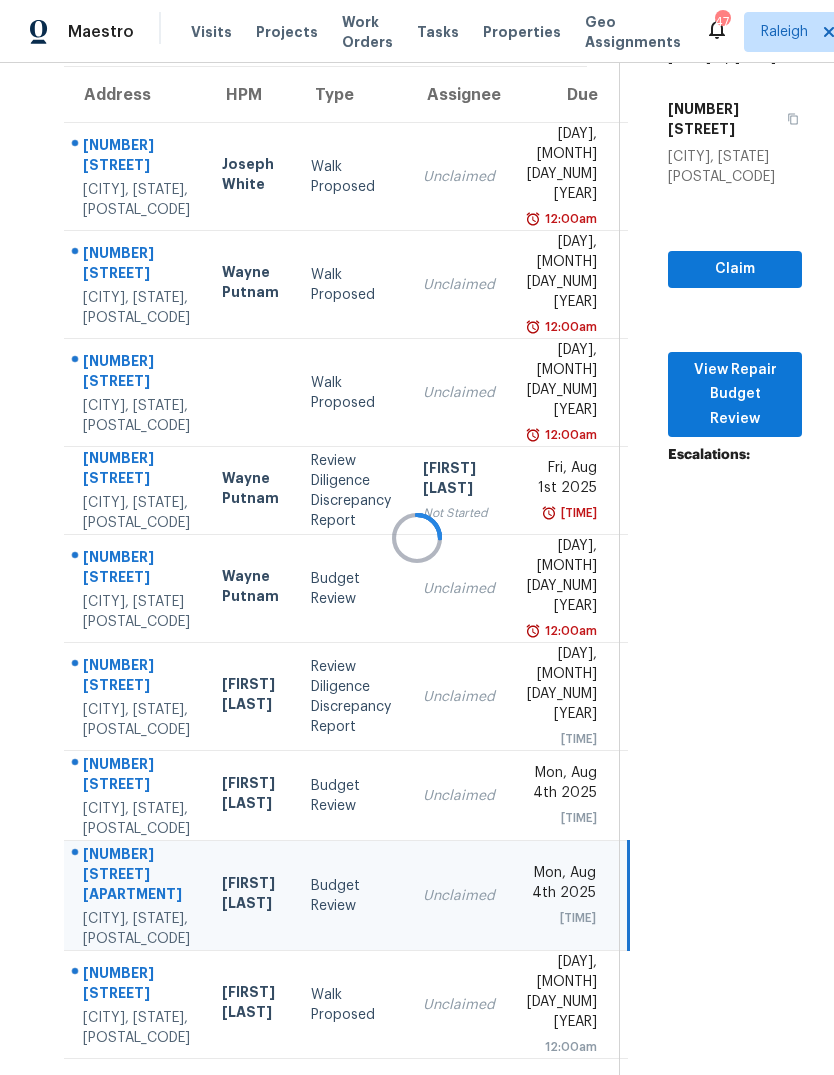 scroll, scrollTop: 63, scrollLeft: 0, axis: vertical 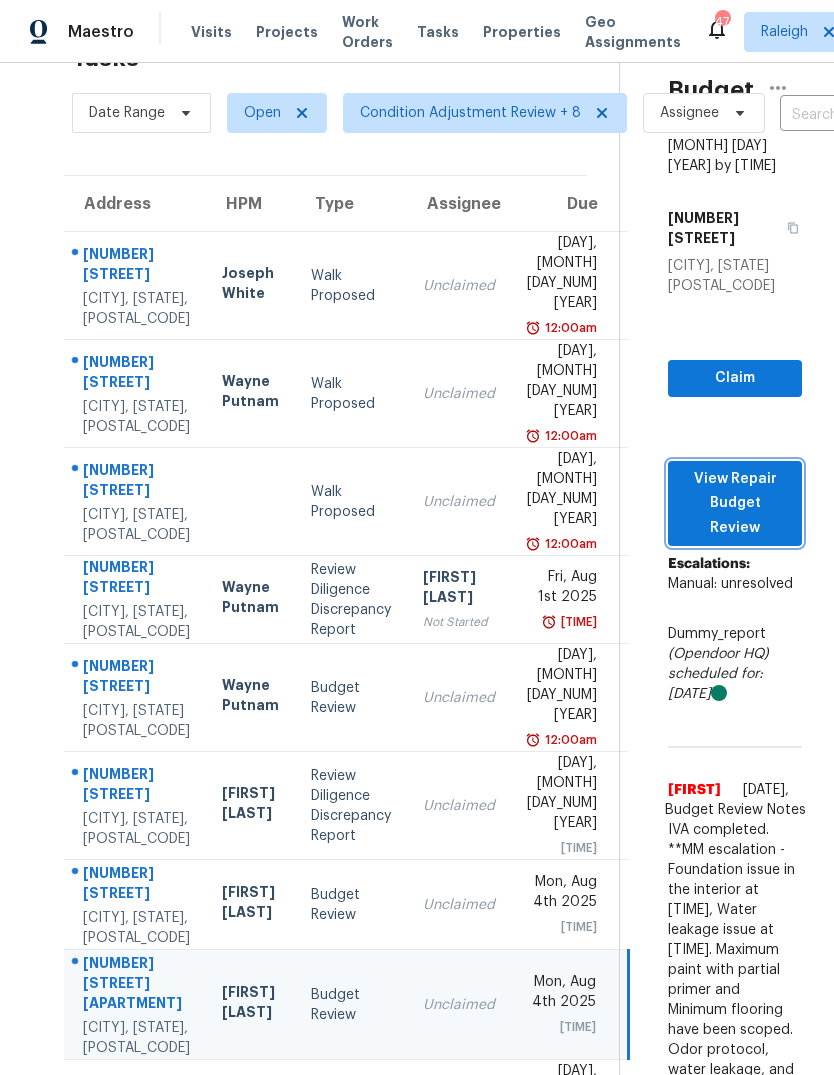 click on "View Repair Budget Review" at bounding box center (735, 504) 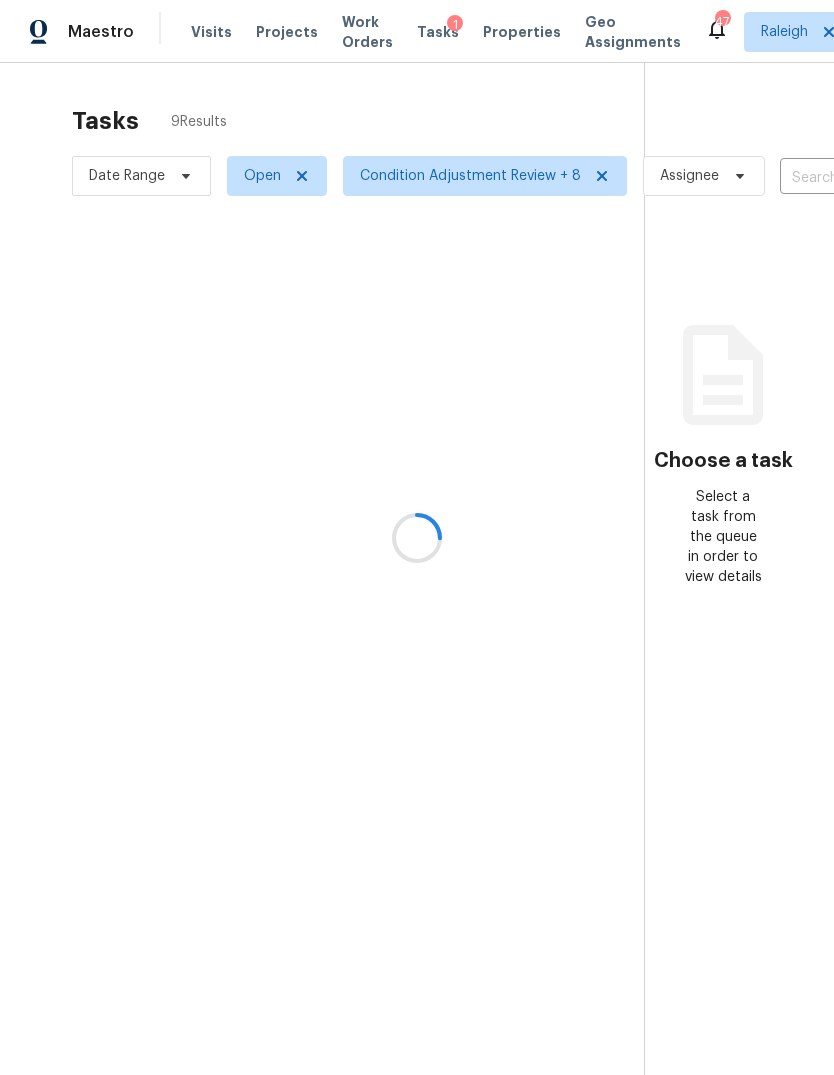 scroll, scrollTop: 0, scrollLeft: 0, axis: both 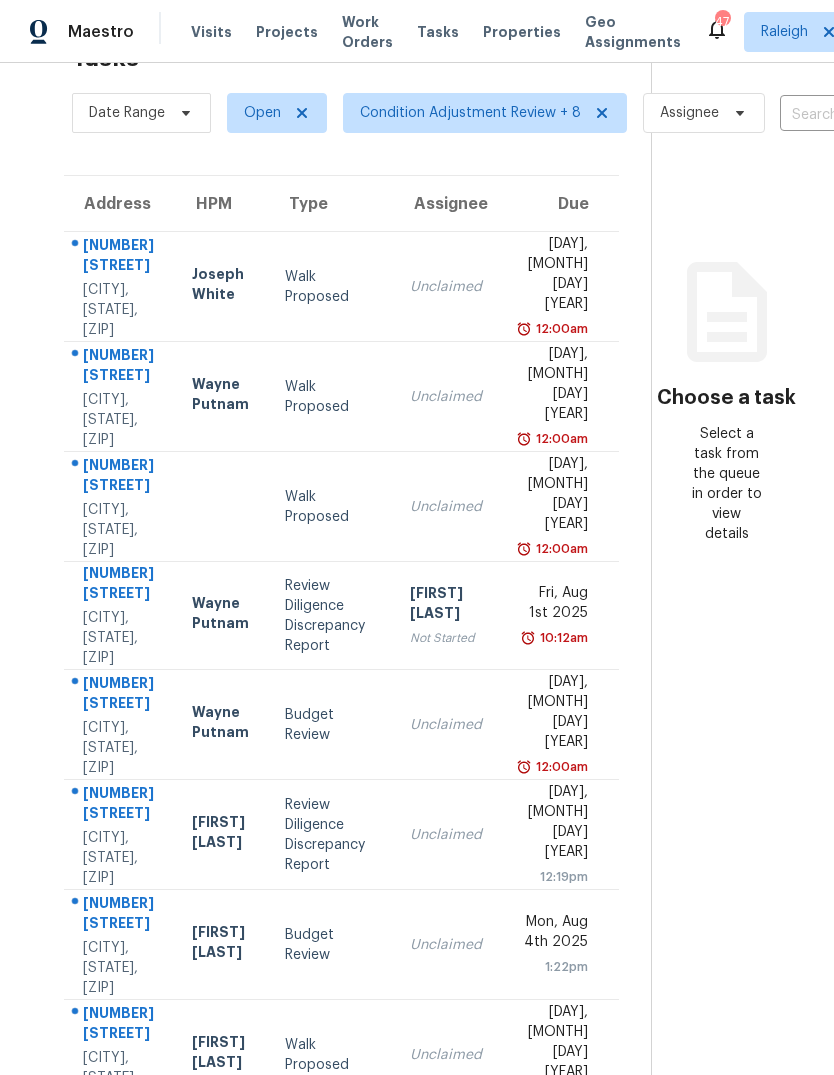 click on "Unclaimed" at bounding box center (447, 725) 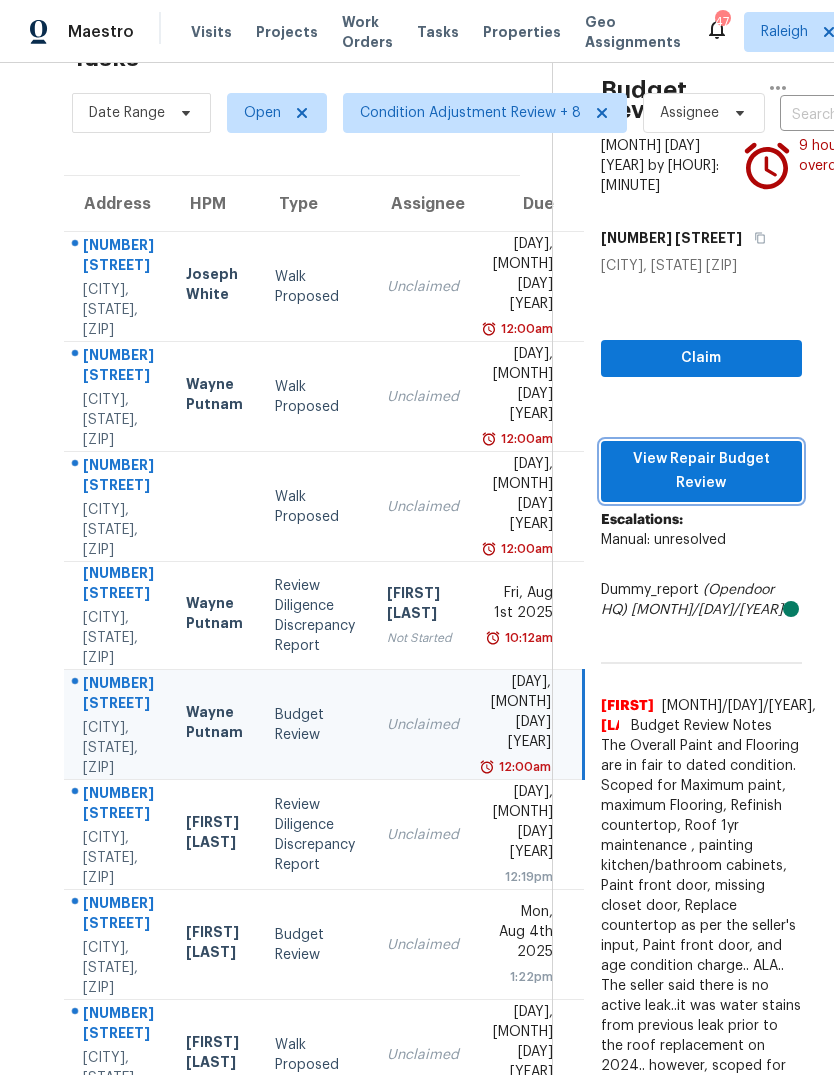 click on "View Repair Budget Review" at bounding box center (701, 471) 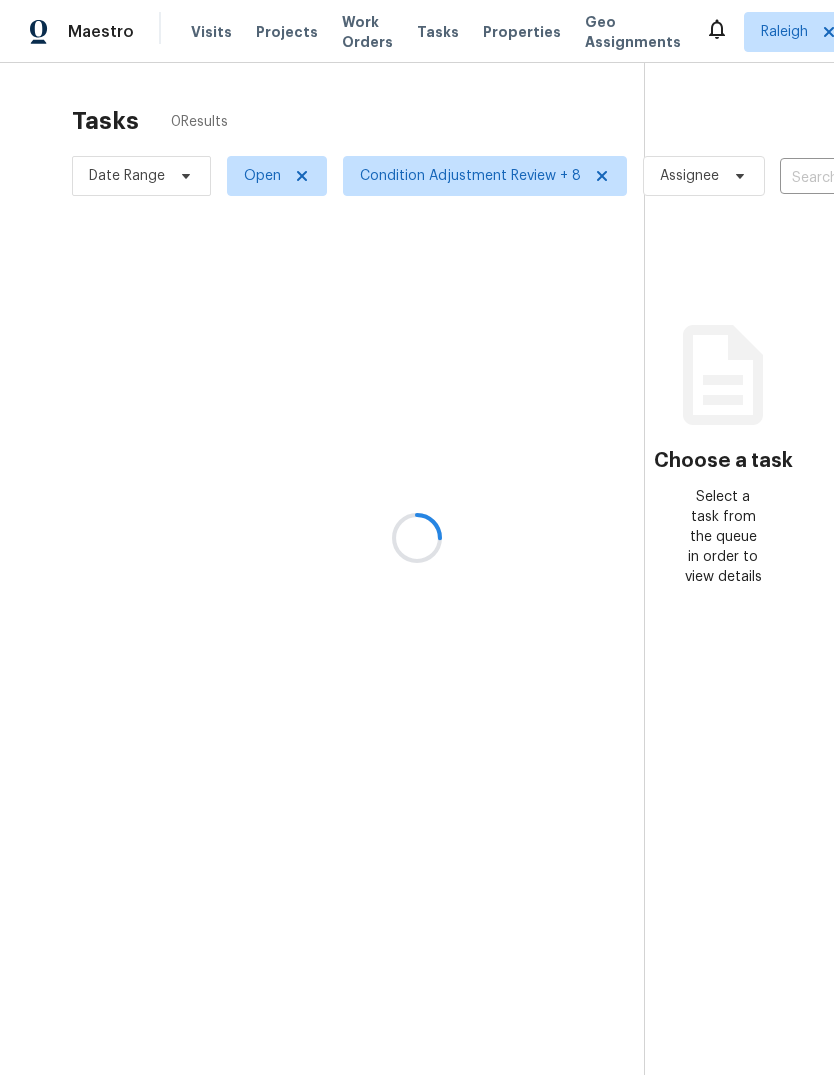 scroll, scrollTop: 0, scrollLeft: 0, axis: both 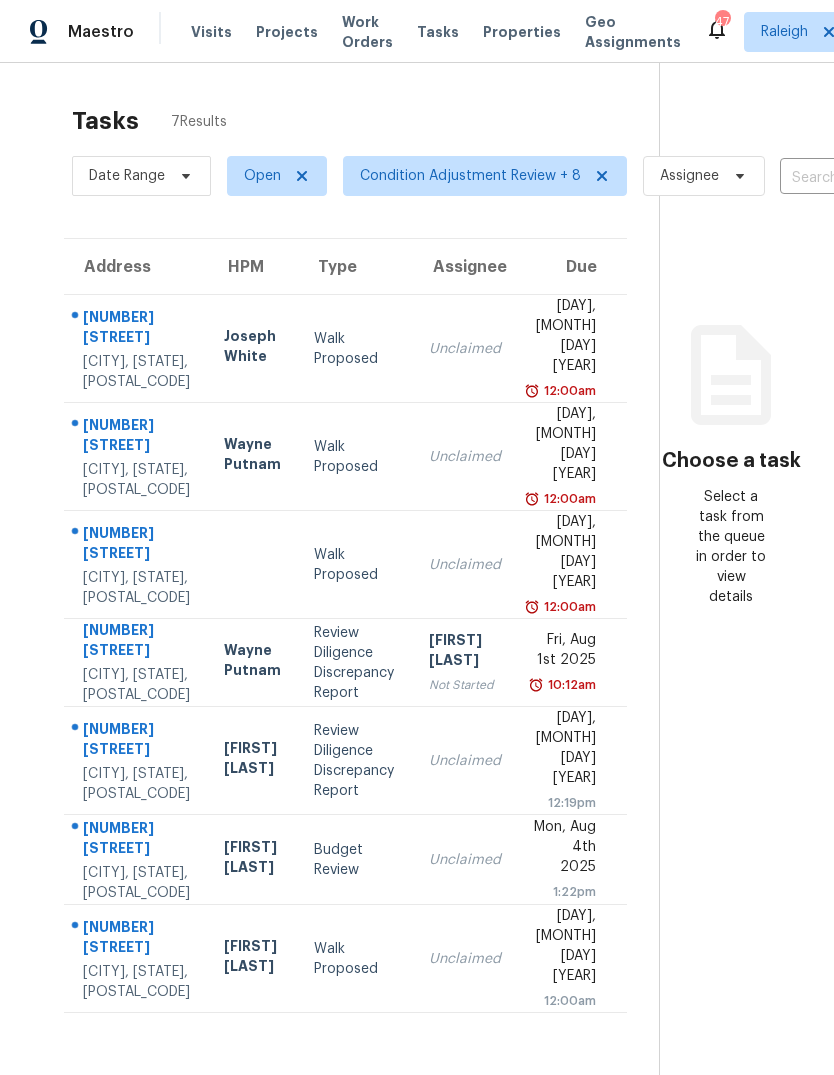click on "Unclaimed" at bounding box center (465, 860) 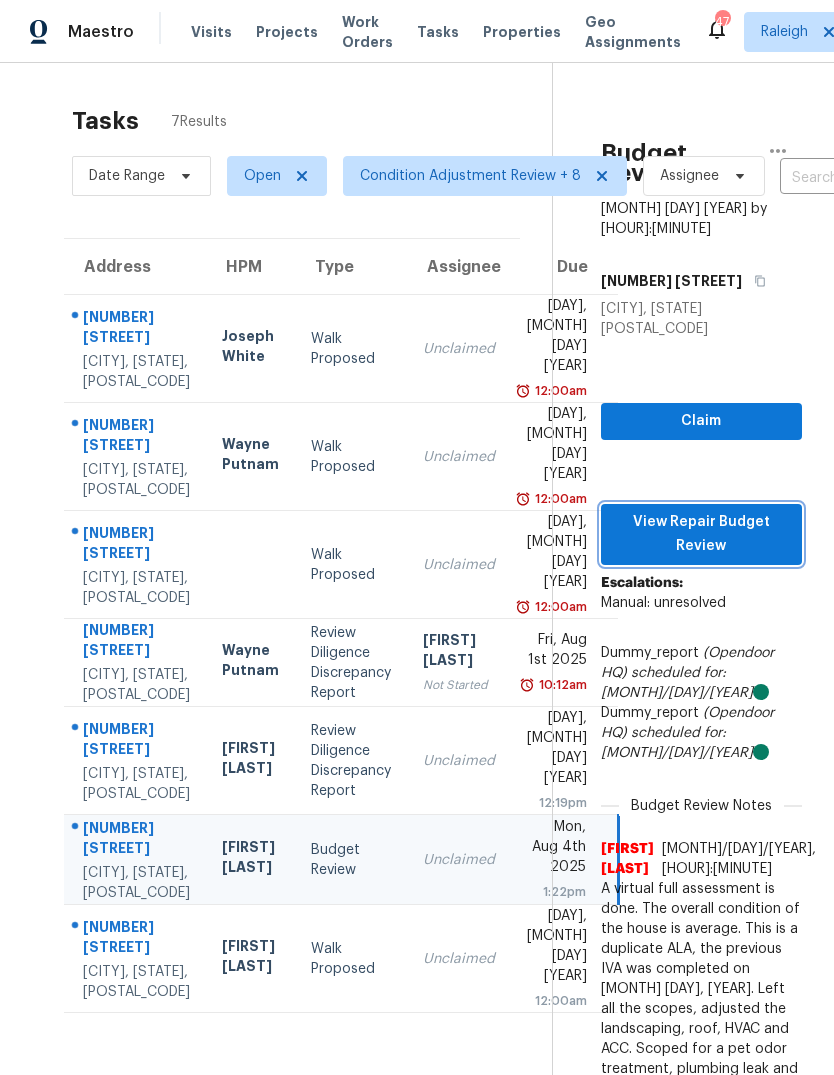 click on "View Repair Budget Review" at bounding box center (701, 534) 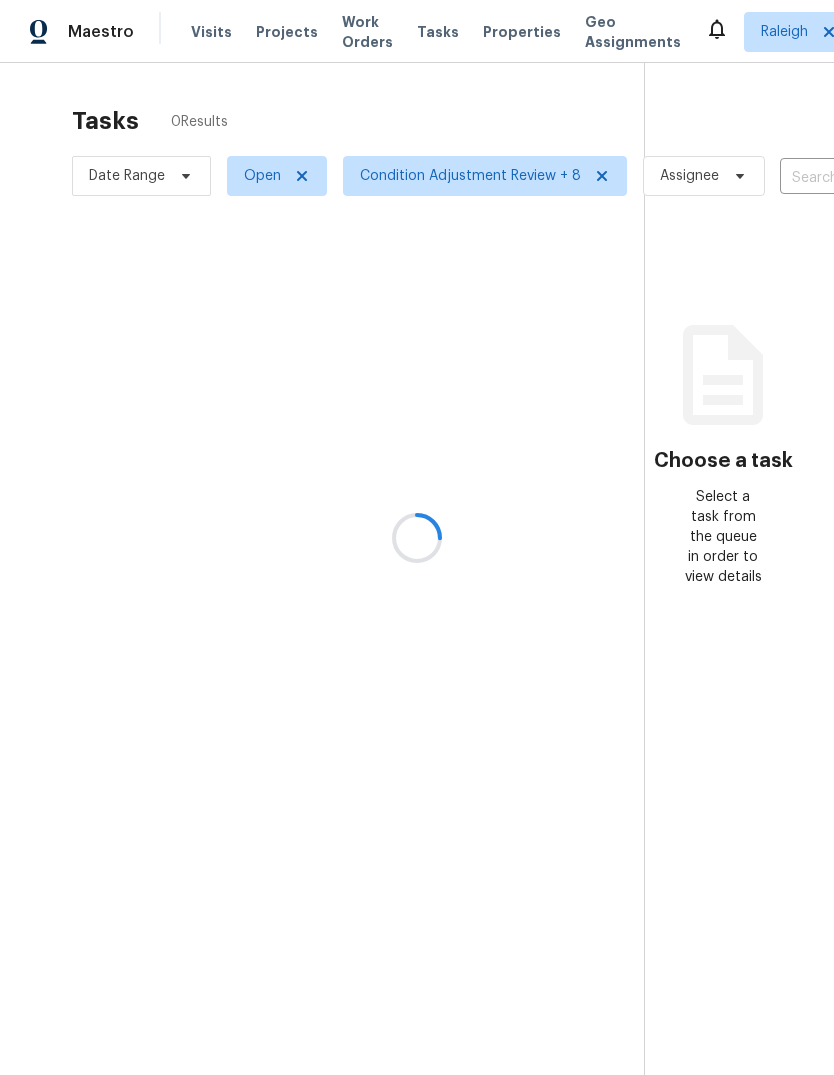 scroll, scrollTop: 0, scrollLeft: 0, axis: both 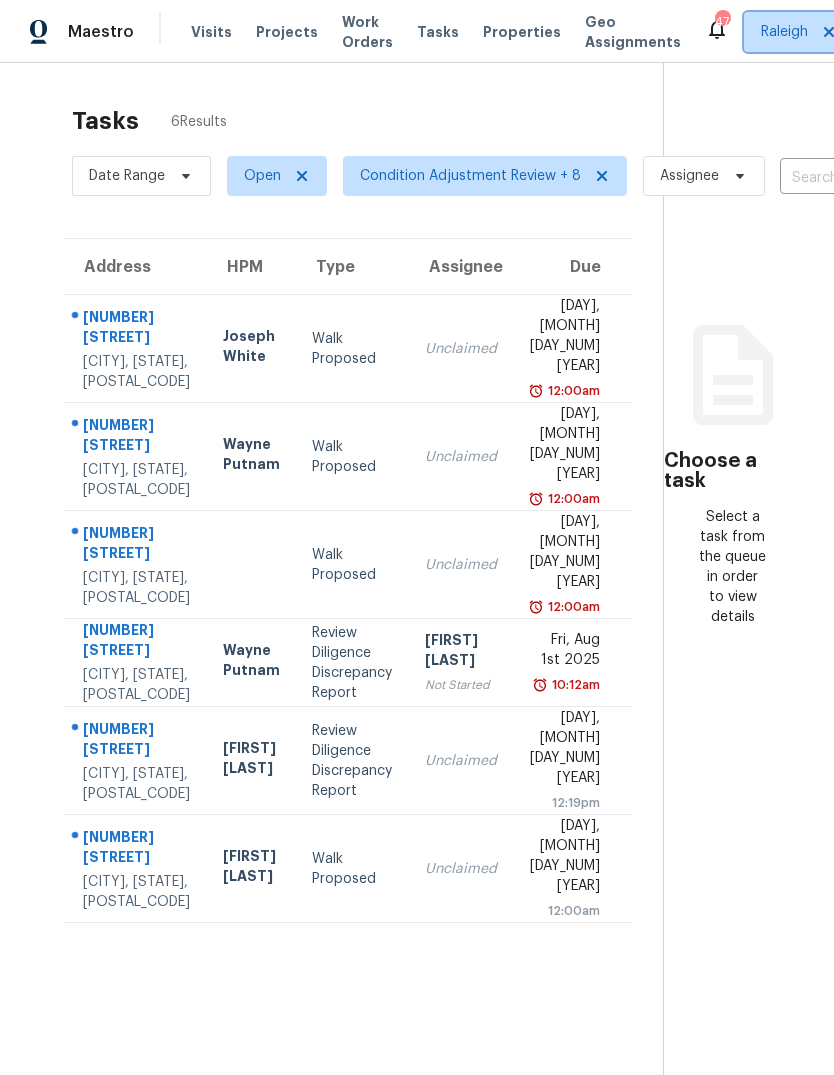 click on "Raleigh" at bounding box center (784, 32) 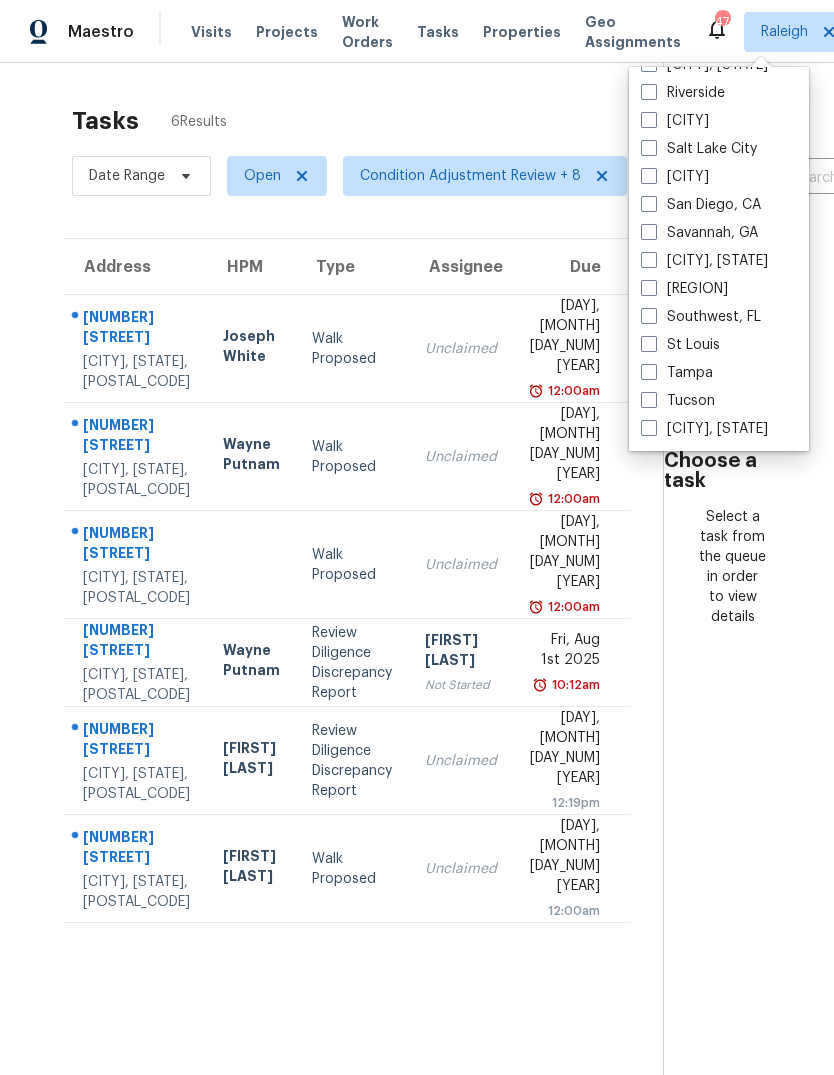 click at bounding box center (649, 428) 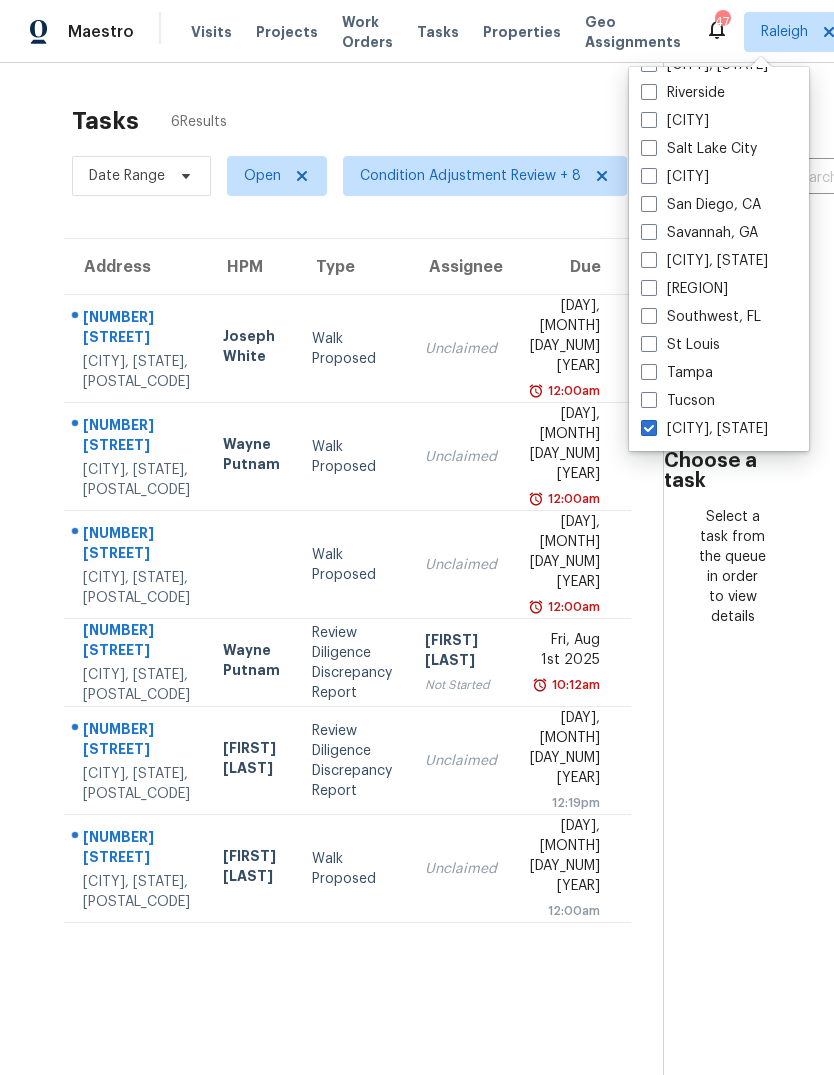 checkbox on "true" 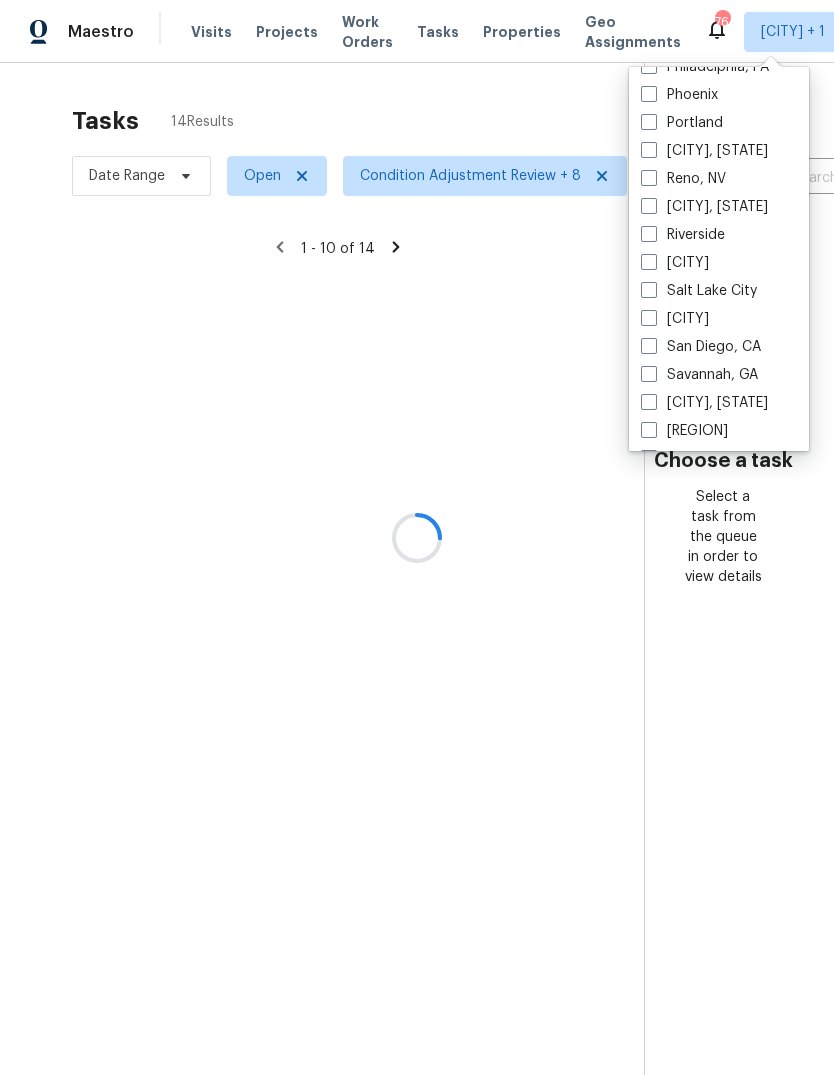 scroll, scrollTop: 1192, scrollLeft: 0, axis: vertical 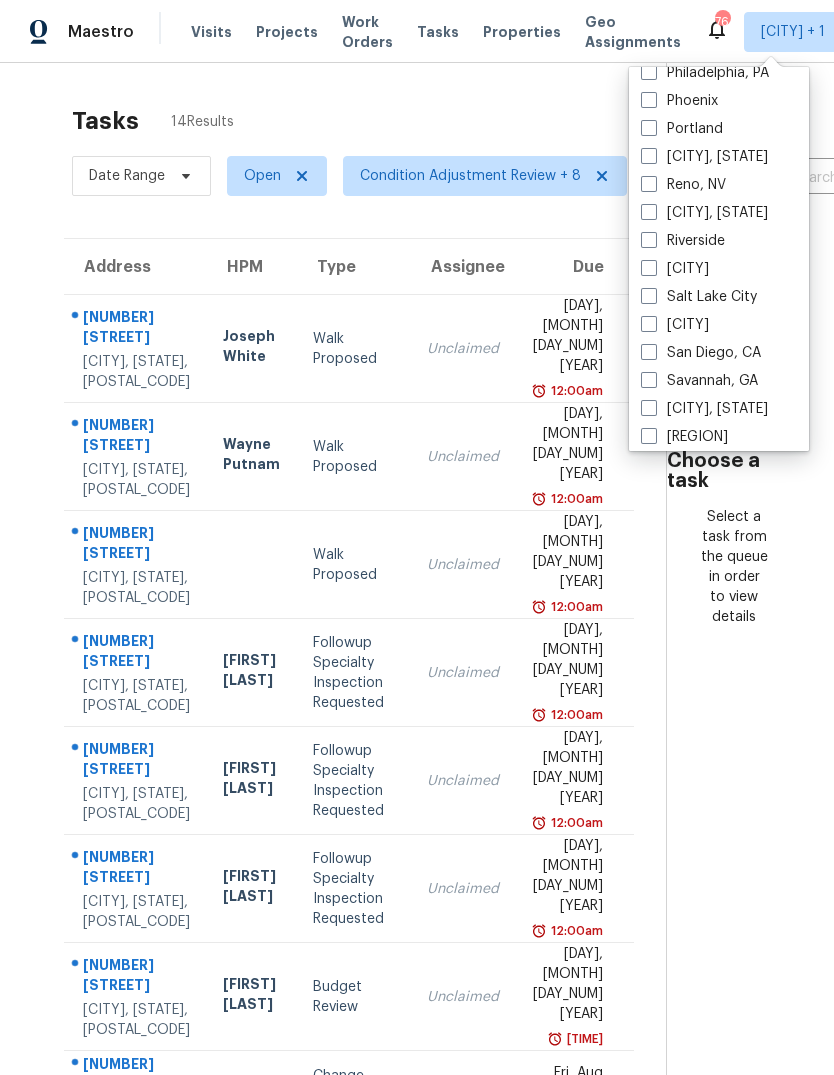 click at bounding box center (649, 212) 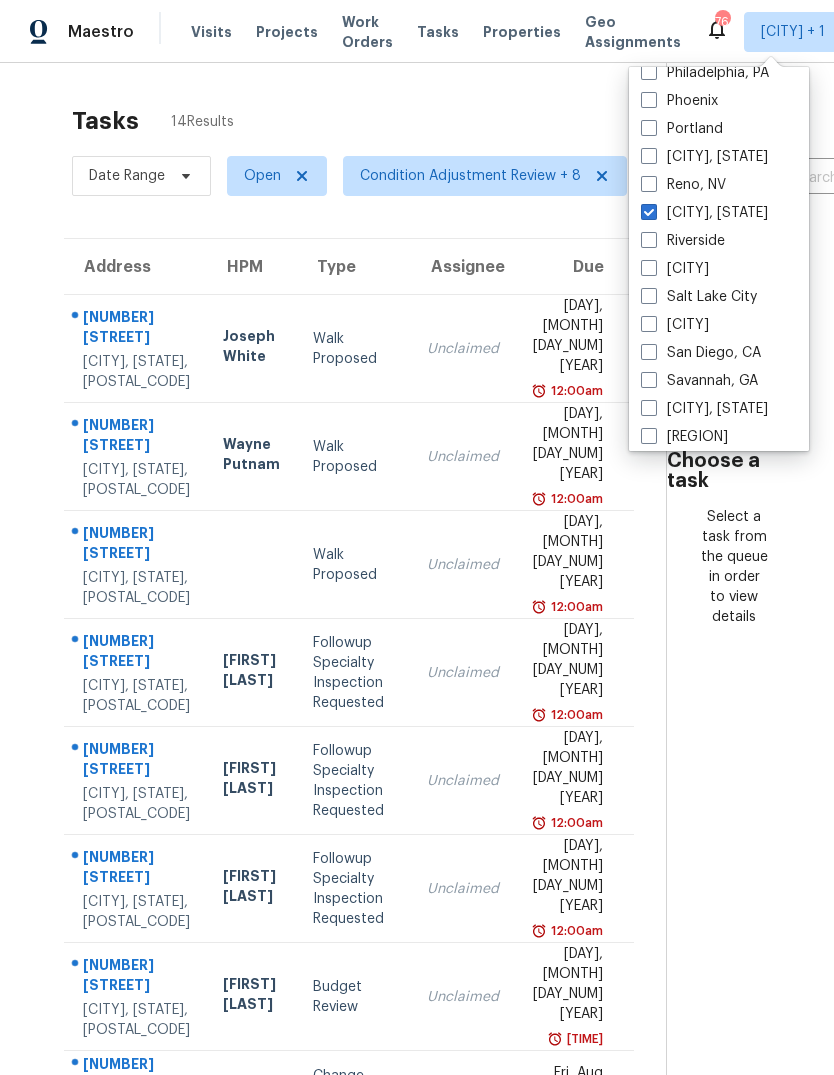 checkbox on "true" 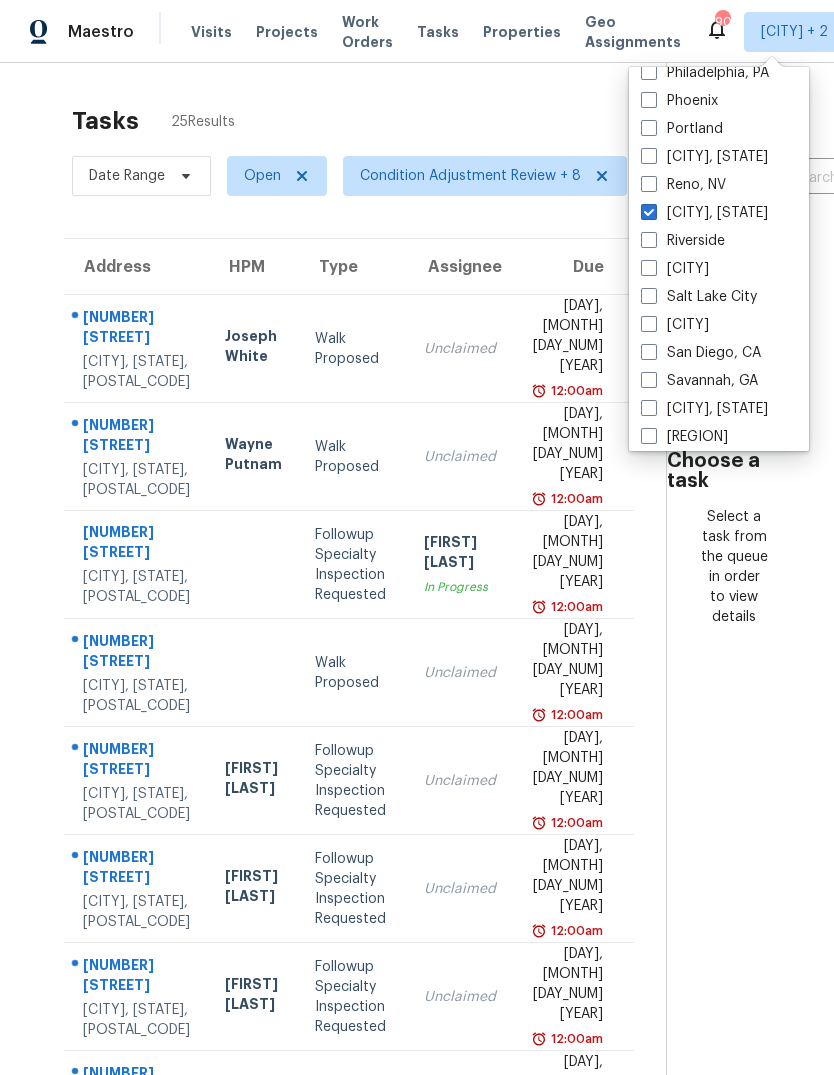 click on "Tasks 25  Results Date Range Open Condition Adjustment Review + 8 Assignee ​ Create a Task Address HPM Type Assignee Due [NUMBER] [STREET]   [CITY], [STATE], [POSTAL_CODE] [FIRST] [LAST] Walk Proposed Unclaimed [DAY], [MONTH] [DAY_NUM] [YEAR] 12:00am [NUMBER] [STREET]   [CITY], [STATE], [POSTAL_CODE] [FIRST] [LAST] Walk Proposed Unclaimed [DAY], [MONTH] [DAY_NUM] [YEAR] 12:00am [NUMBER] [STREET]   [CITY], [STATE], [POSTAL_CODE] Followup Specialty Inspection Requested [FIRST] [LAST] In Progress [DAY], [MONTH] [DAY_NUM] [YEAR] 12:00am [NUMBER] [STREET]   [CITY], [STATE], [POSTAL_CODE] Walk Proposed Unclaimed [DAY], [MONTH] [DAY_NUM] [YEAR] 12:00am [NUMBER] [STREET]   [CITY], [STATE], [POSTAL_CODE] [FIRST] [LAST] Followup Specialty Inspection Requested Unclaimed [DAY], [MONTH] [DAY_NUM] [YEAR] 12:00am [NUMBER] [STREET]   [CITY], [STATE], [POSTAL_CODE] [FIRST] [LAST] Followup Specialty Inspection Requested Unclaimed [DAY], [MONTH] [DAY_NUM] [YEAR] 12:00am [NUMBER] [STREET]   [CITY], [STATE], [POSTAL_CODE] [FIRST] [LAST] Followup Specialty Inspection Requested Unclaimed [DAY], [MONTH] [DAY_NUM] [YEAR] 12:00am [NUMBER] [STREET]   [CITY], [STATE], [POSTAL_CODE]" at bounding box center [417, 745] 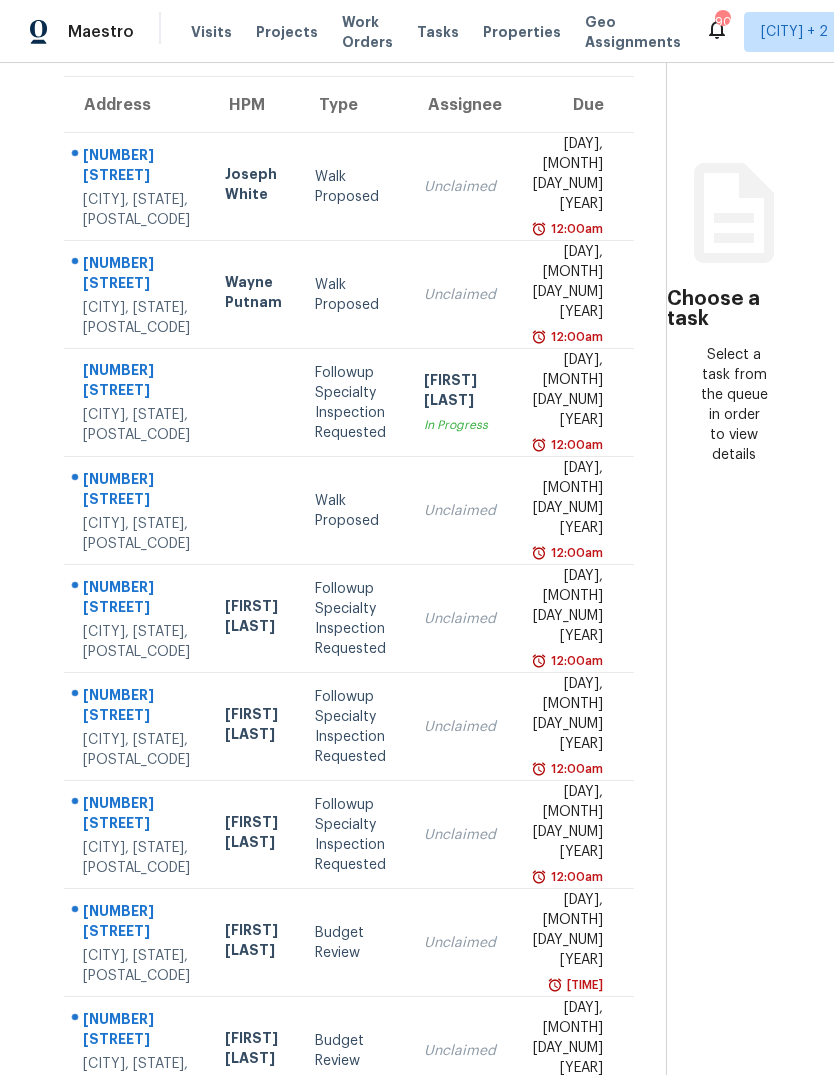 scroll, scrollTop: 160, scrollLeft: 0, axis: vertical 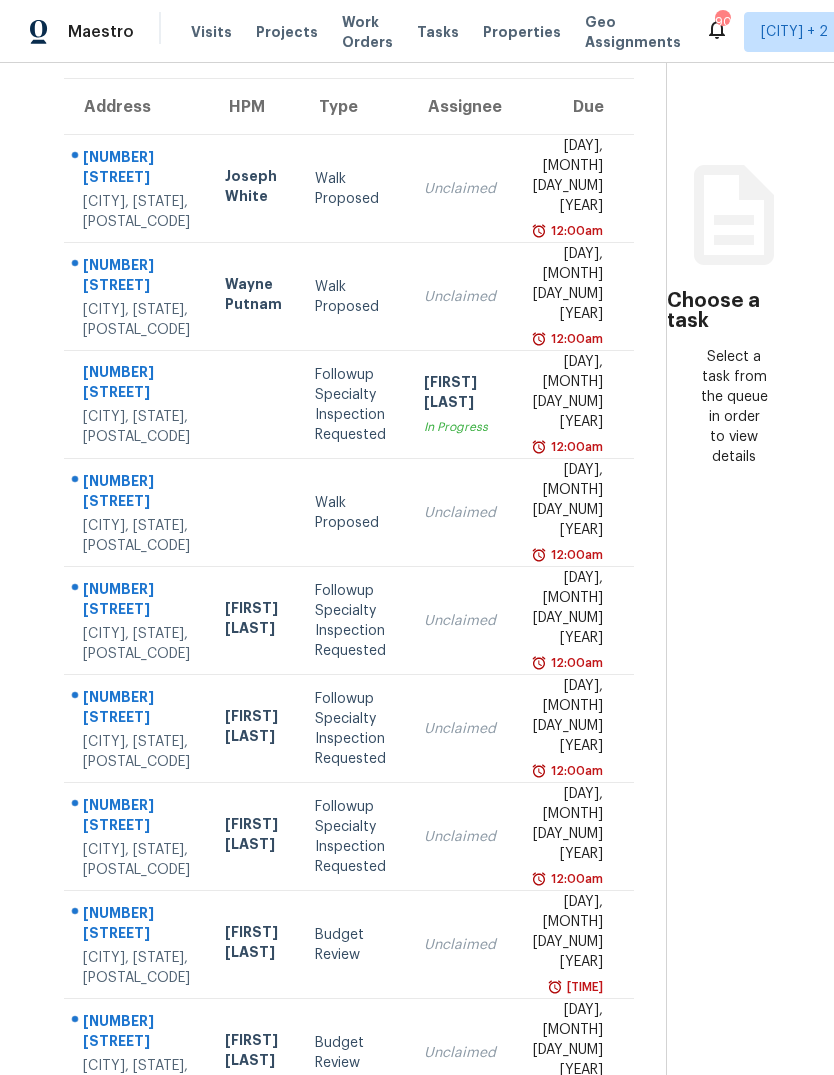 click 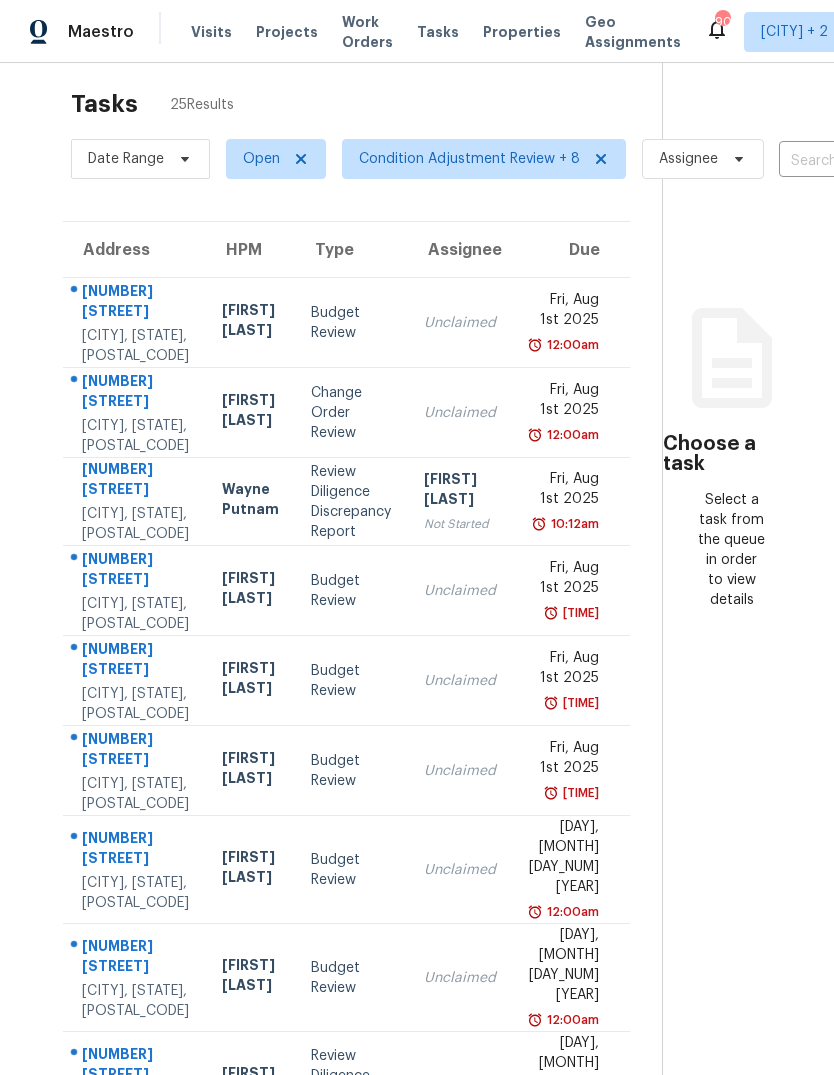 scroll, scrollTop: 16, scrollLeft: 1, axis: both 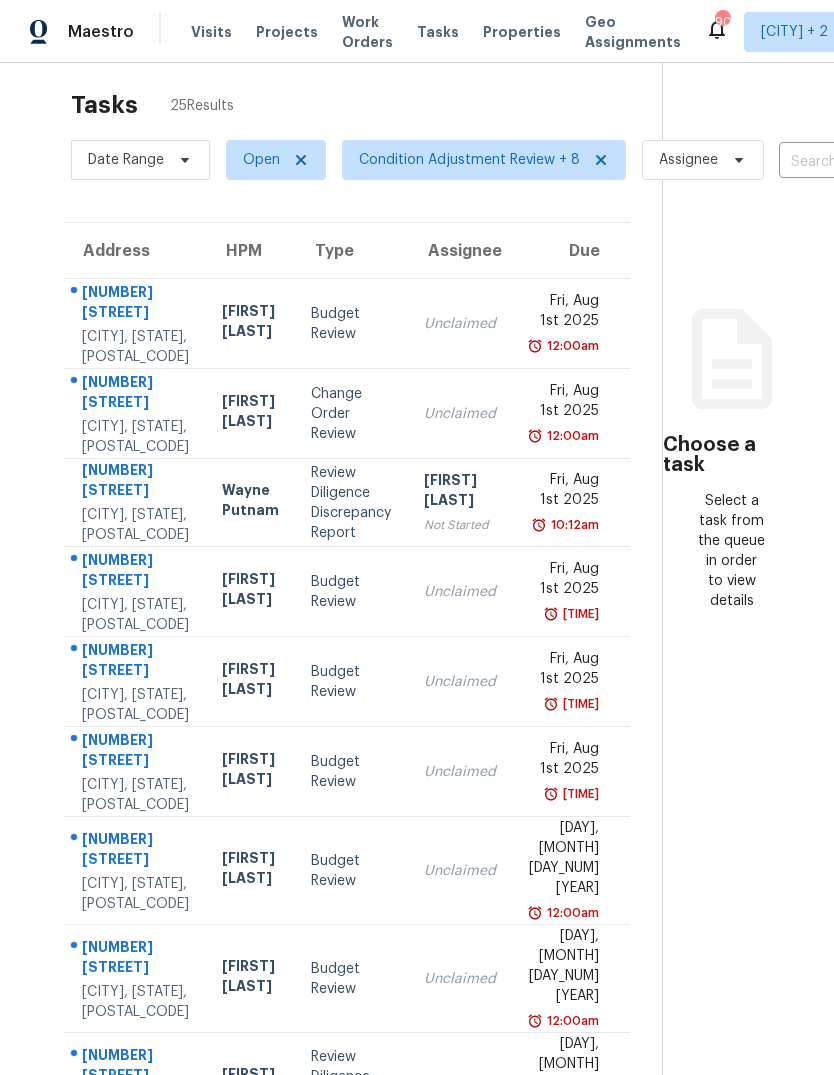 click on "Unclaimed" at bounding box center [460, 414] 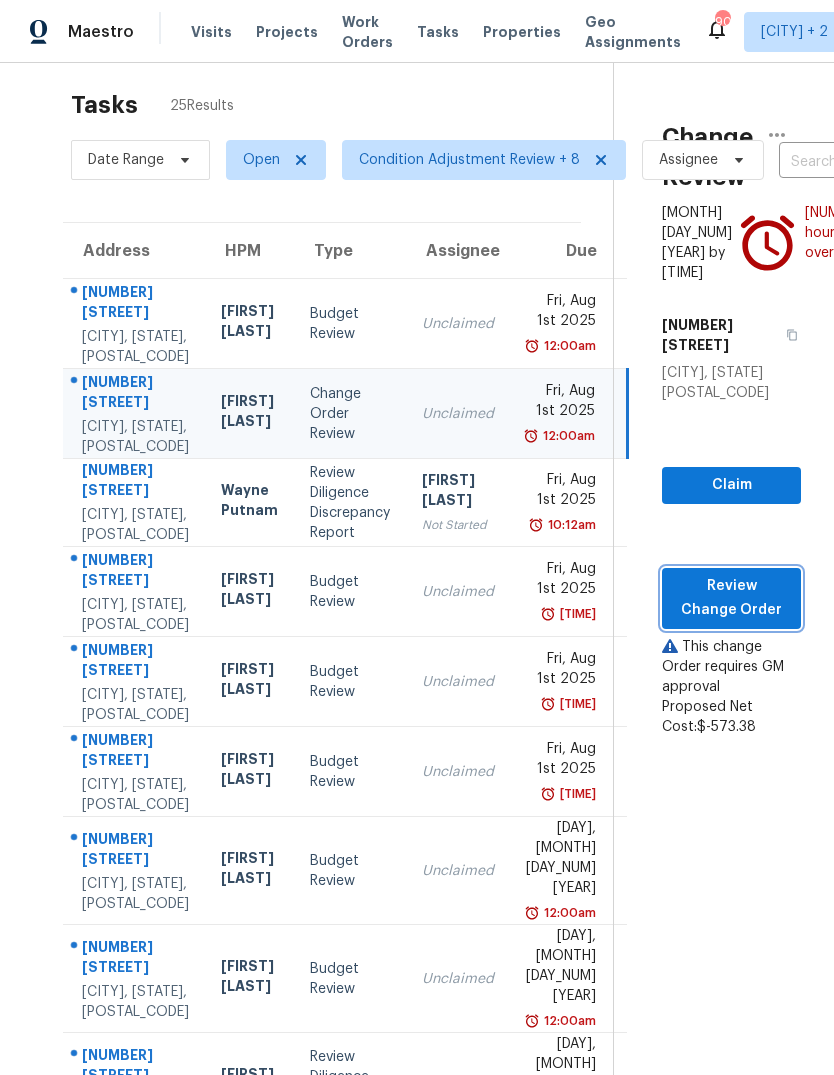 click on "Review Change Order" at bounding box center (731, 598) 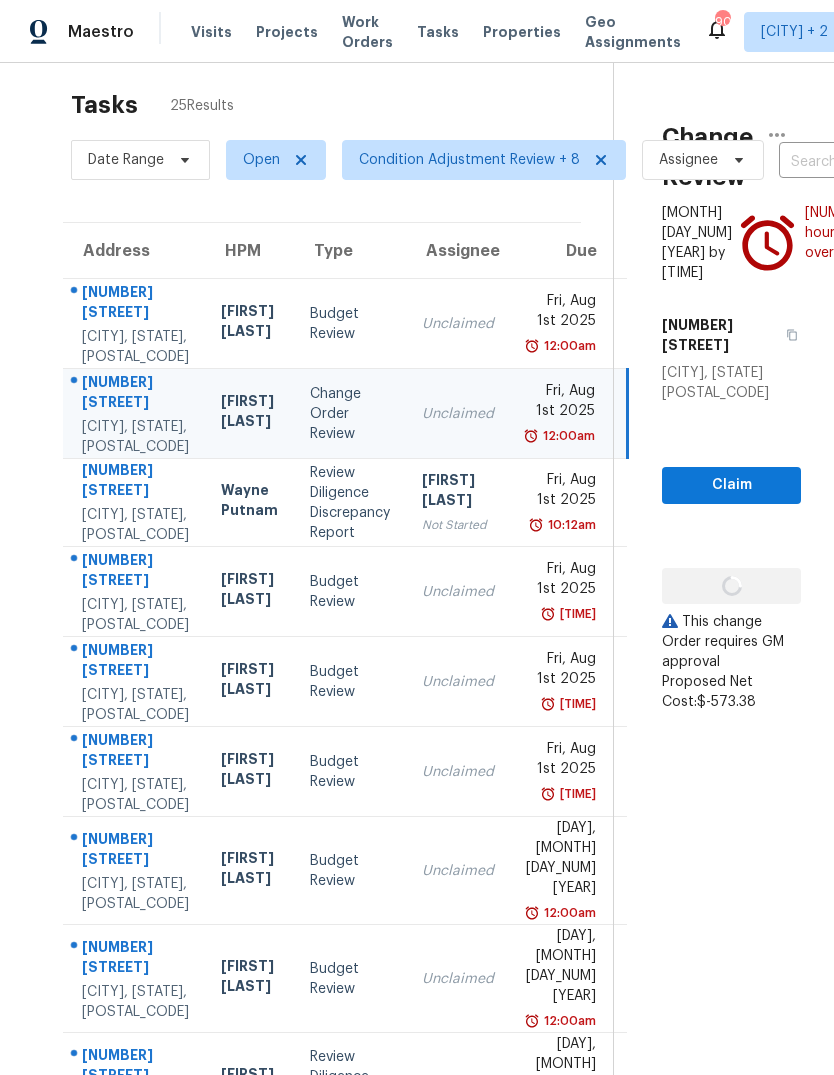 scroll, scrollTop: 0, scrollLeft: 0, axis: both 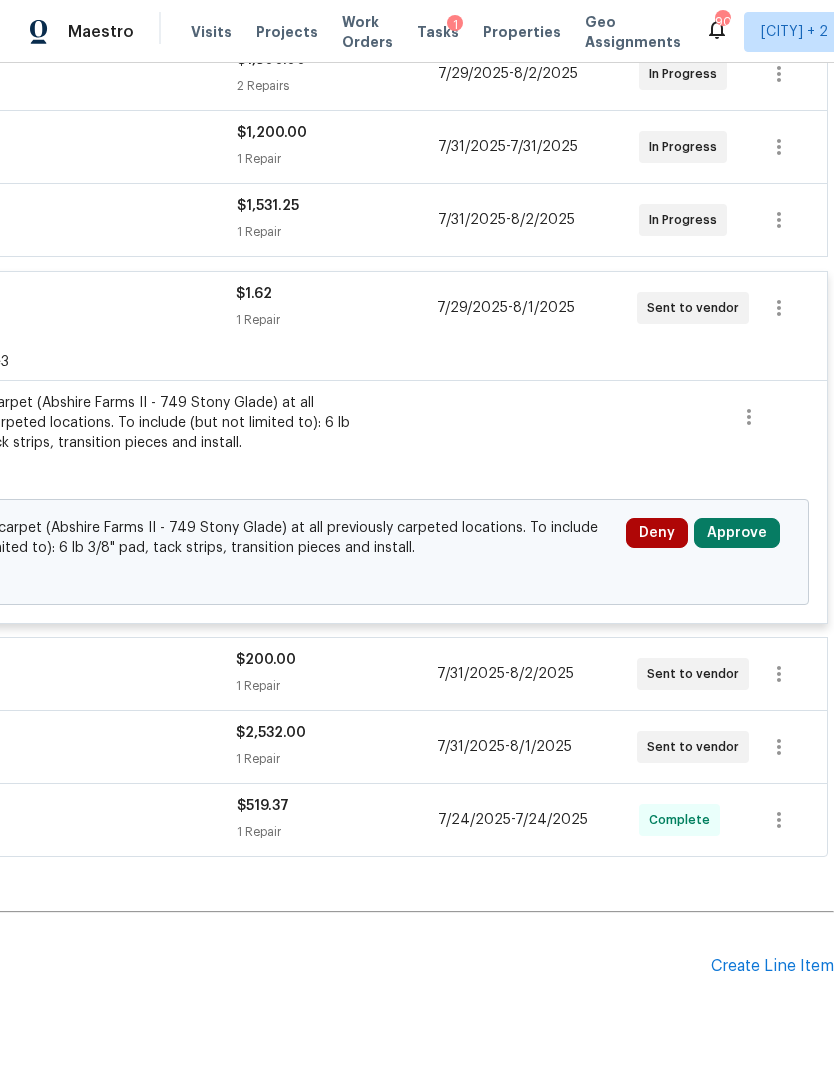 click on "Approve" at bounding box center [737, 533] 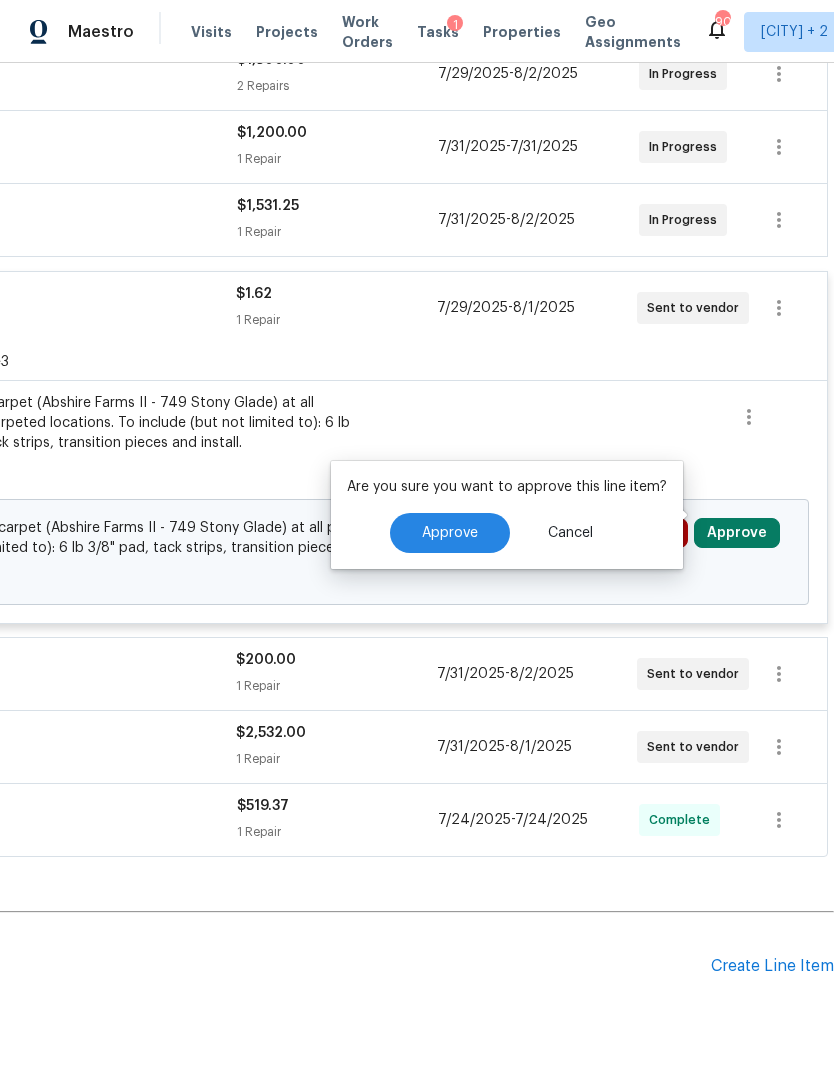 click on "Approve" at bounding box center (450, 533) 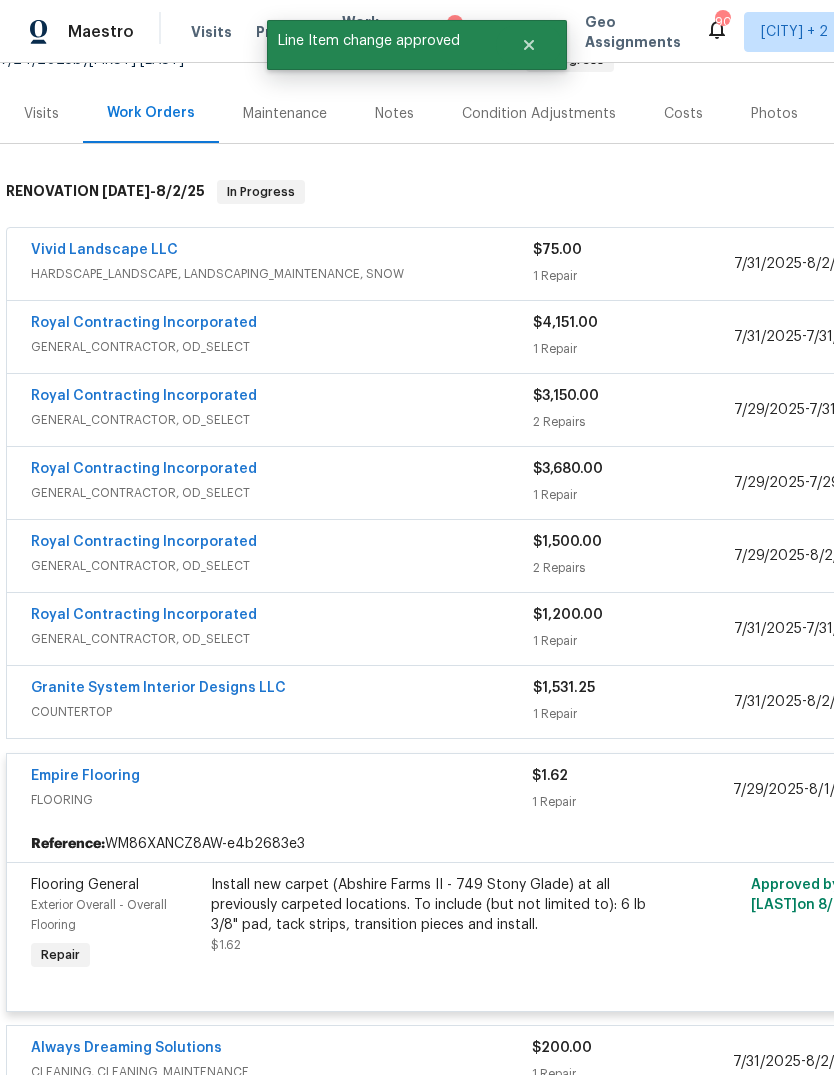 scroll, scrollTop: 246, scrollLeft: 0, axis: vertical 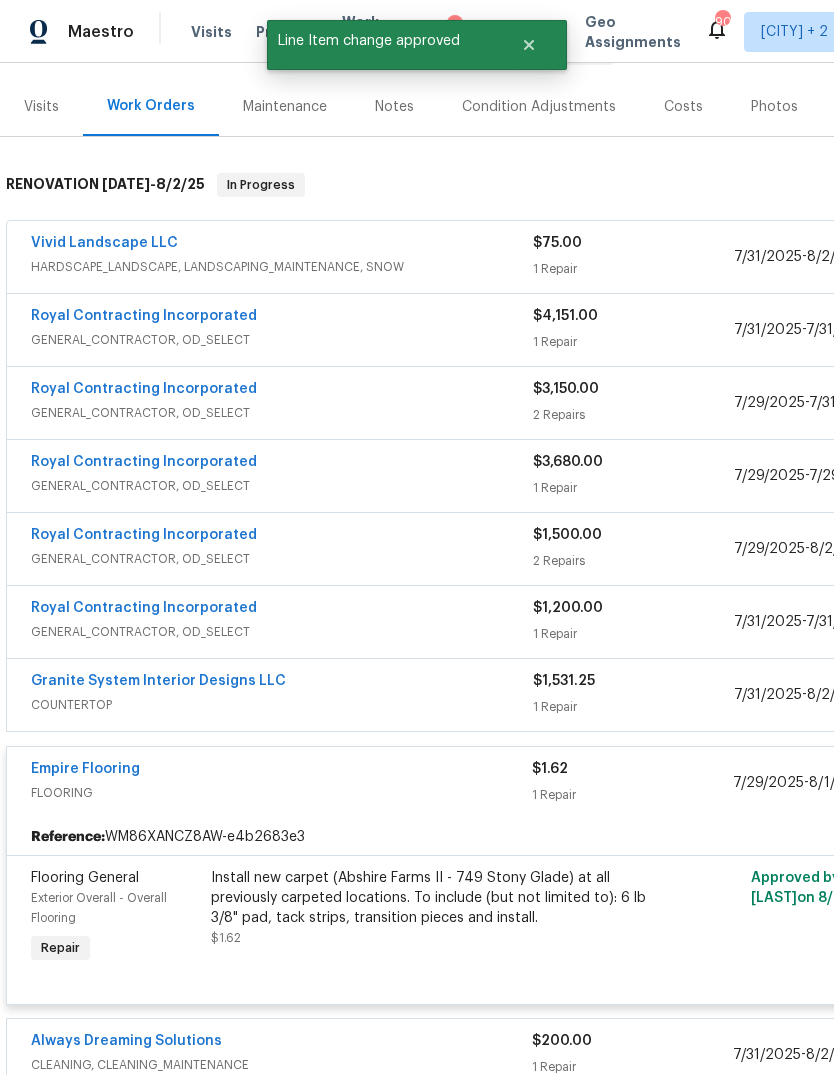 click on "Empire Flooring" at bounding box center [281, 771] 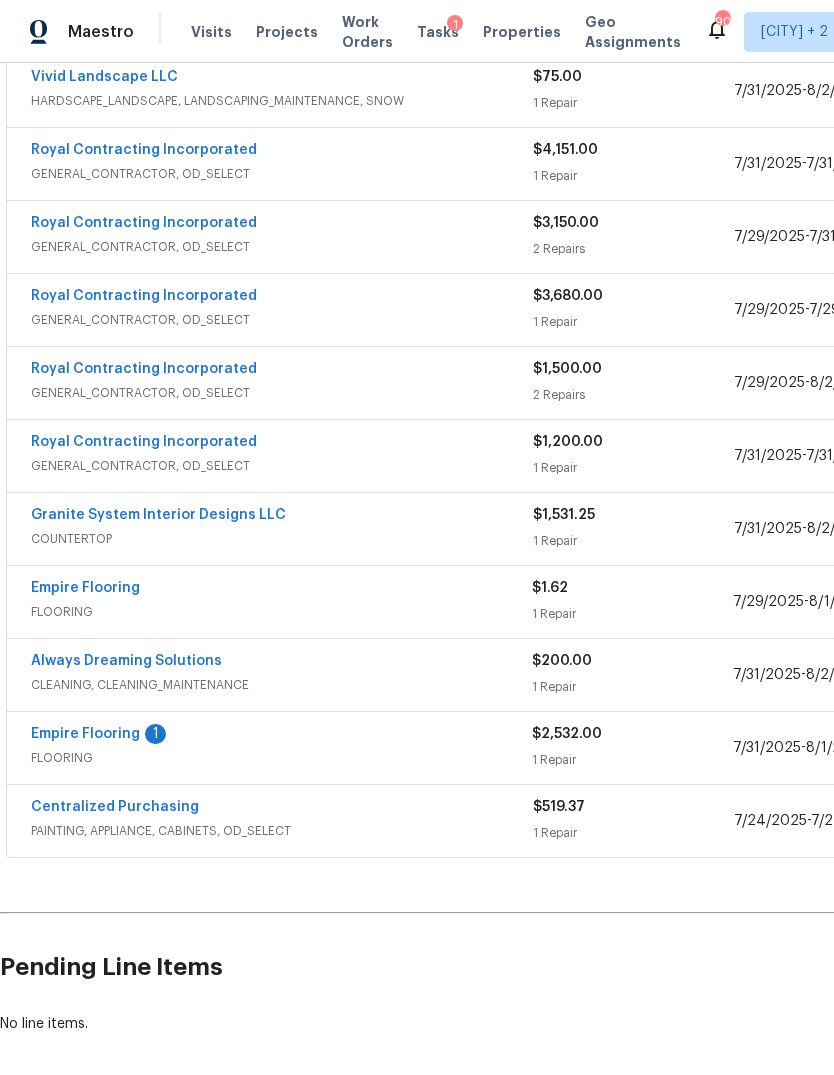 scroll, scrollTop: 411, scrollLeft: 0, axis: vertical 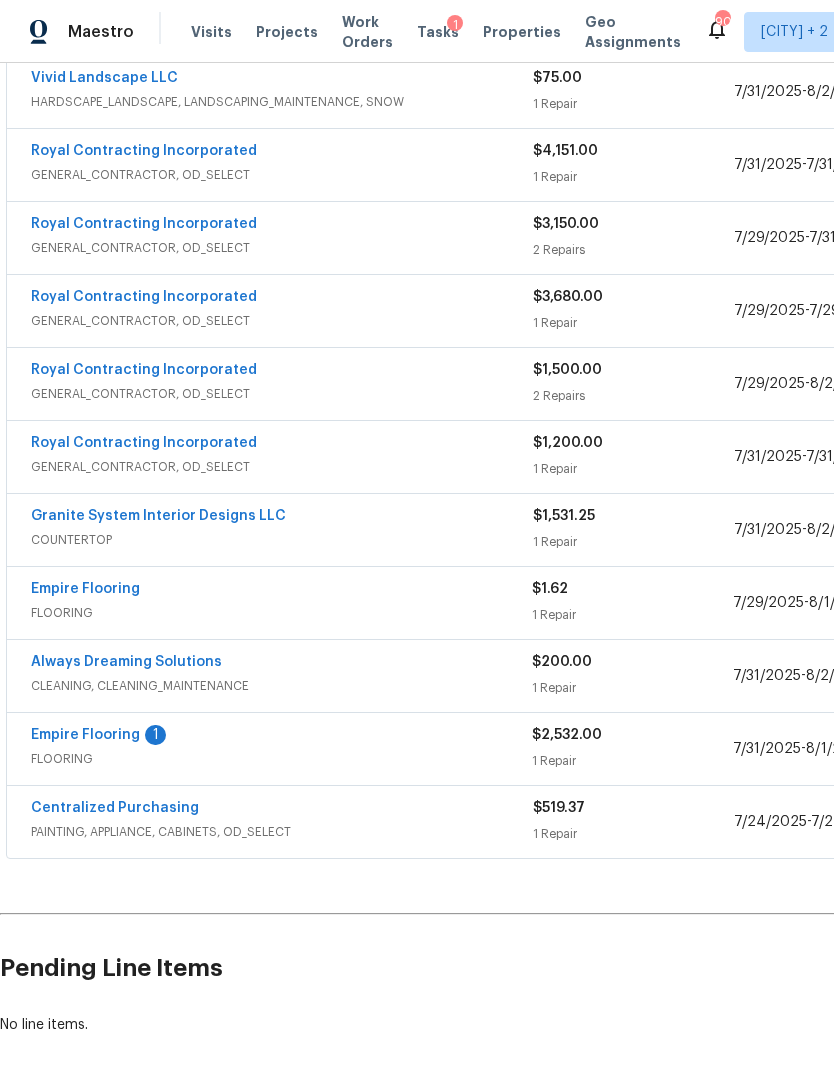 click on "Empire Flooring 1" at bounding box center [281, 737] 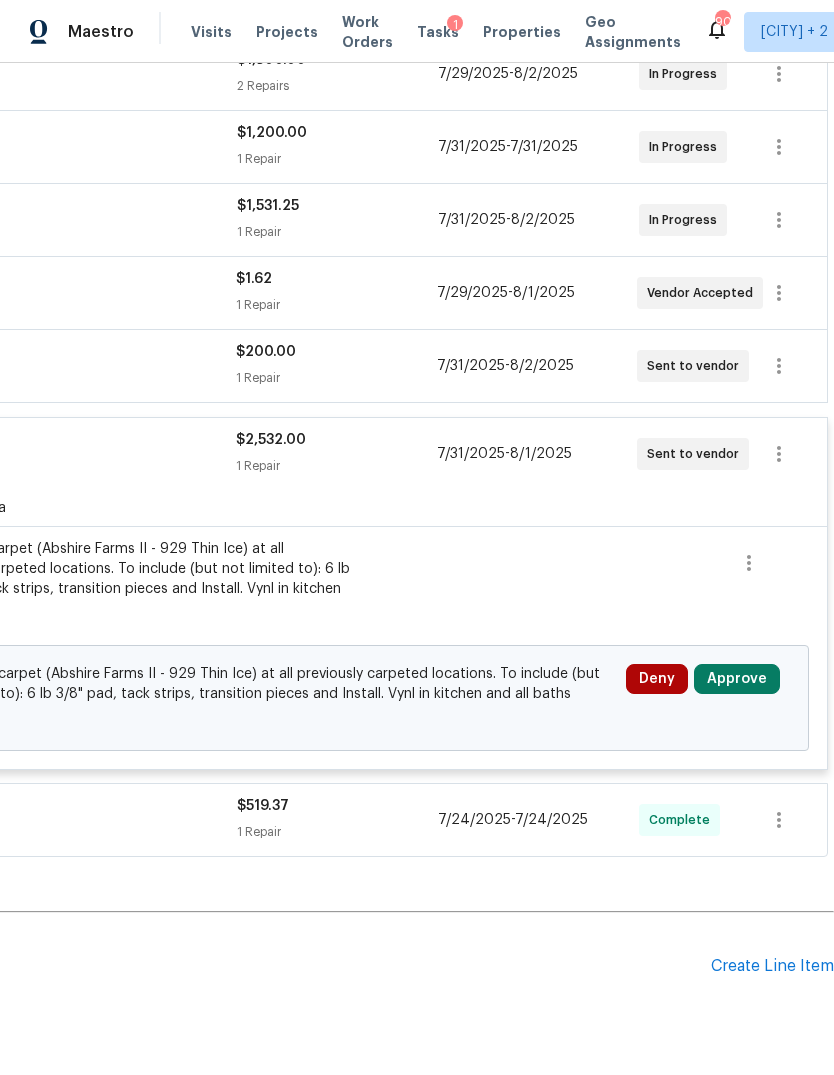 scroll, scrollTop: 721, scrollLeft: 296, axis: both 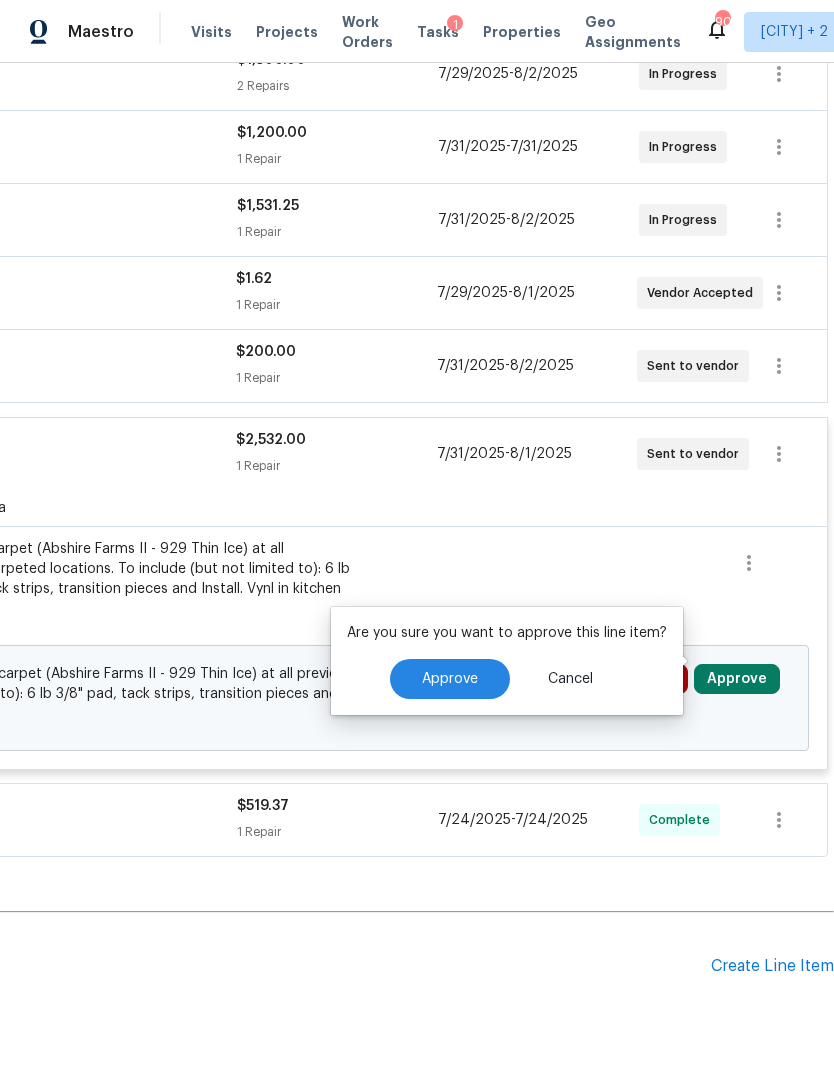 click on "Approve" at bounding box center [450, 679] 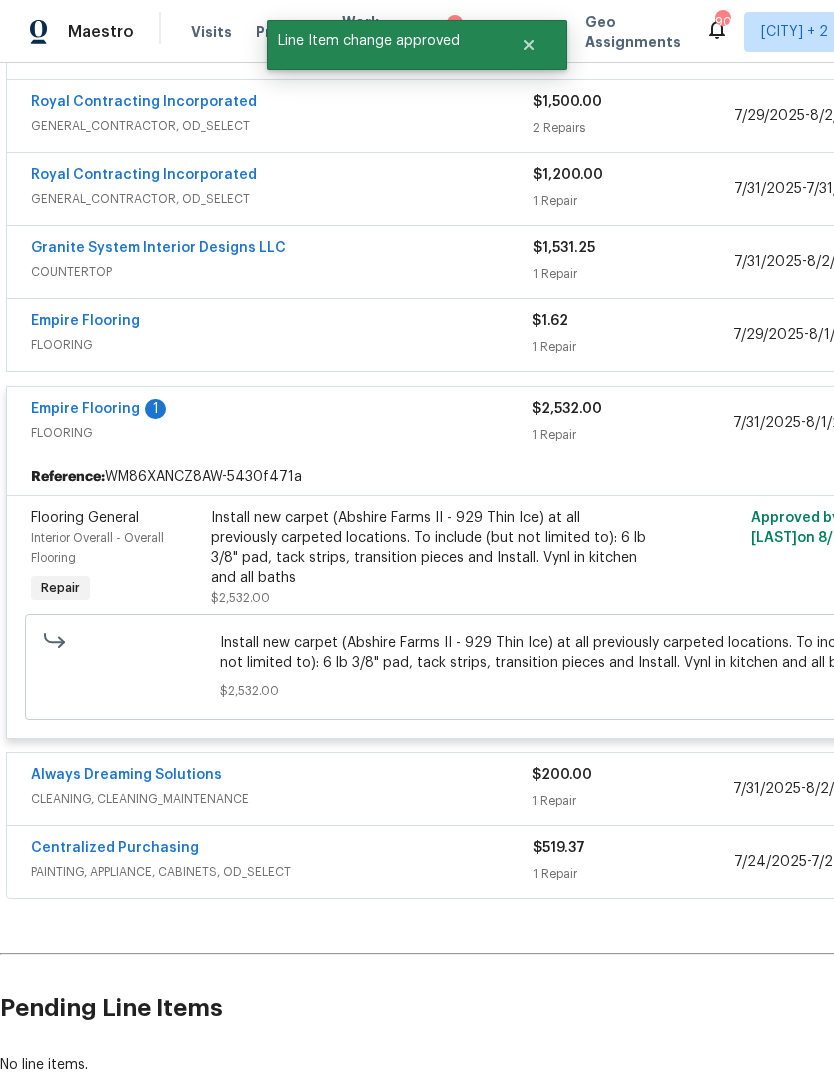 scroll, scrollTop: 677, scrollLeft: -1, axis: both 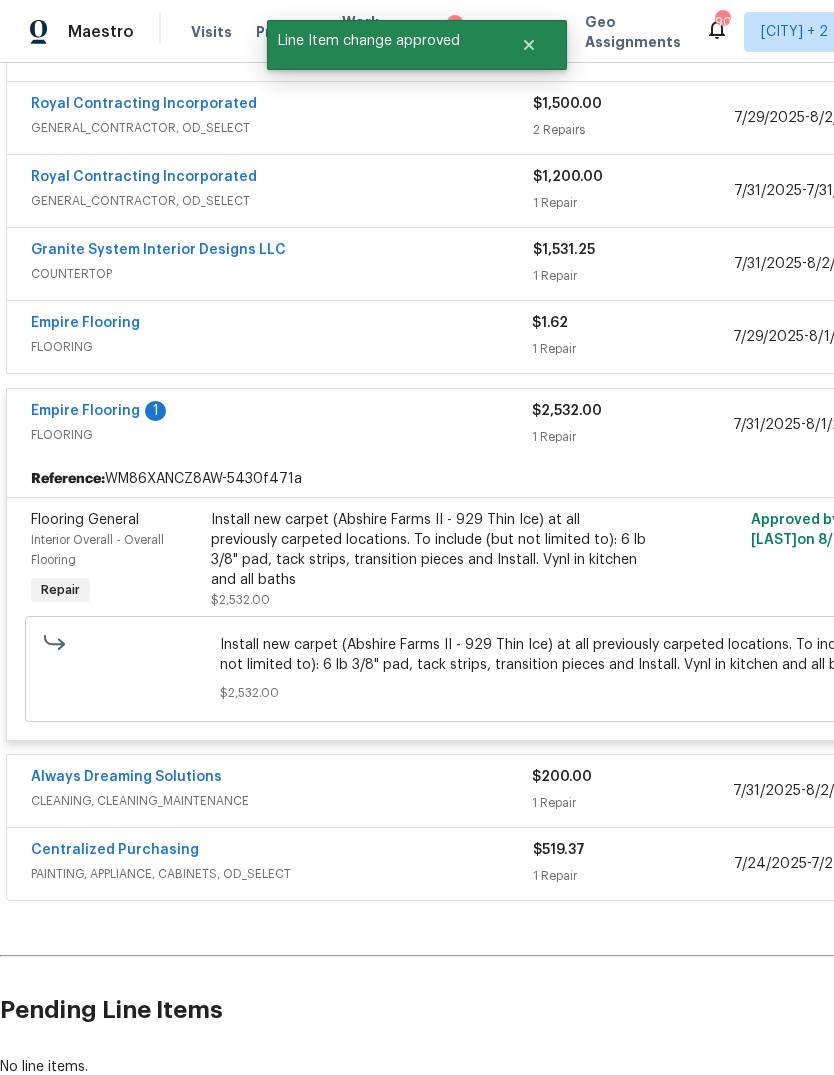 click on "Empire Flooring 1" at bounding box center [281, 413] 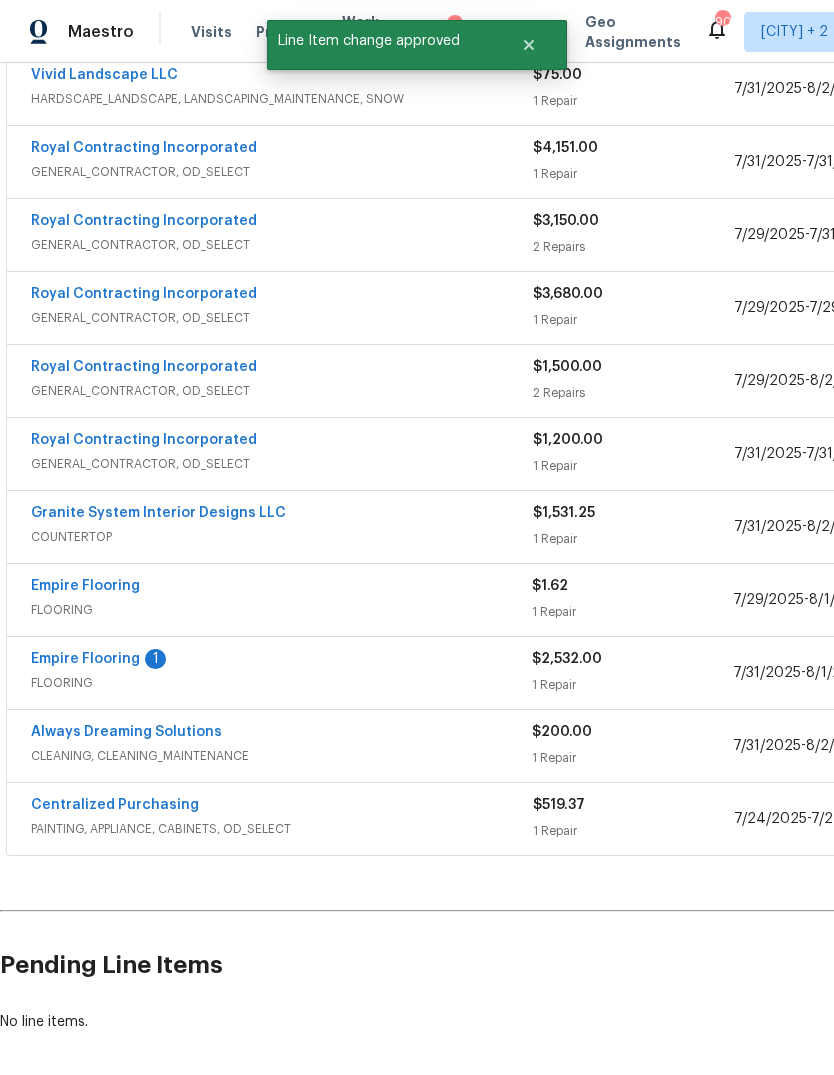 scroll, scrollTop: 411, scrollLeft: 0, axis: vertical 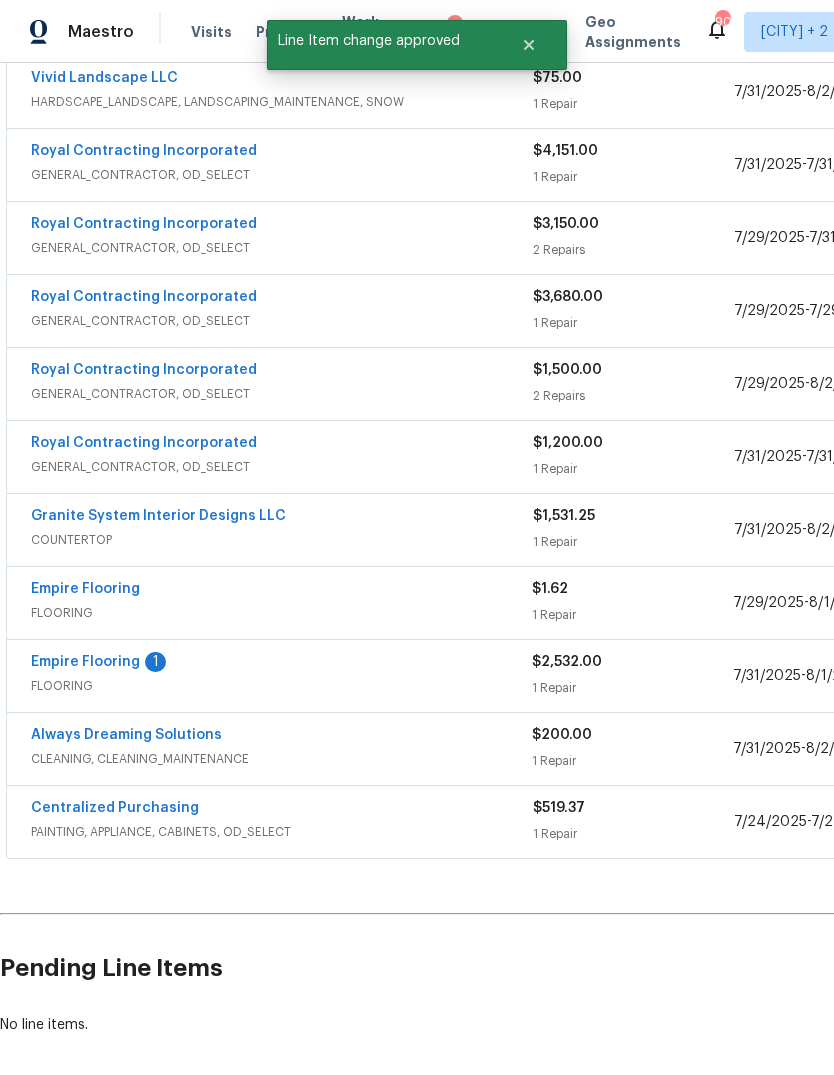 click on "Empire Flooring" at bounding box center [281, 591] 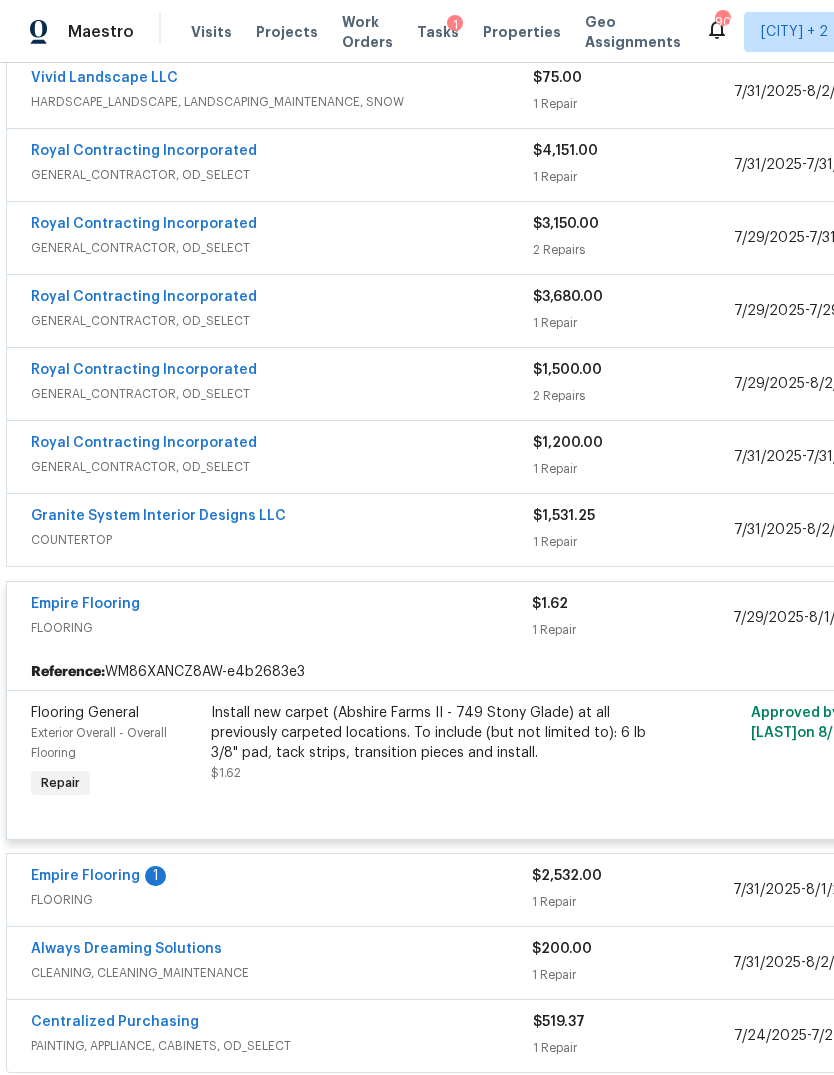 click on "FLOORING" at bounding box center [281, 628] 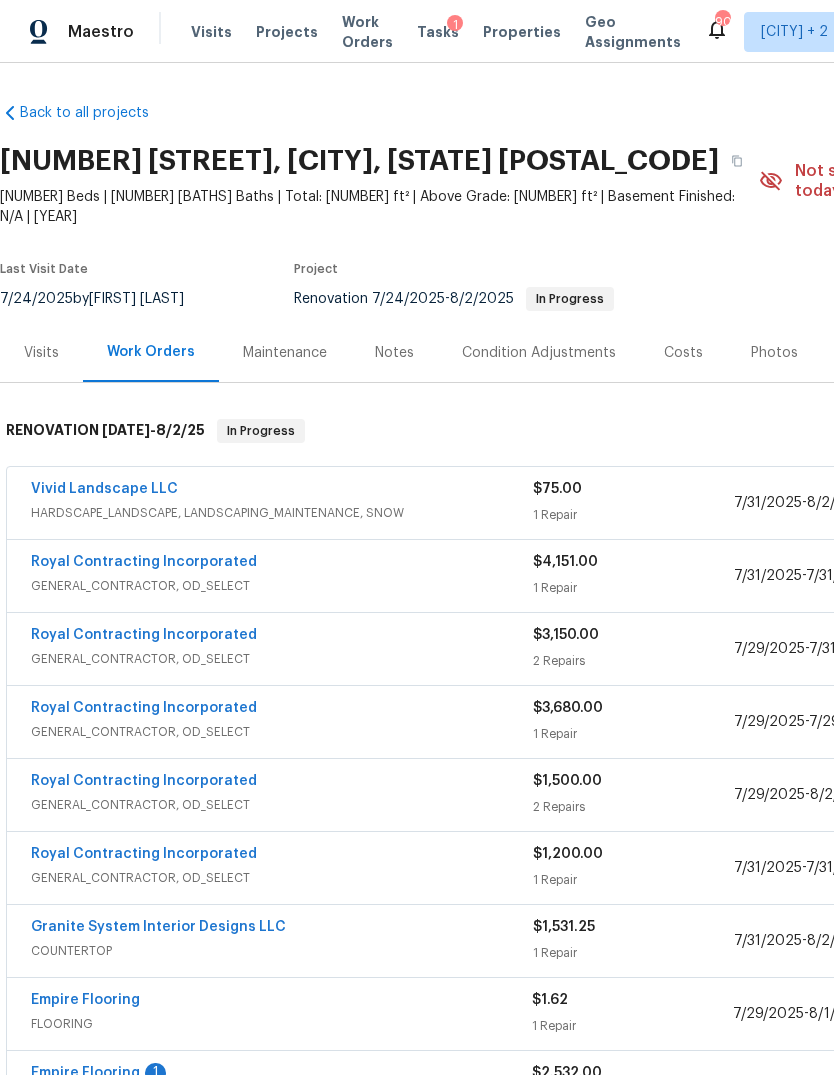 scroll, scrollTop: 0, scrollLeft: 0, axis: both 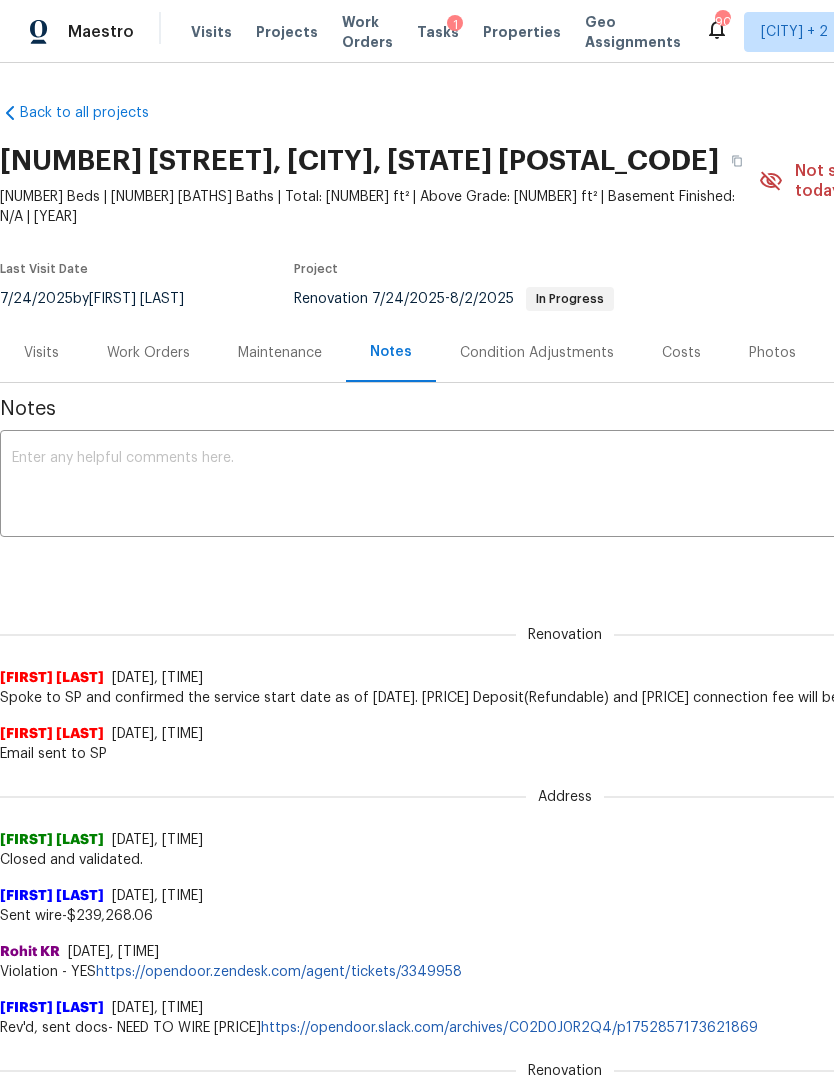 click on "Costs" at bounding box center [681, 352] 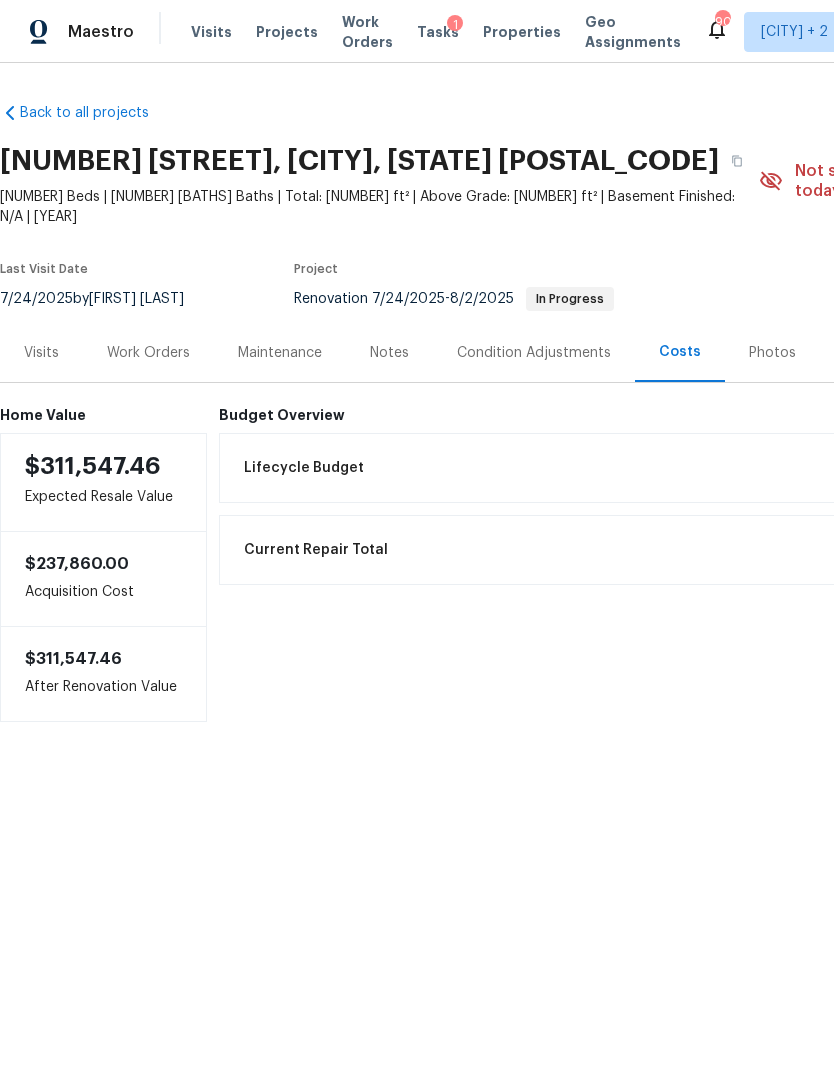 scroll, scrollTop: 0, scrollLeft: 0, axis: both 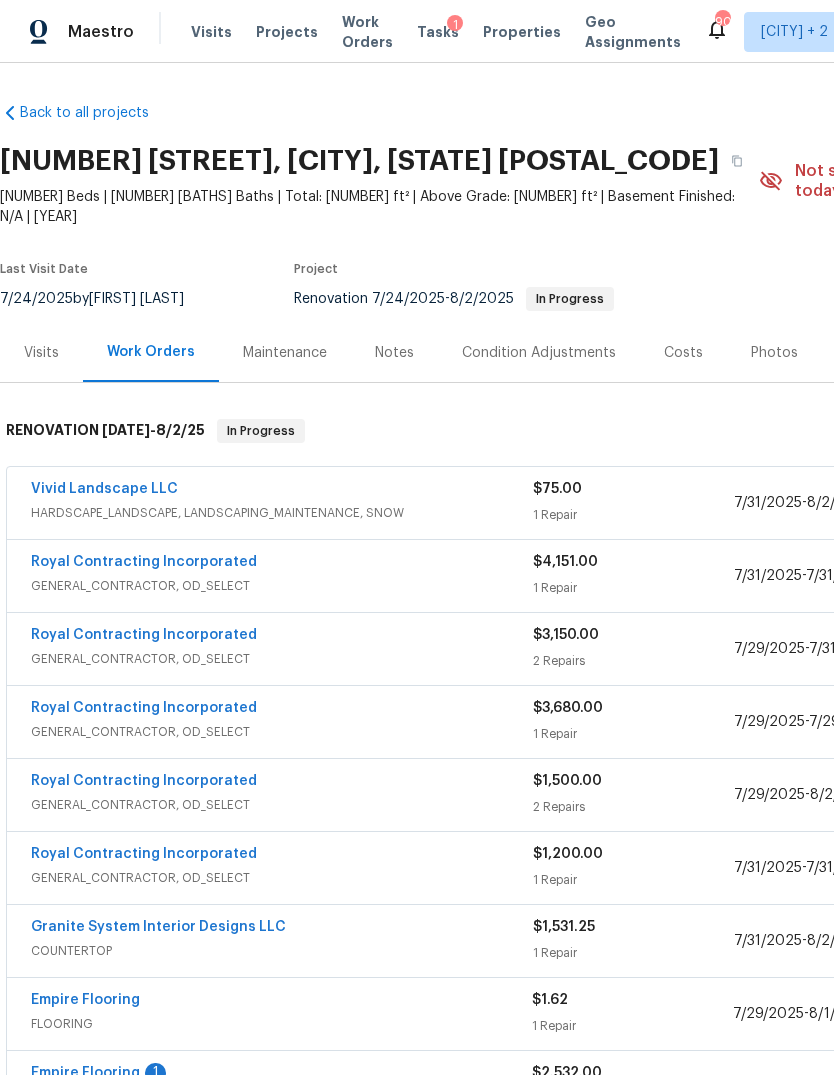 click on "Tasks" at bounding box center (438, 32) 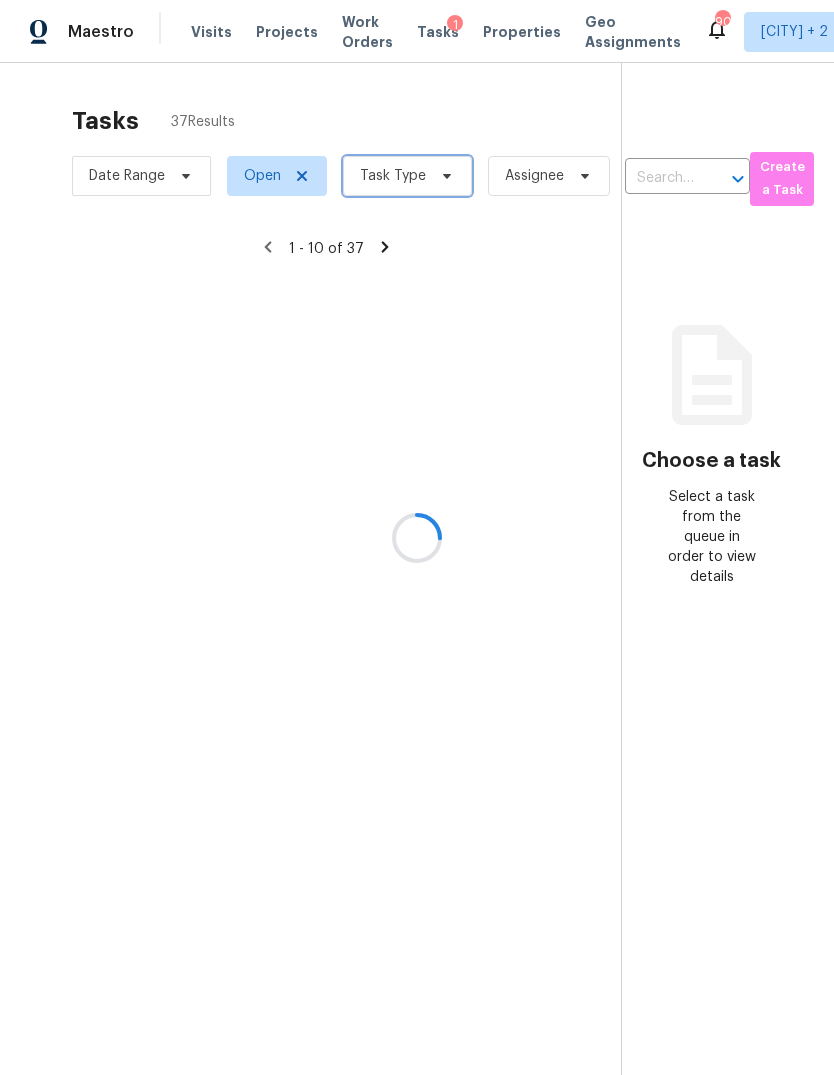 click 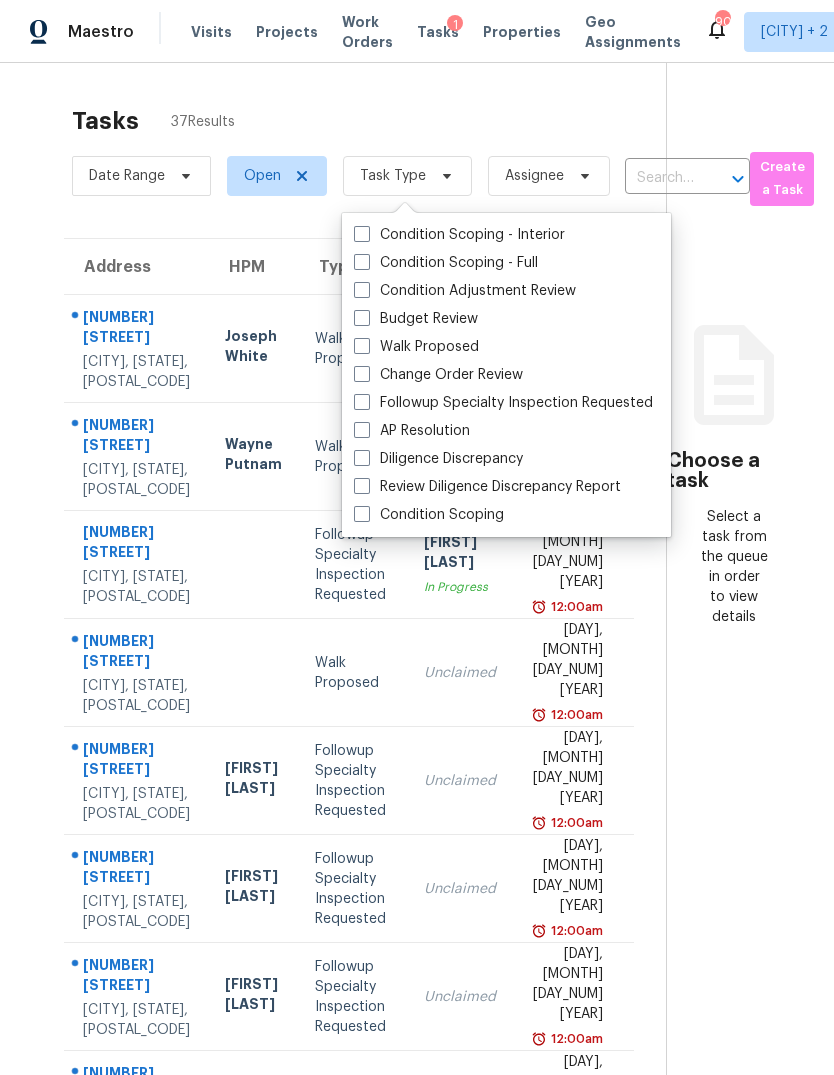 click at bounding box center (362, 290) 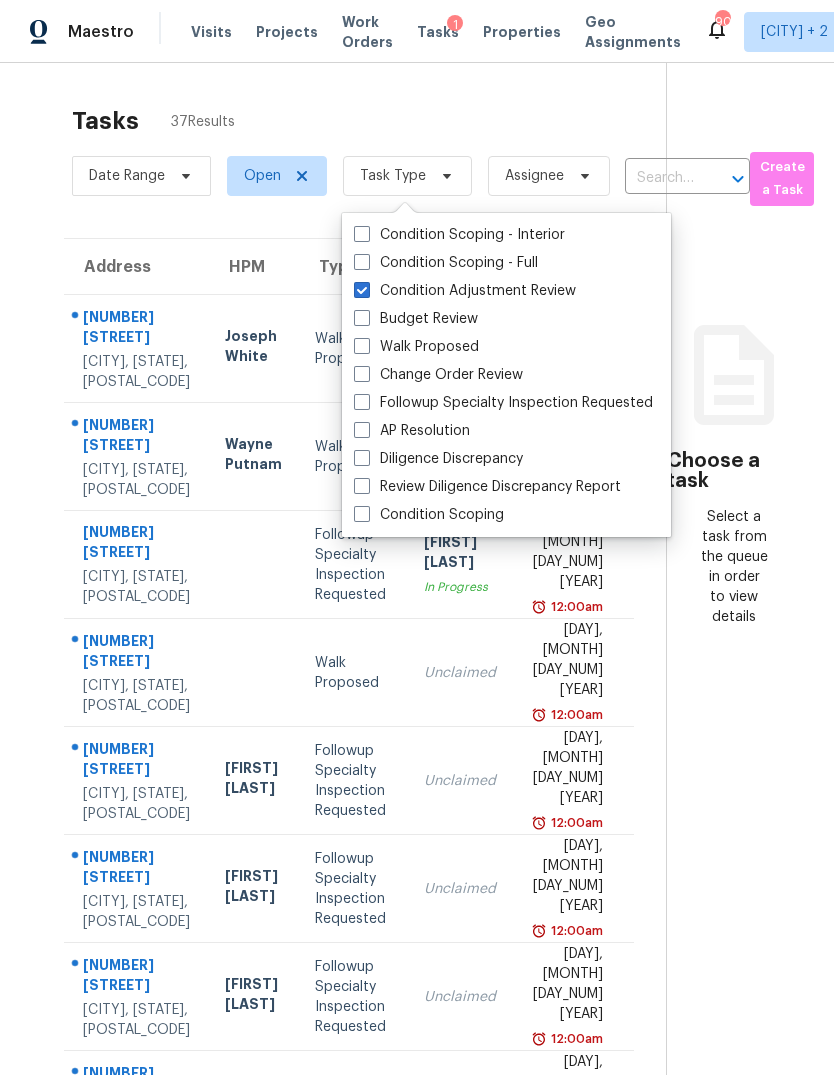 checkbox on "true" 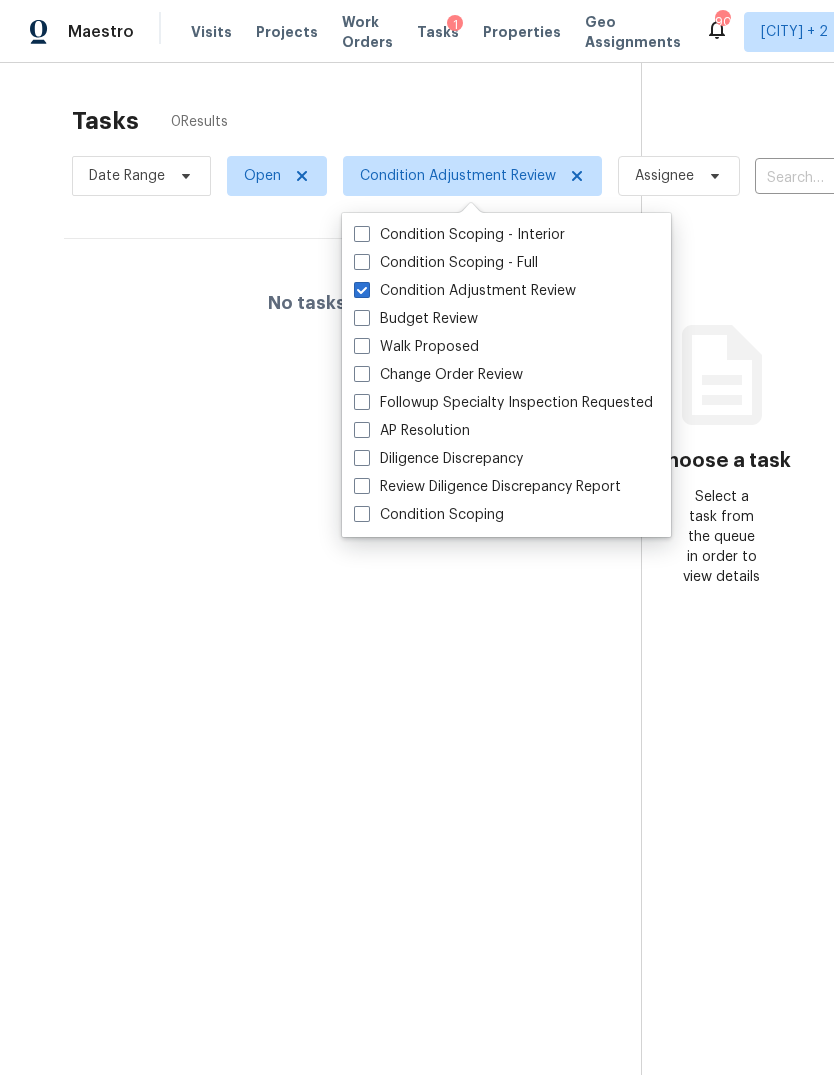 click at bounding box center [362, 318] 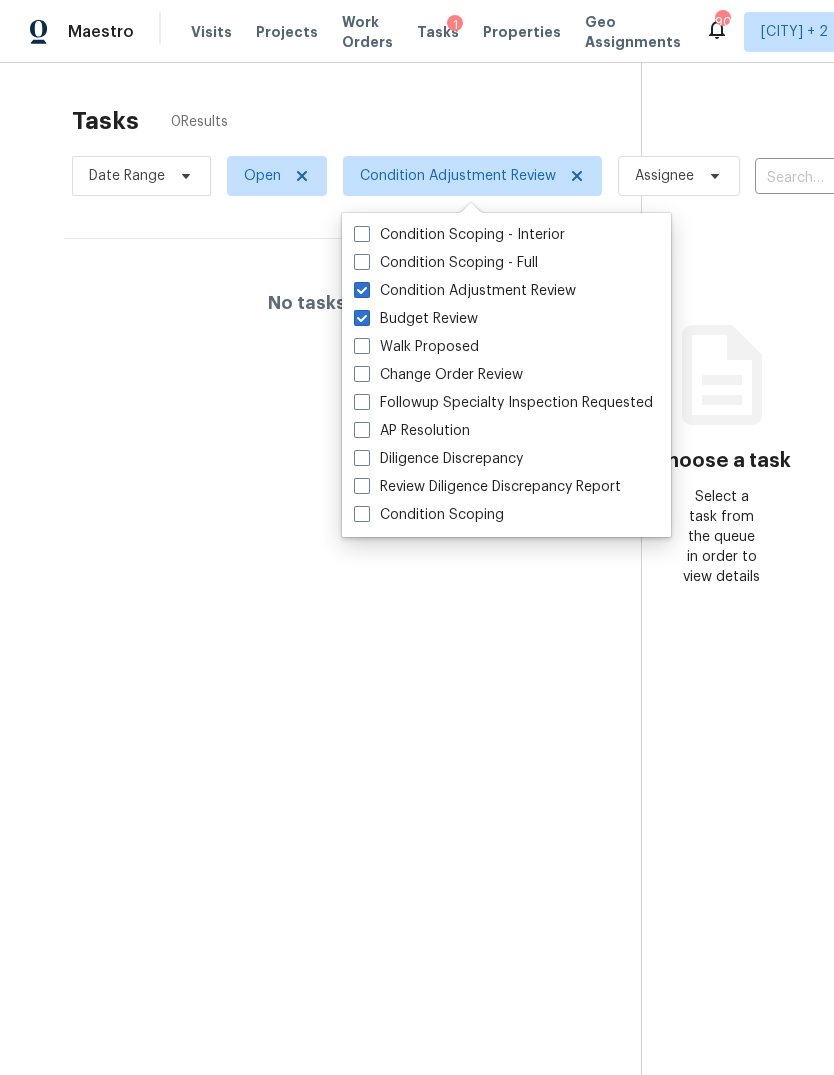 checkbox on "true" 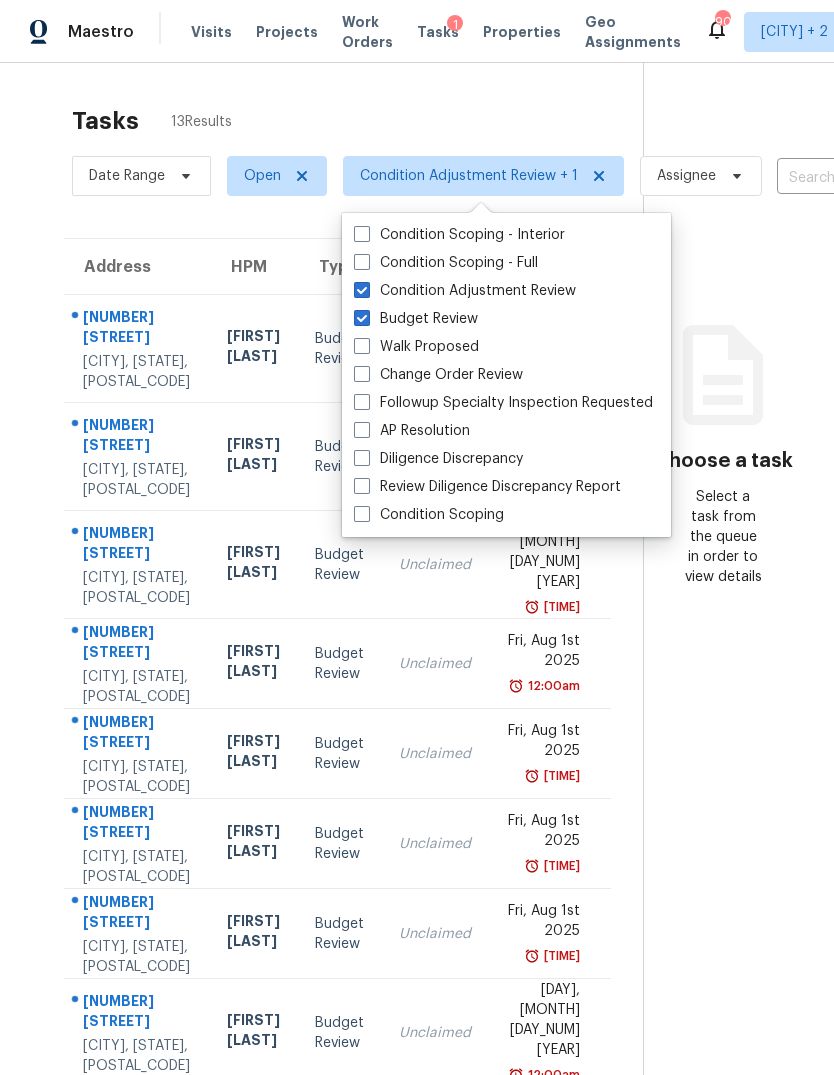click at bounding box center [362, 346] 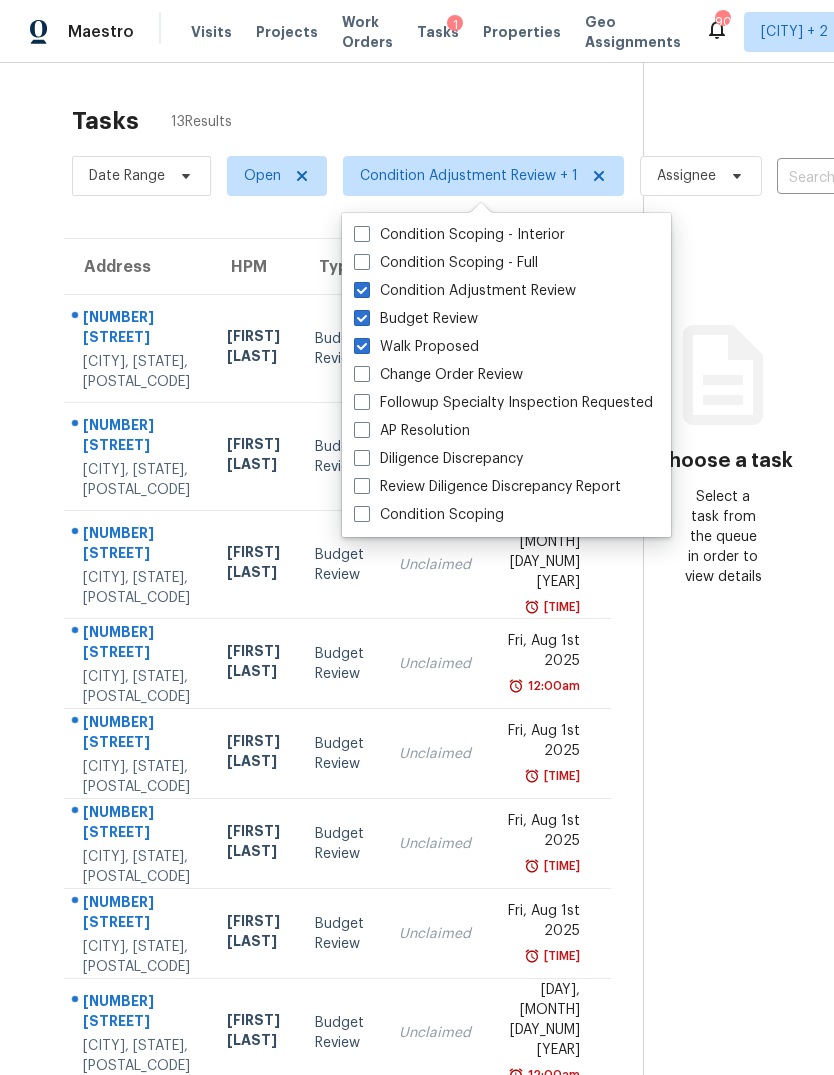 checkbox on "true" 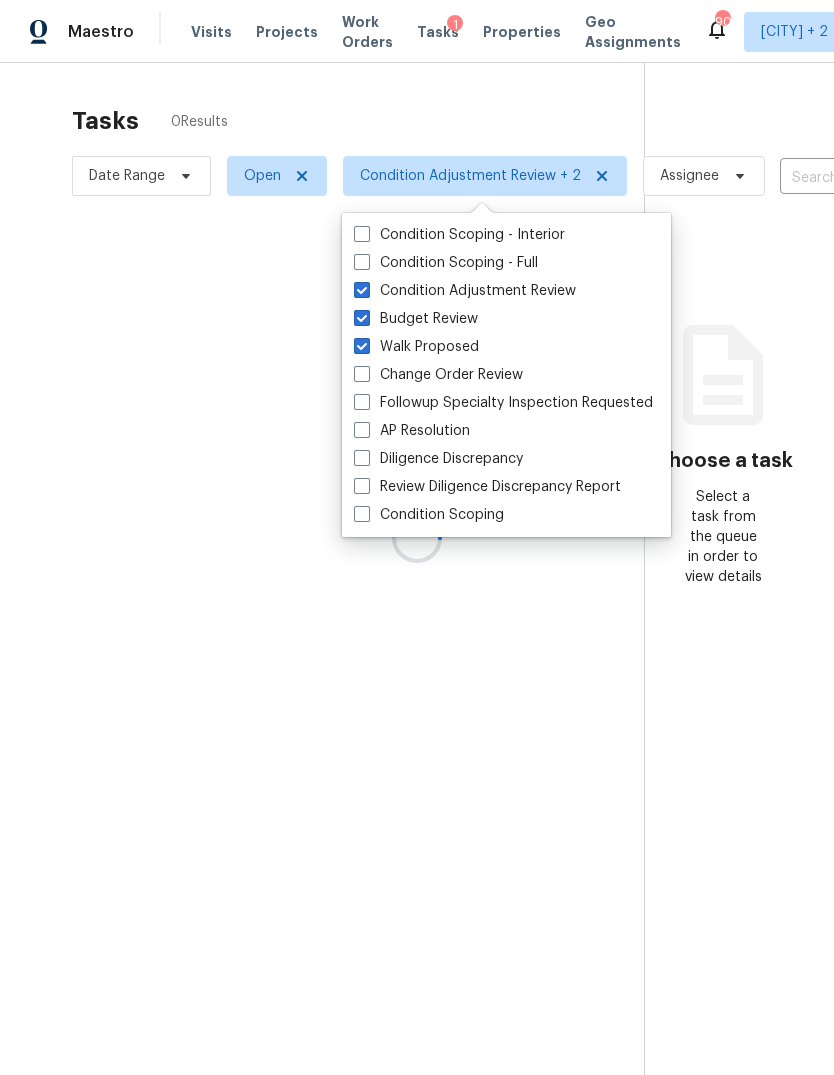 click at bounding box center (362, 374) 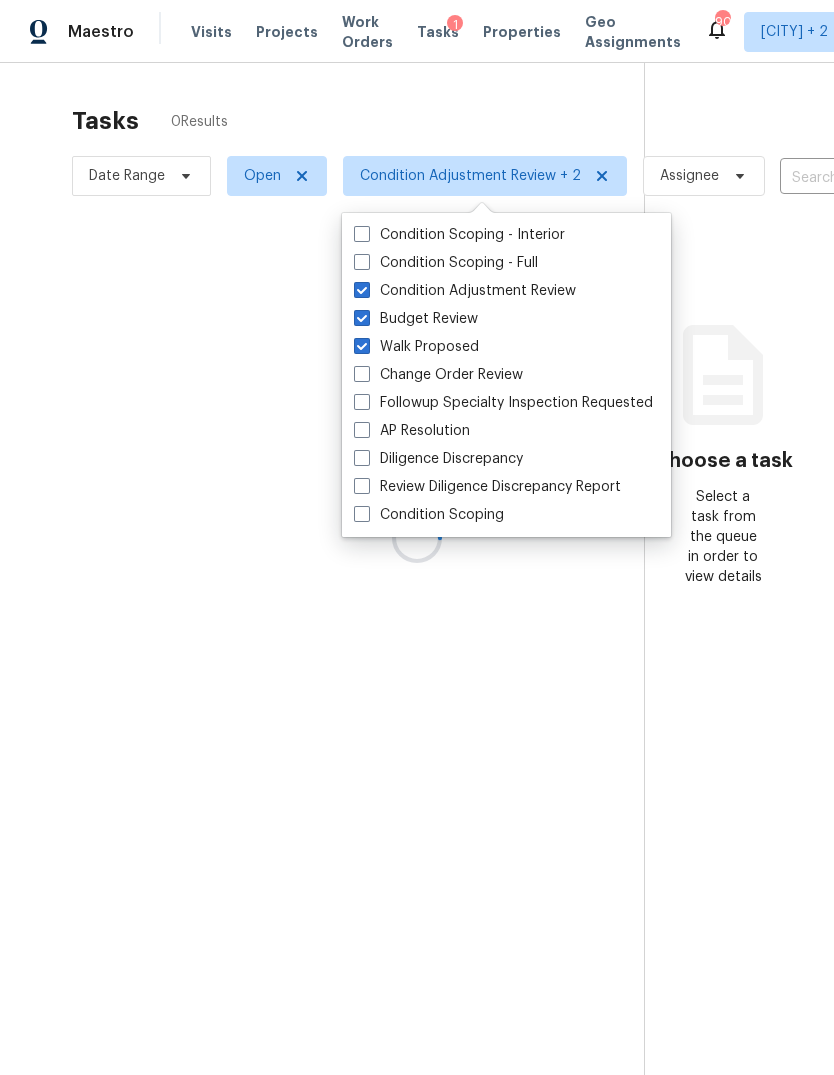 click on "Change Order Review" at bounding box center [360, 371] 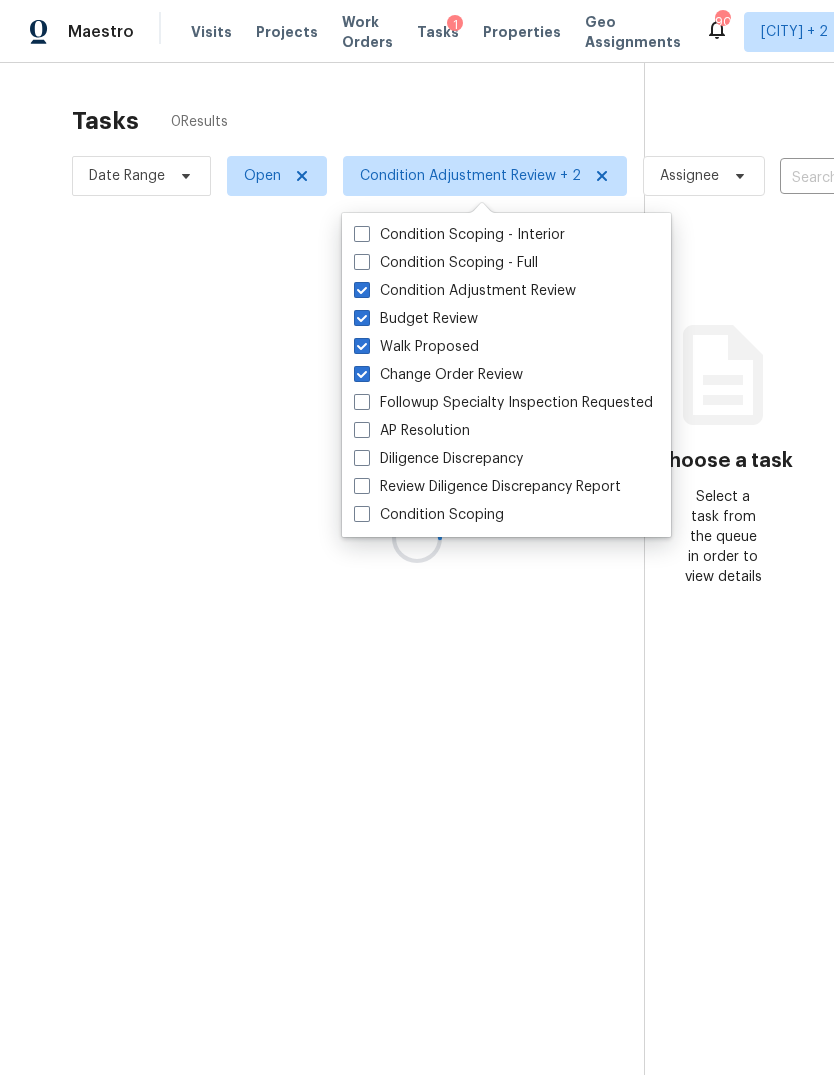 checkbox on "true" 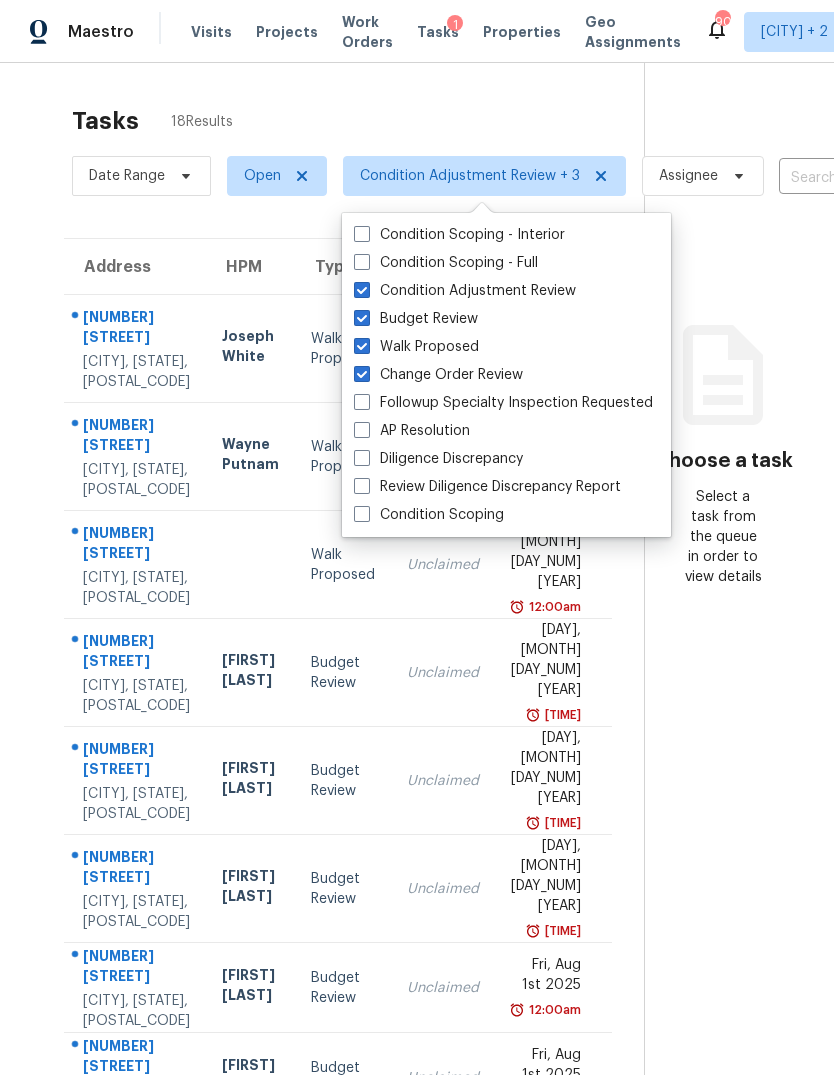 click at bounding box center (362, 402) 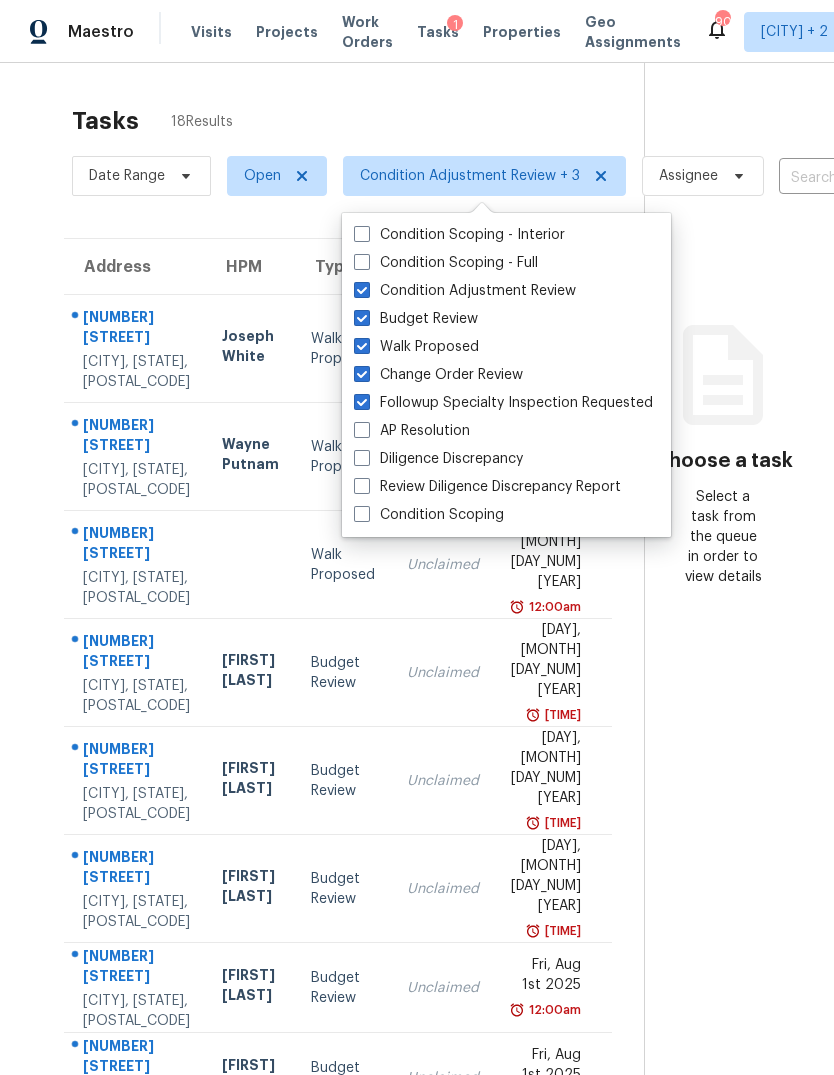checkbox on "true" 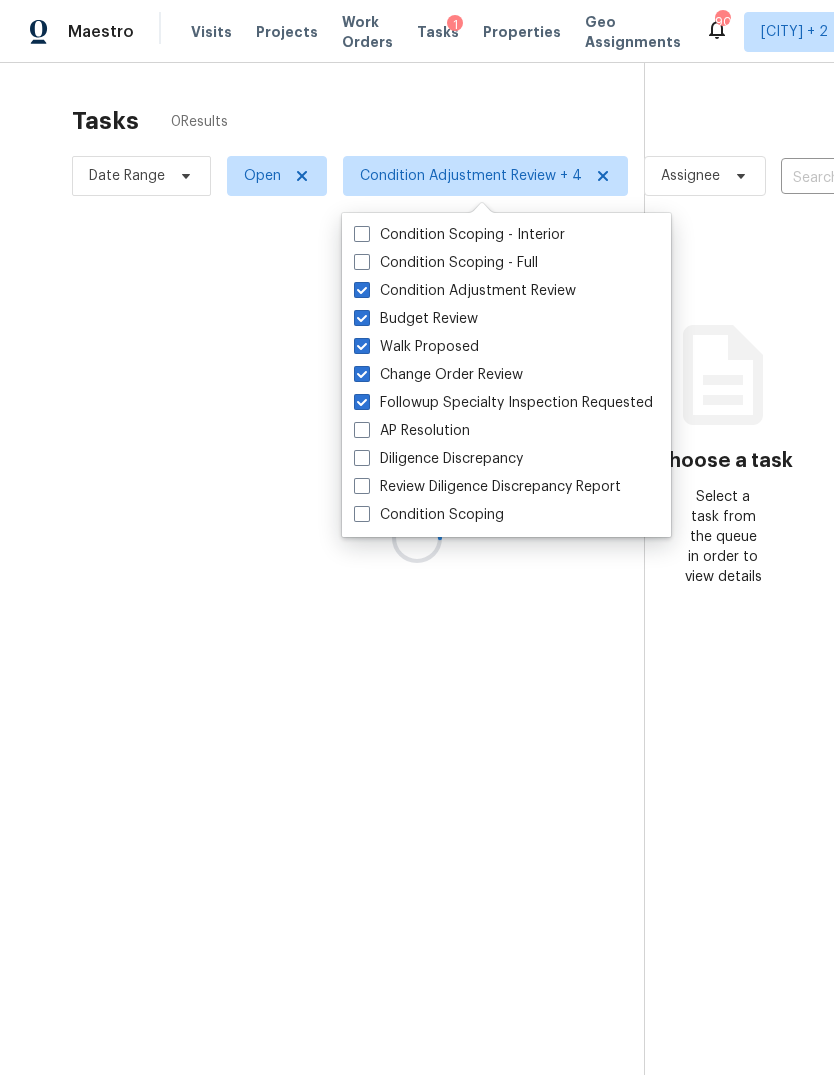 click at bounding box center (362, 430) 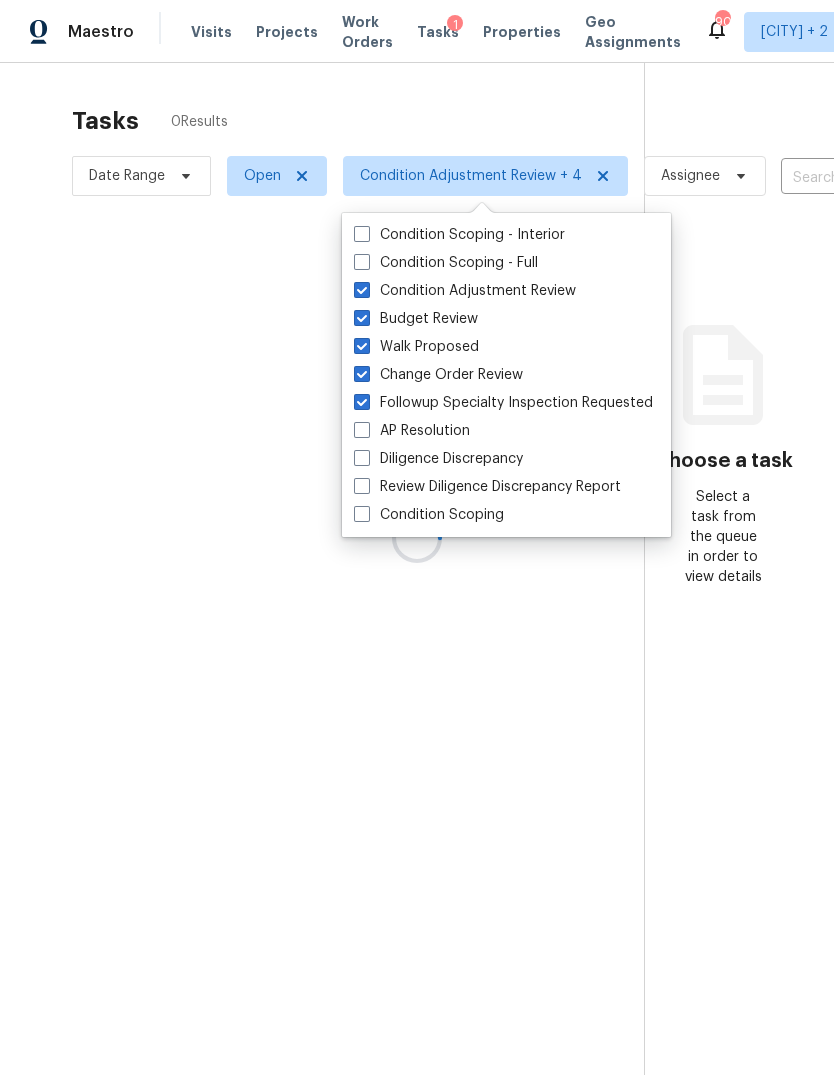 click on "AP Resolution" at bounding box center [360, 427] 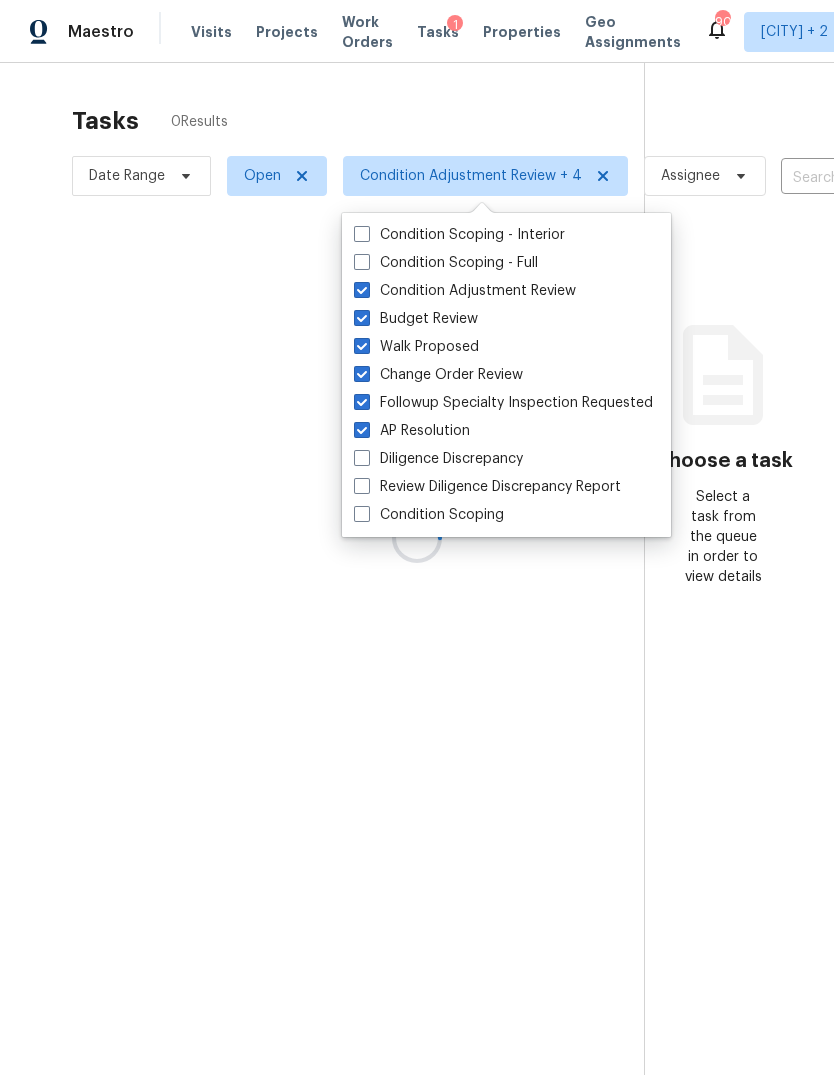 checkbox on "true" 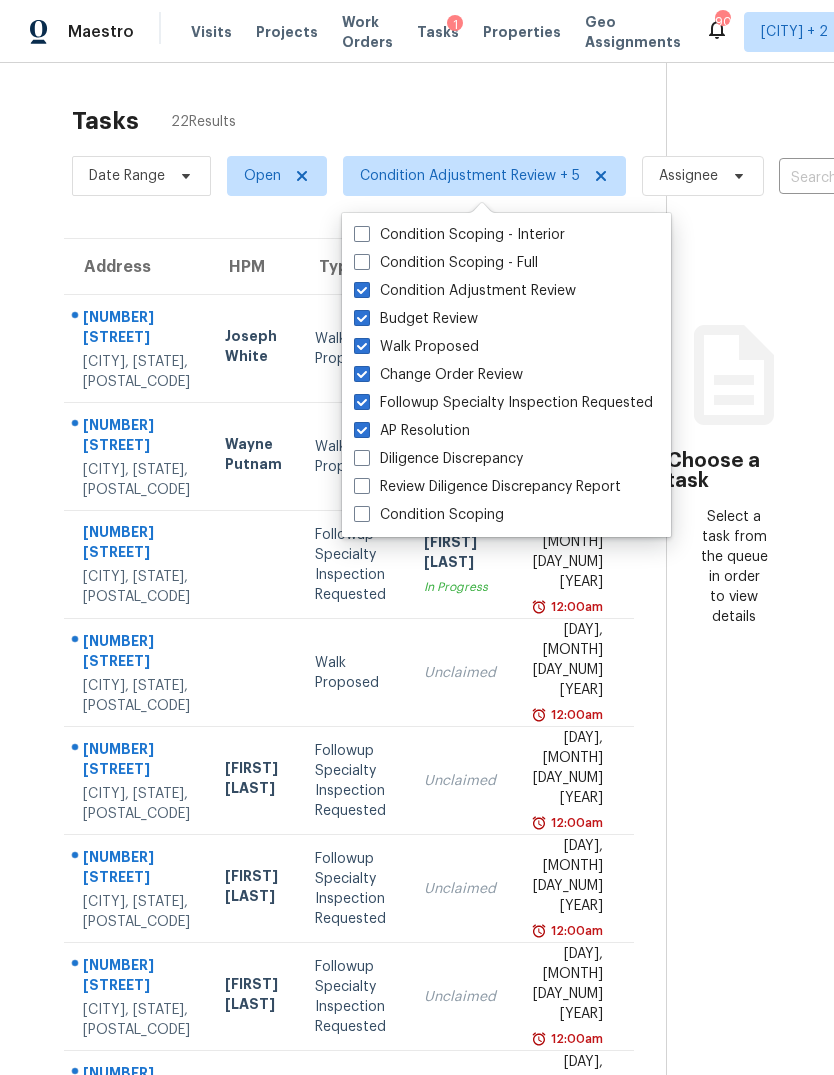 click on "Review Diligence Discrepancy Report" at bounding box center [487, 487] 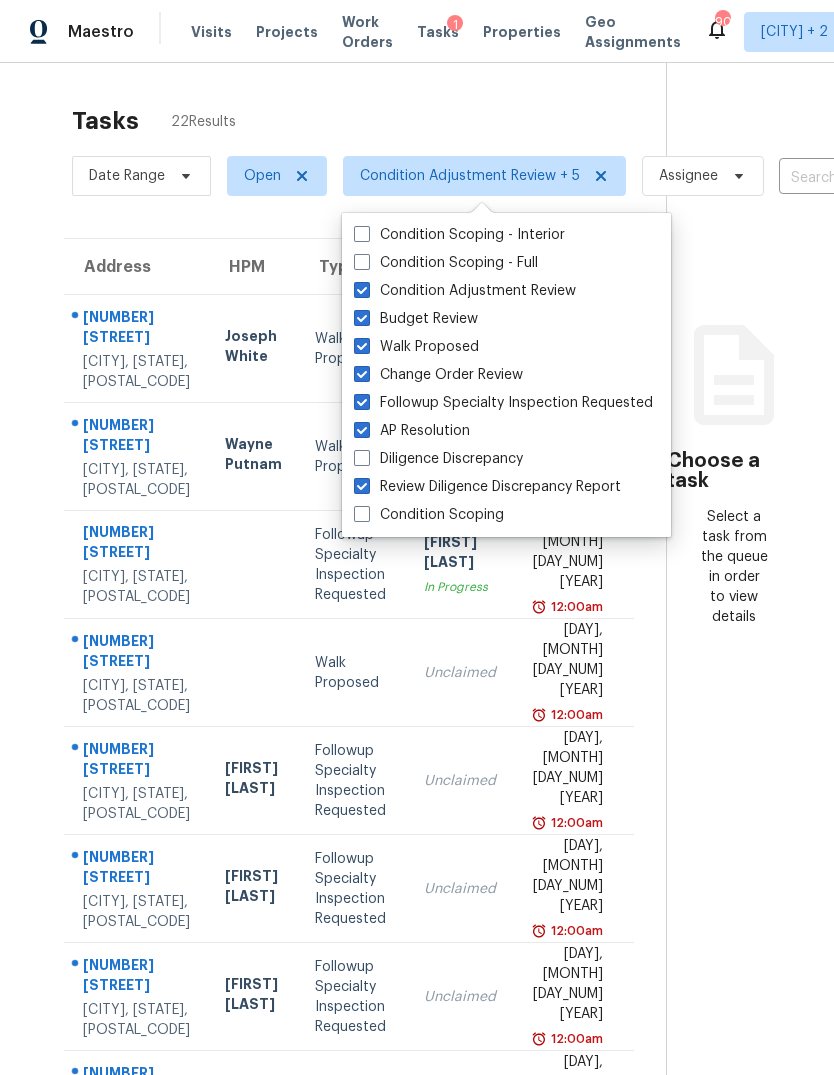 checkbox on "true" 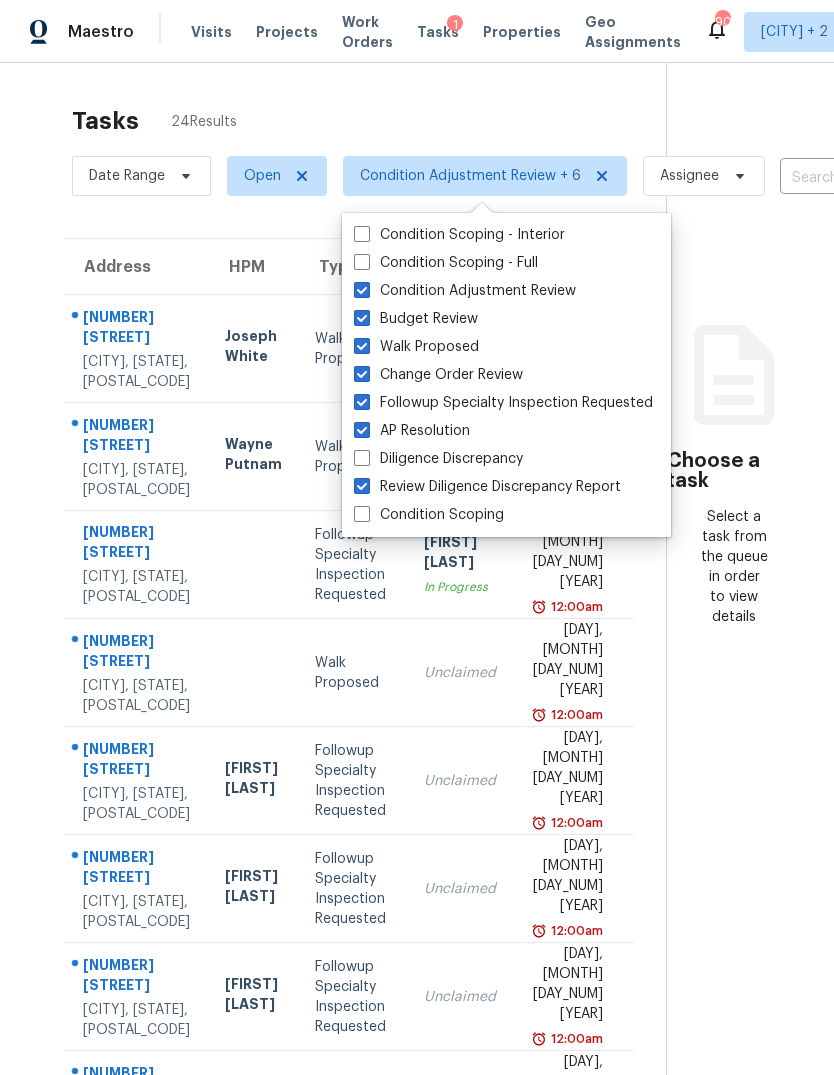 click at bounding box center [362, 458] 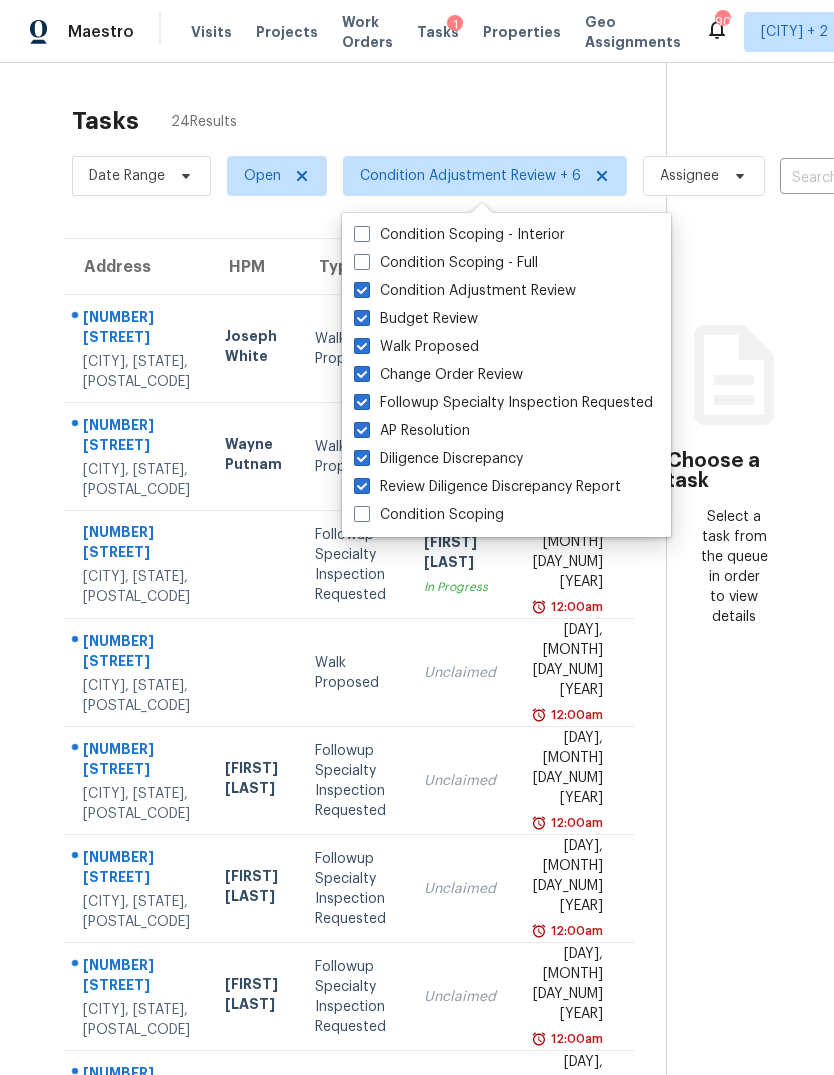 checkbox on "true" 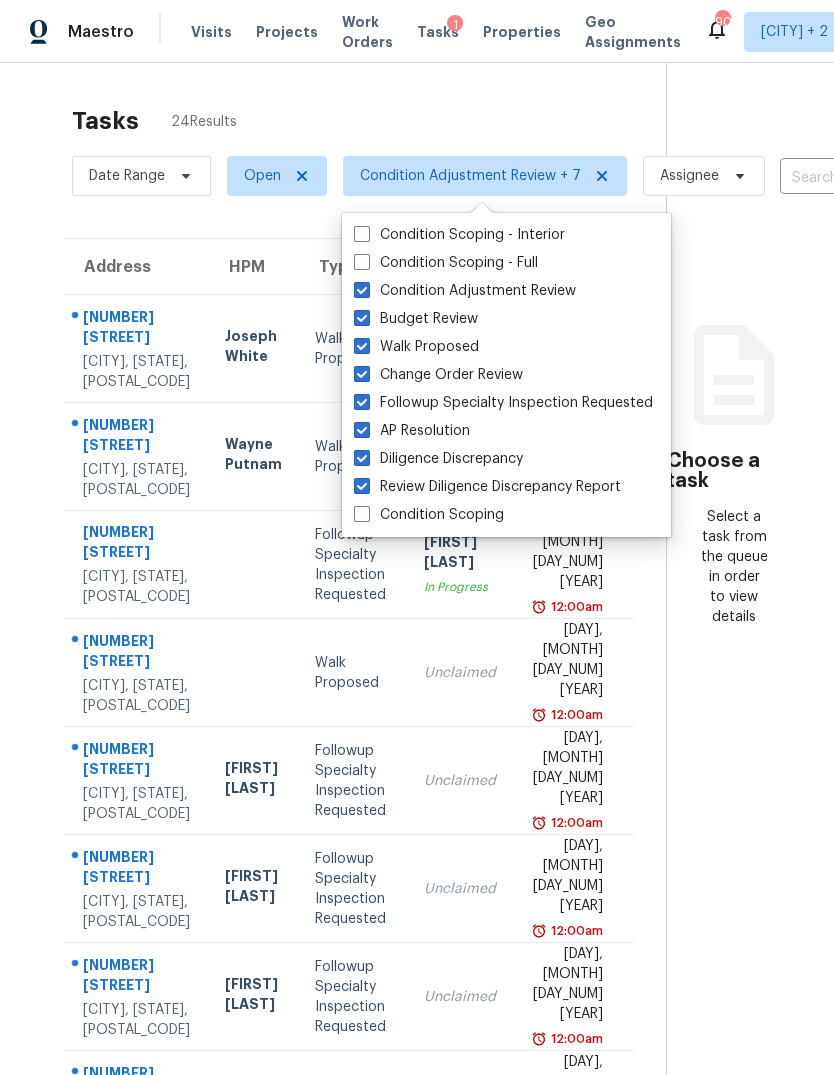 click on "Condition Scoping" at bounding box center [429, 515] 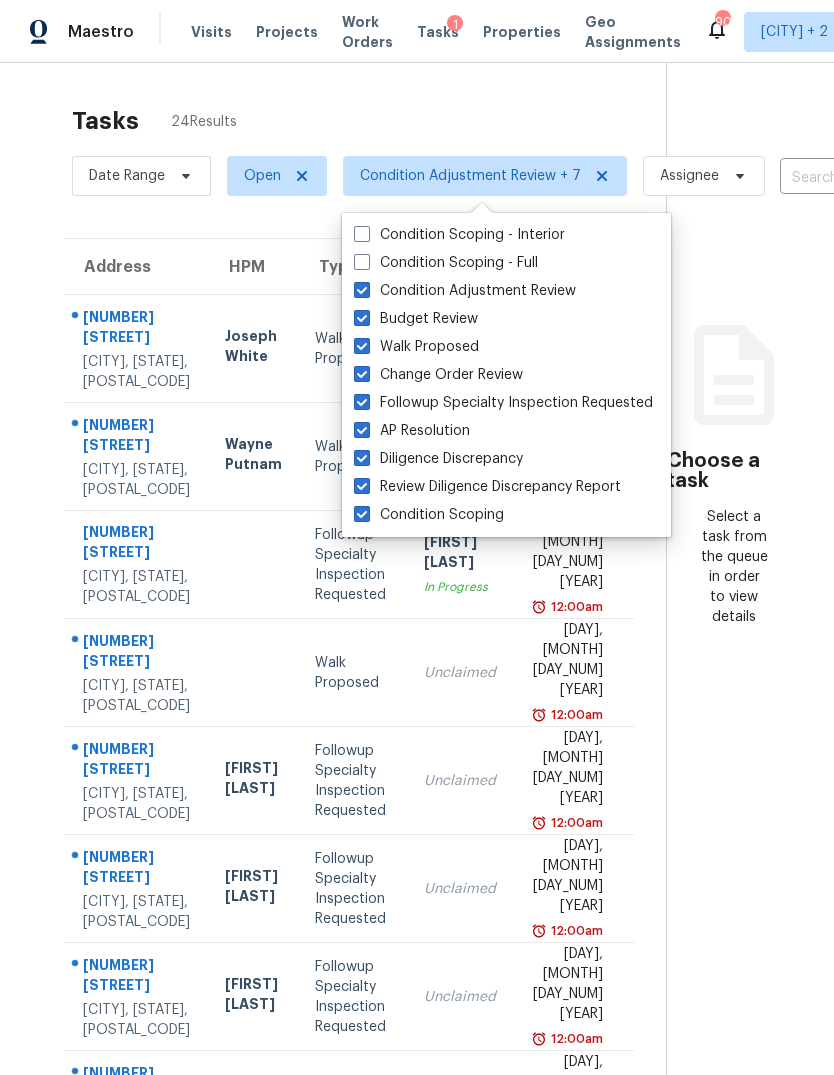 checkbox on "true" 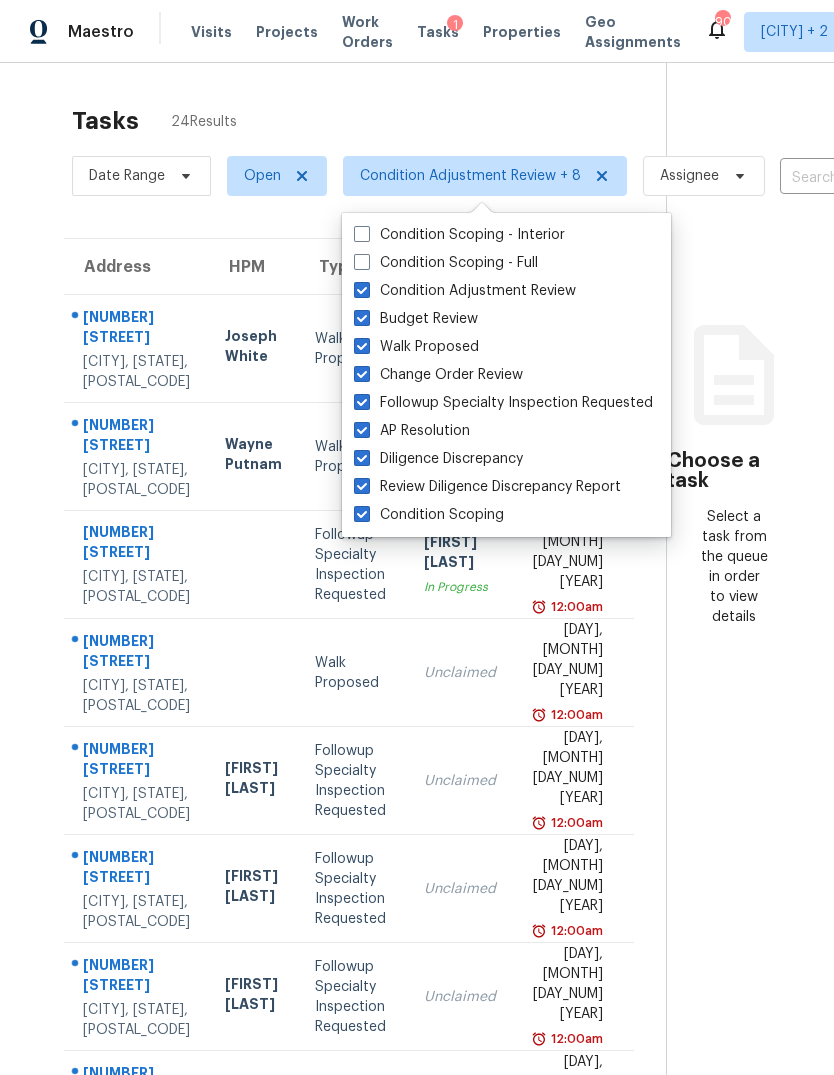 click on "Tasks 24  Results" at bounding box center (369, 121) 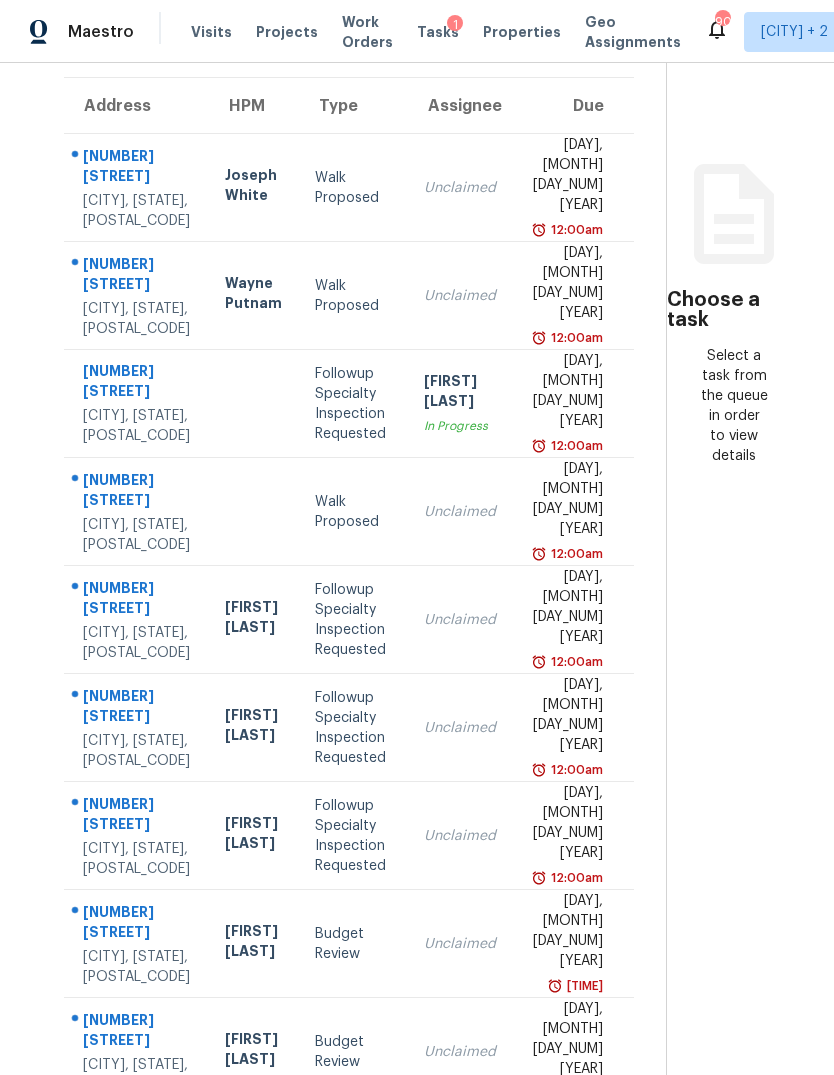 scroll, scrollTop: 160, scrollLeft: 0, axis: vertical 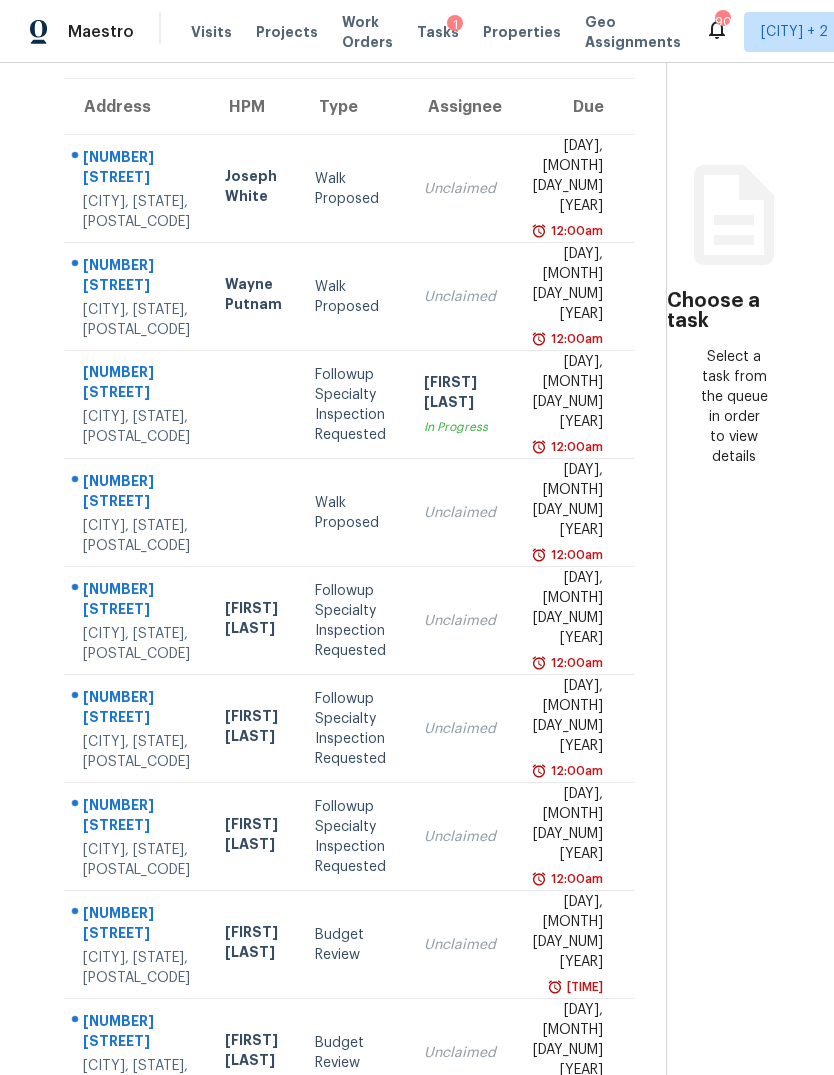 click 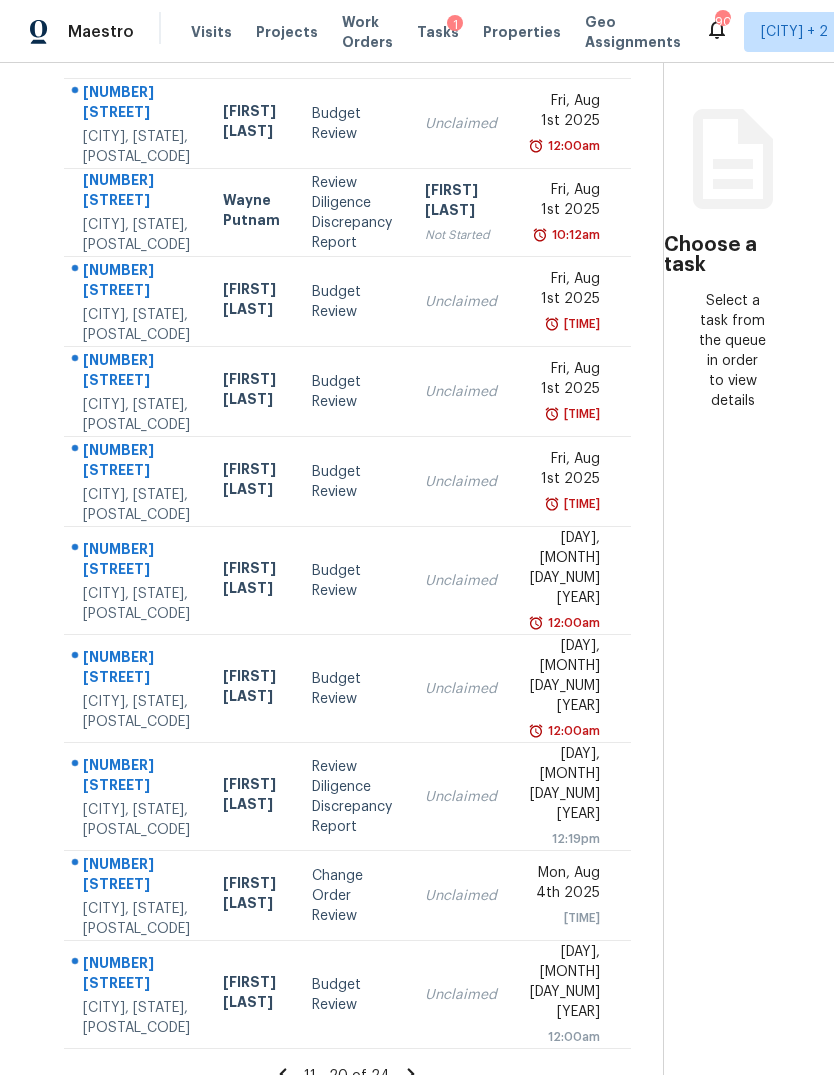 scroll, scrollTop: 214, scrollLeft: 0, axis: vertical 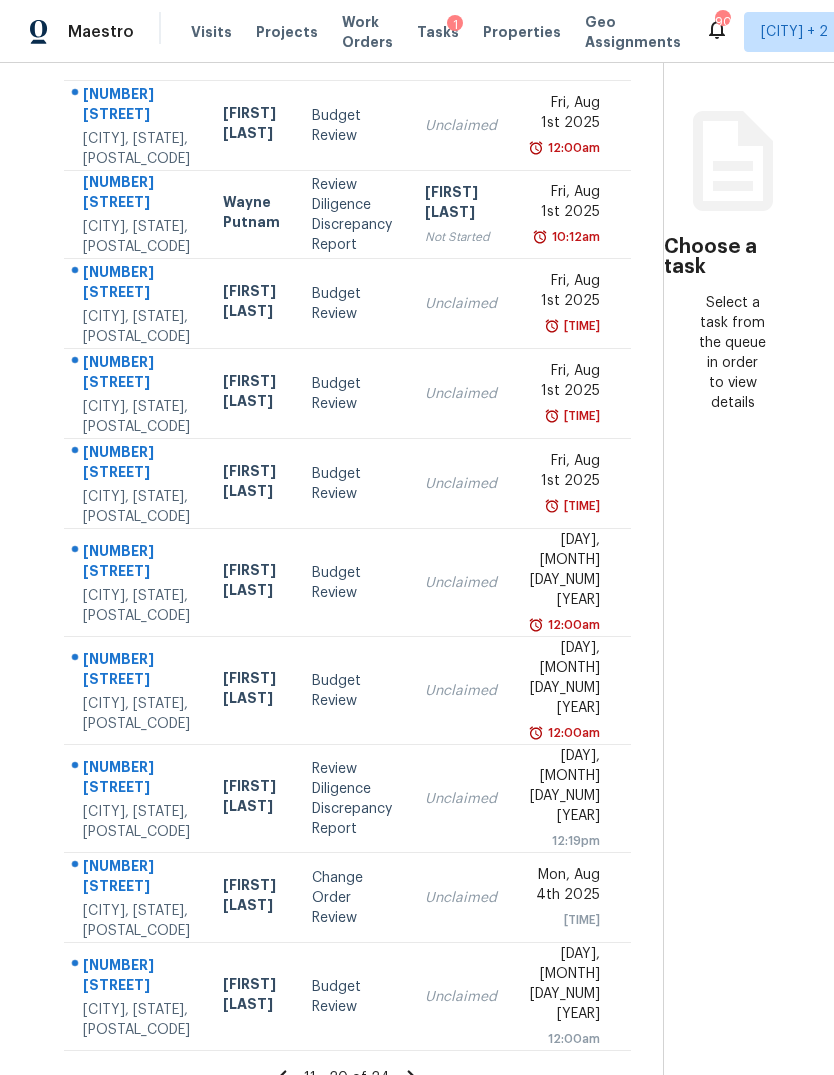 click on "Mon, Aug 4th 2025" at bounding box center [564, 887] 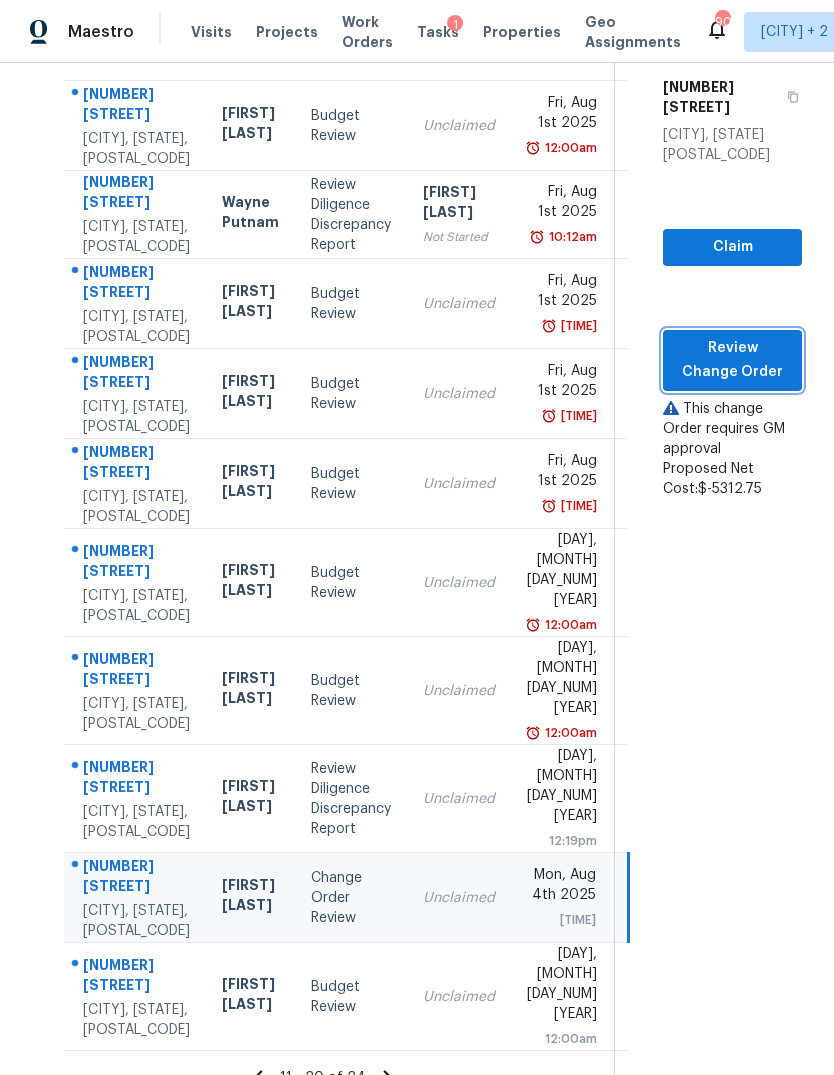click on "Review Change Order" at bounding box center (732, 360) 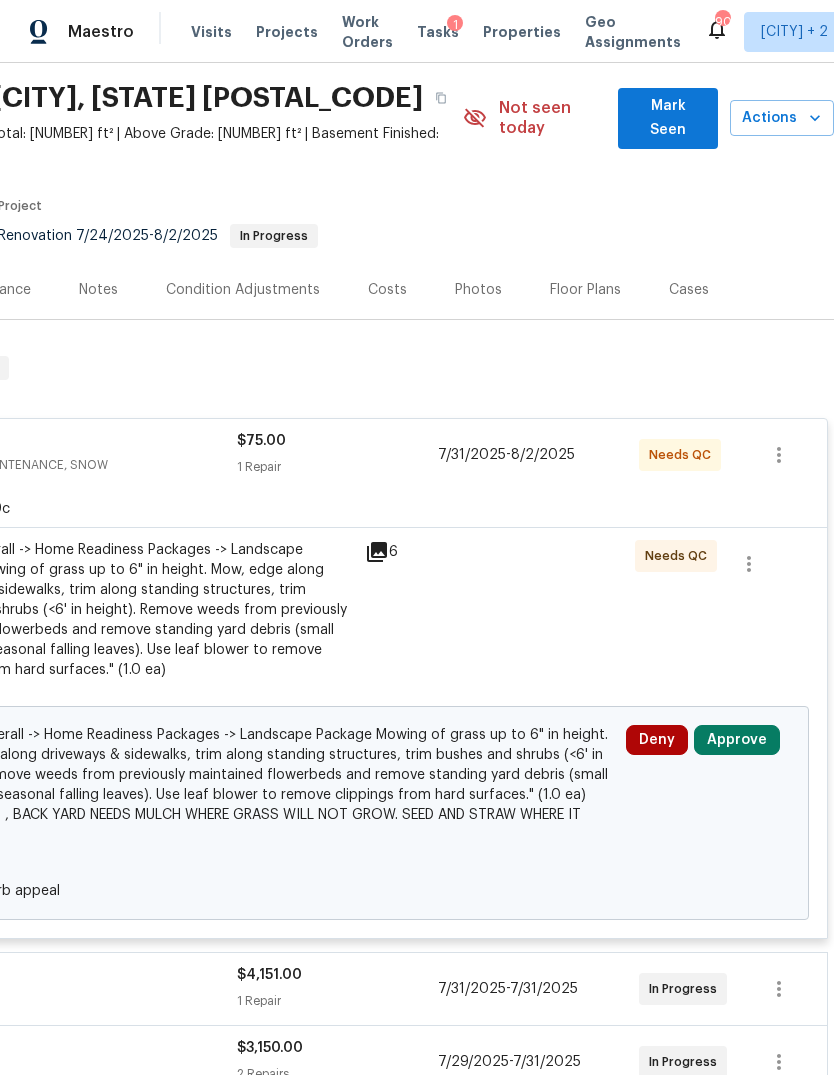 scroll, scrollTop: 65, scrollLeft: 296, axis: both 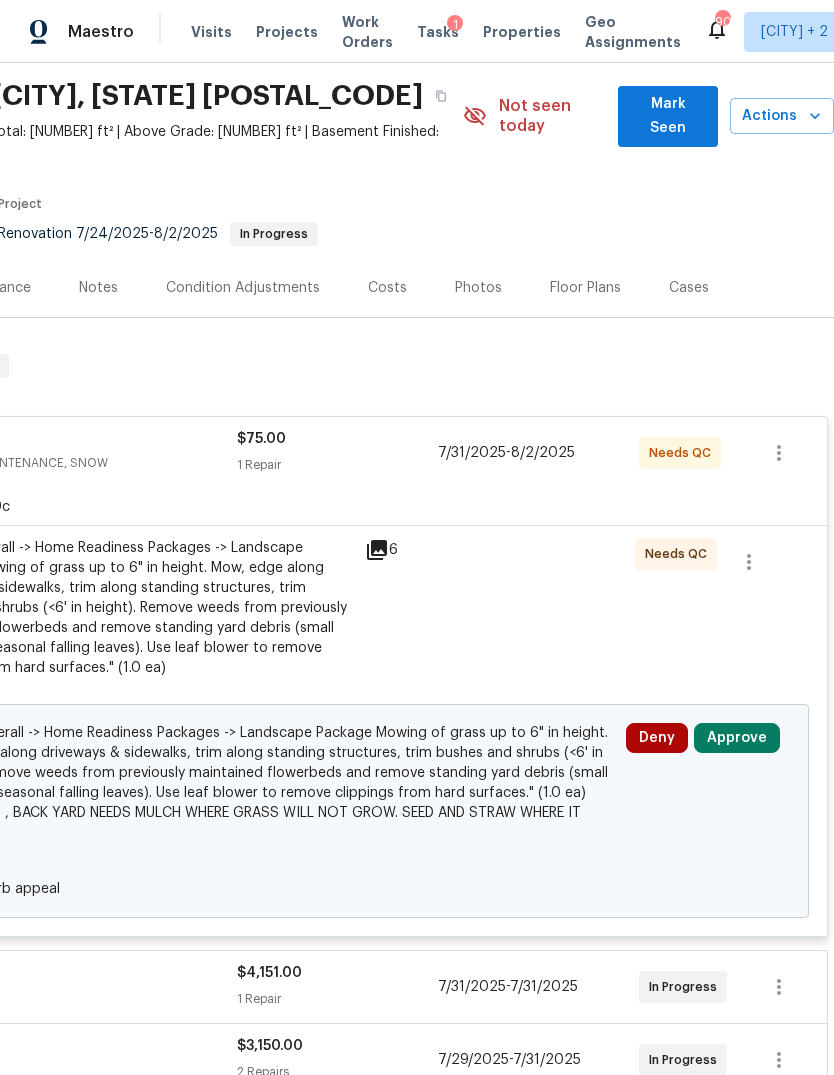 click on "Approve" at bounding box center (737, 738) 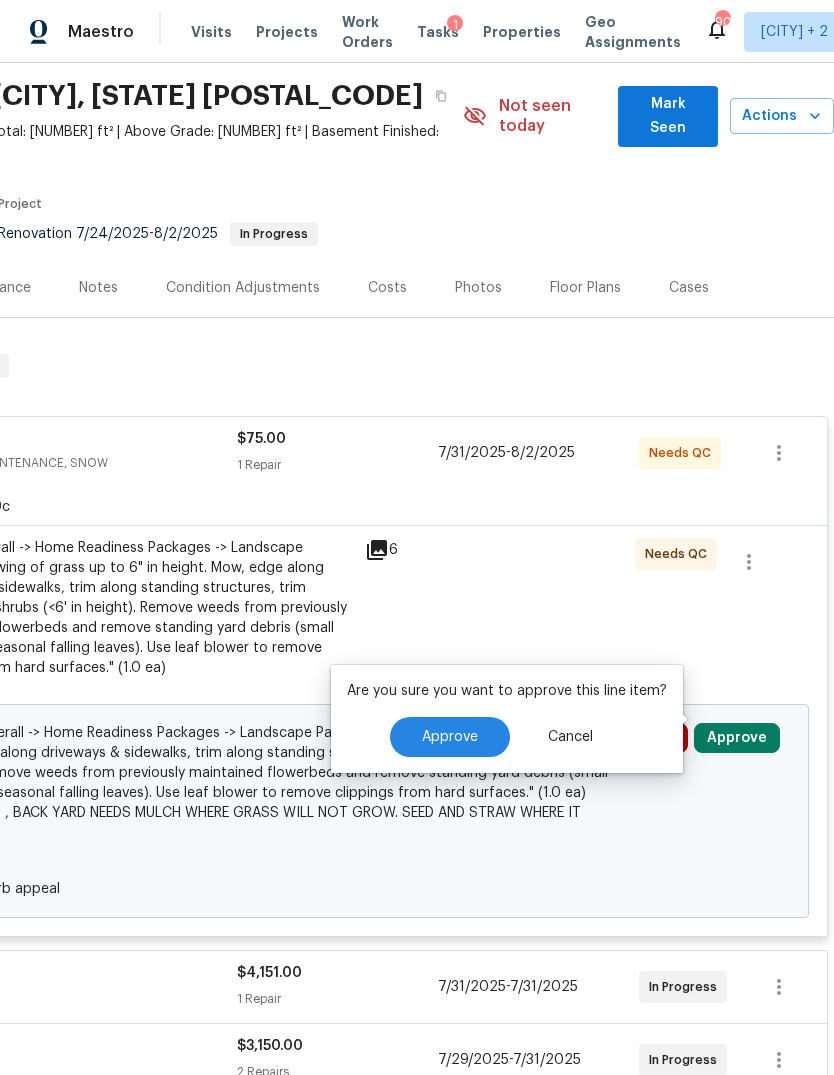 click on "Approve" at bounding box center (450, 737) 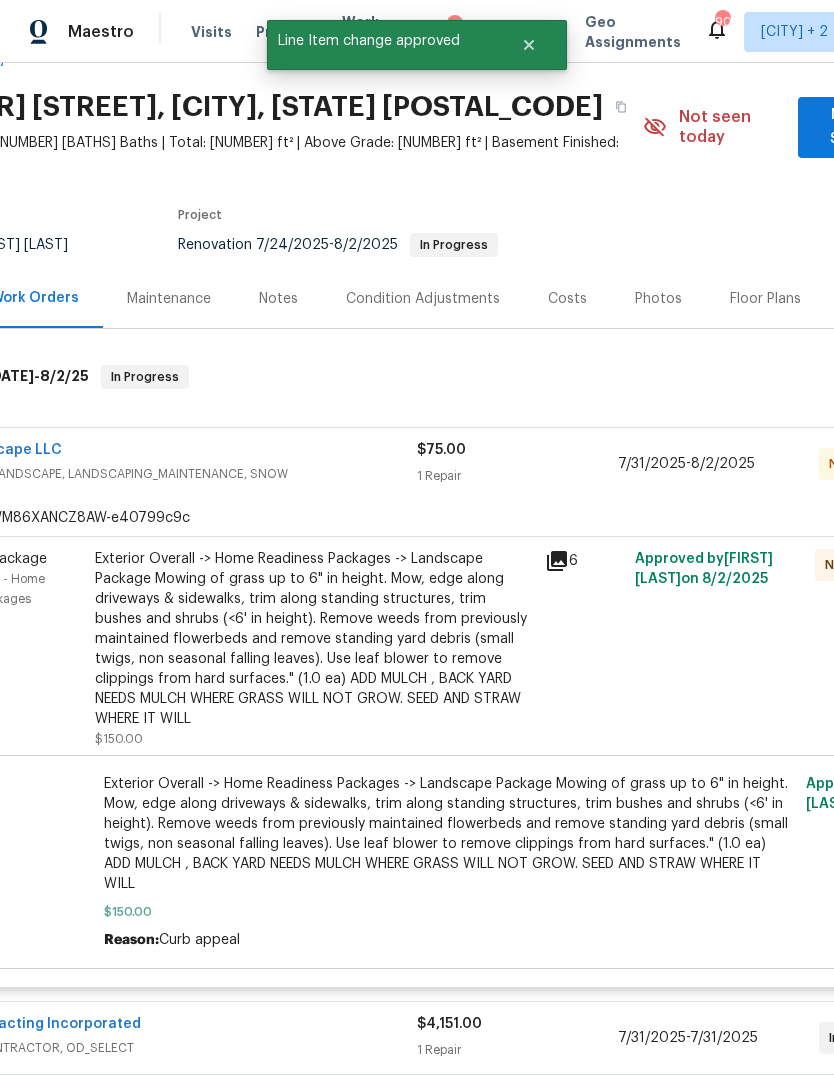 scroll, scrollTop: 61, scrollLeft: 51, axis: both 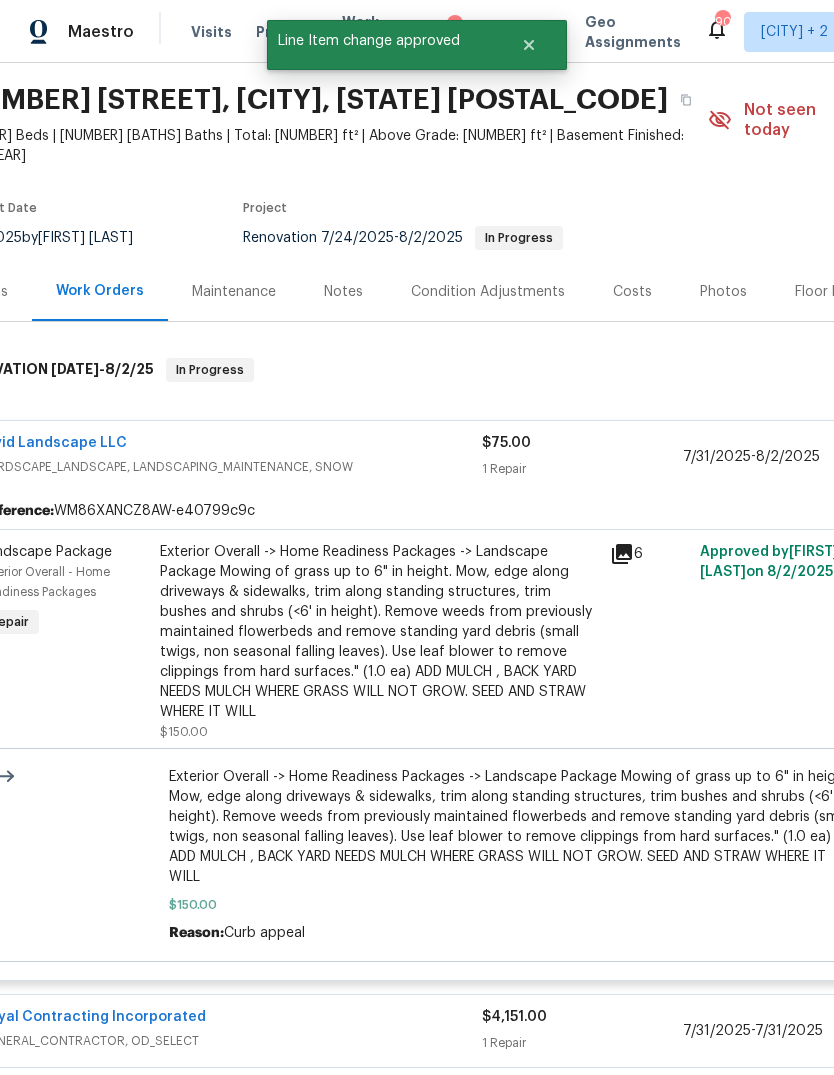click on "HARDSCAPE_LANDSCAPE, LANDSCAPING_MAINTENANCE, SNOW" at bounding box center (231, 467) 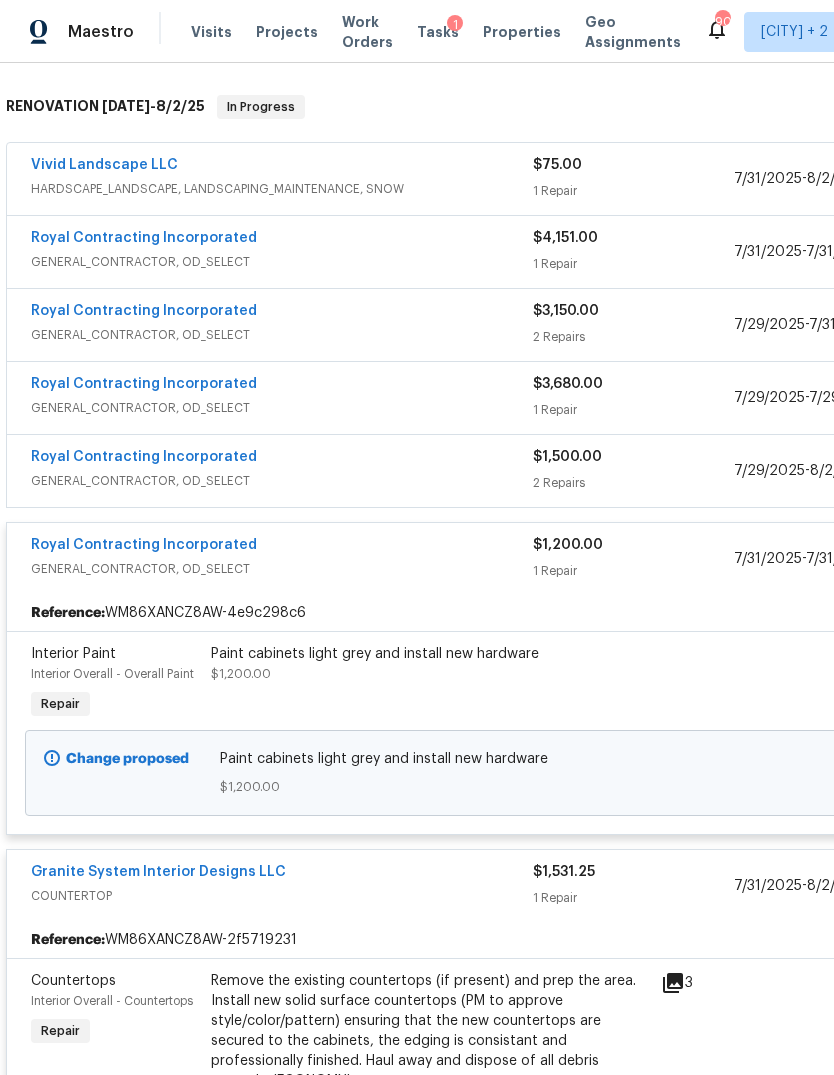 scroll, scrollTop: 324, scrollLeft: -1, axis: both 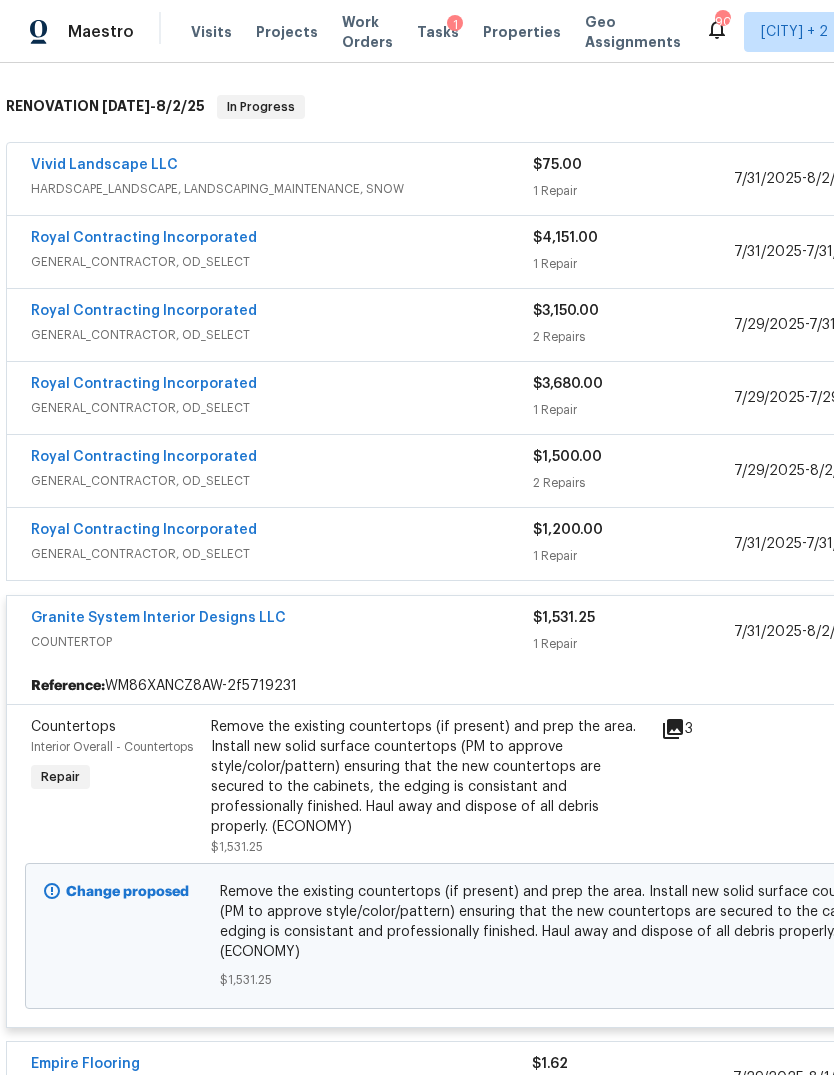 click on "Royal Contracting Incorporated" at bounding box center [282, 532] 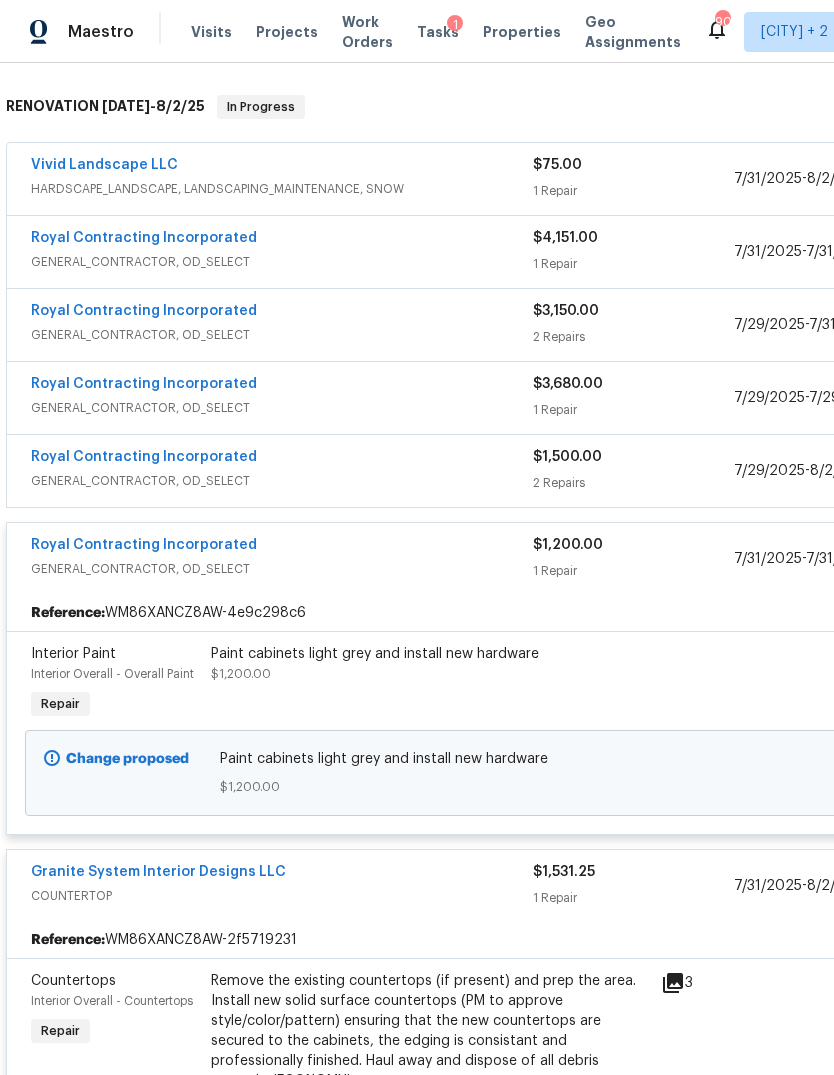 click on "Paint cabinets light grey and install new hardware" at bounding box center [565, 759] 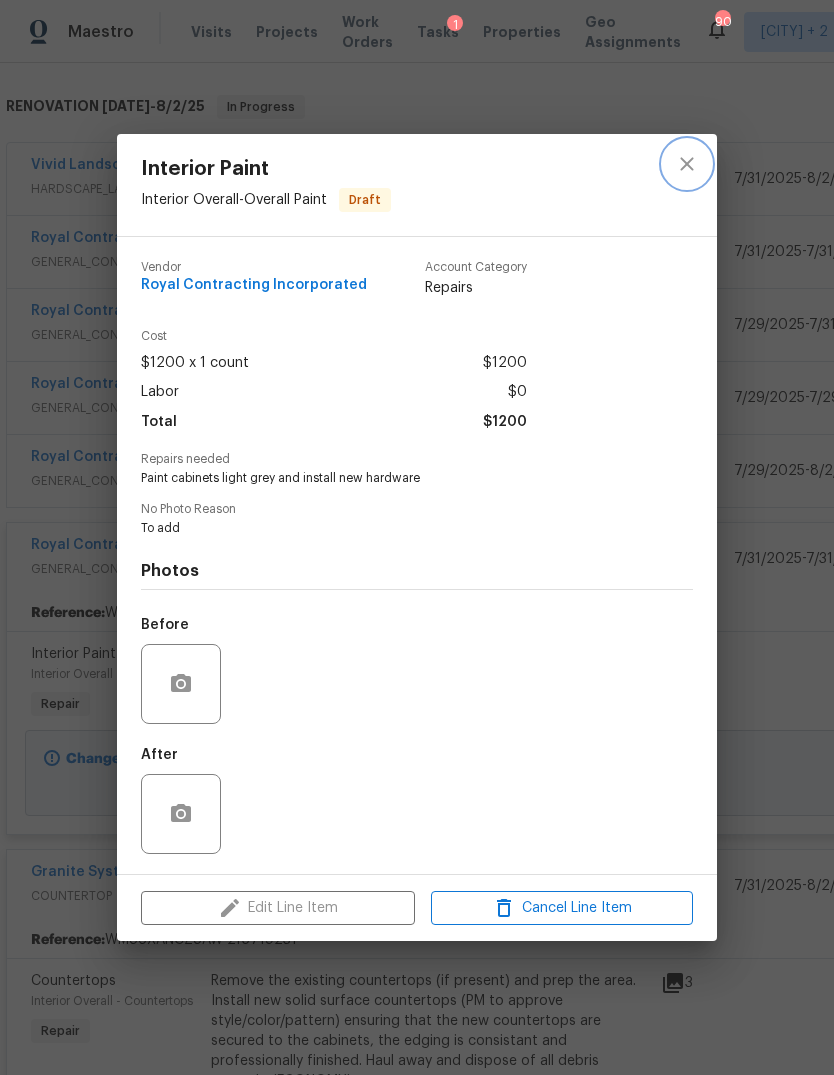 click 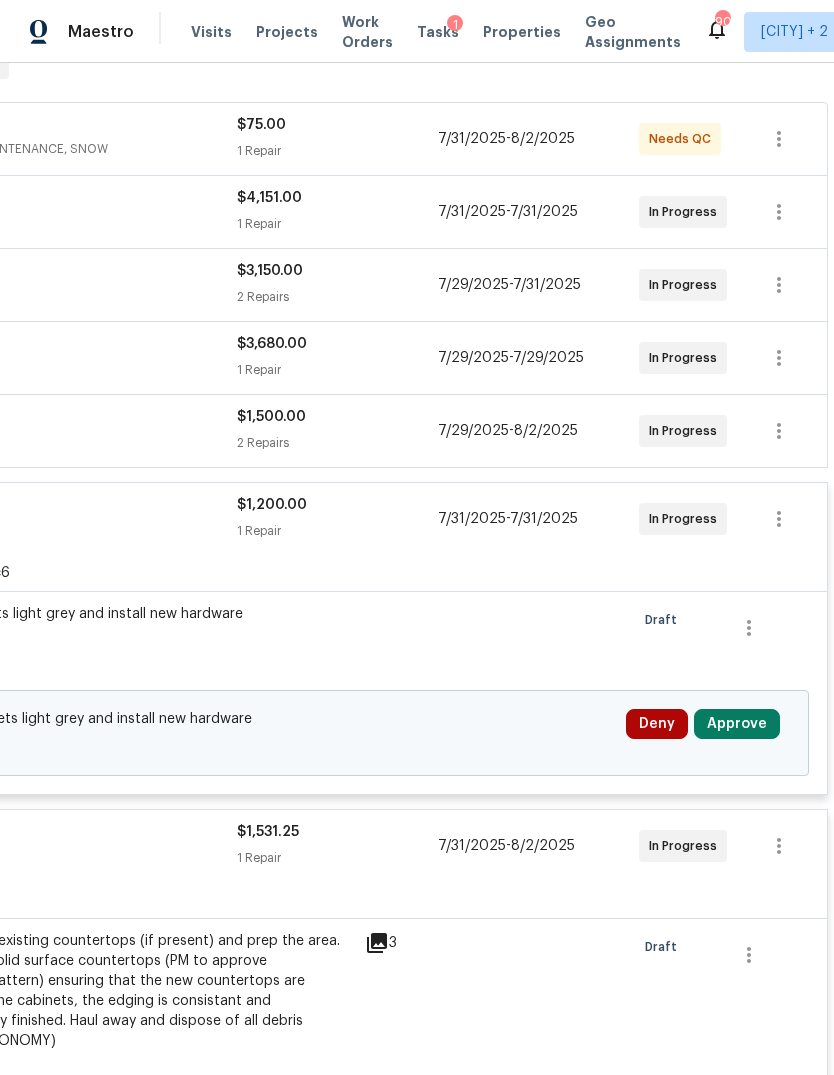scroll, scrollTop: 365, scrollLeft: 296, axis: both 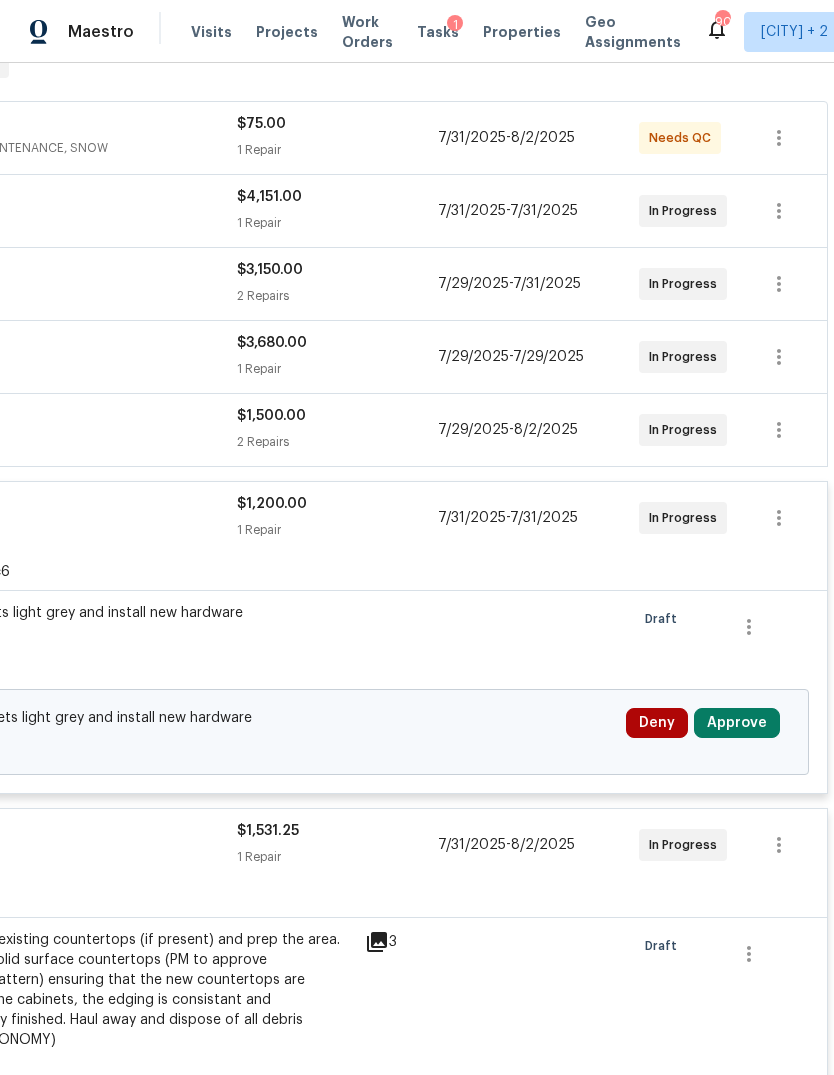 click on "Approve" at bounding box center (737, 723) 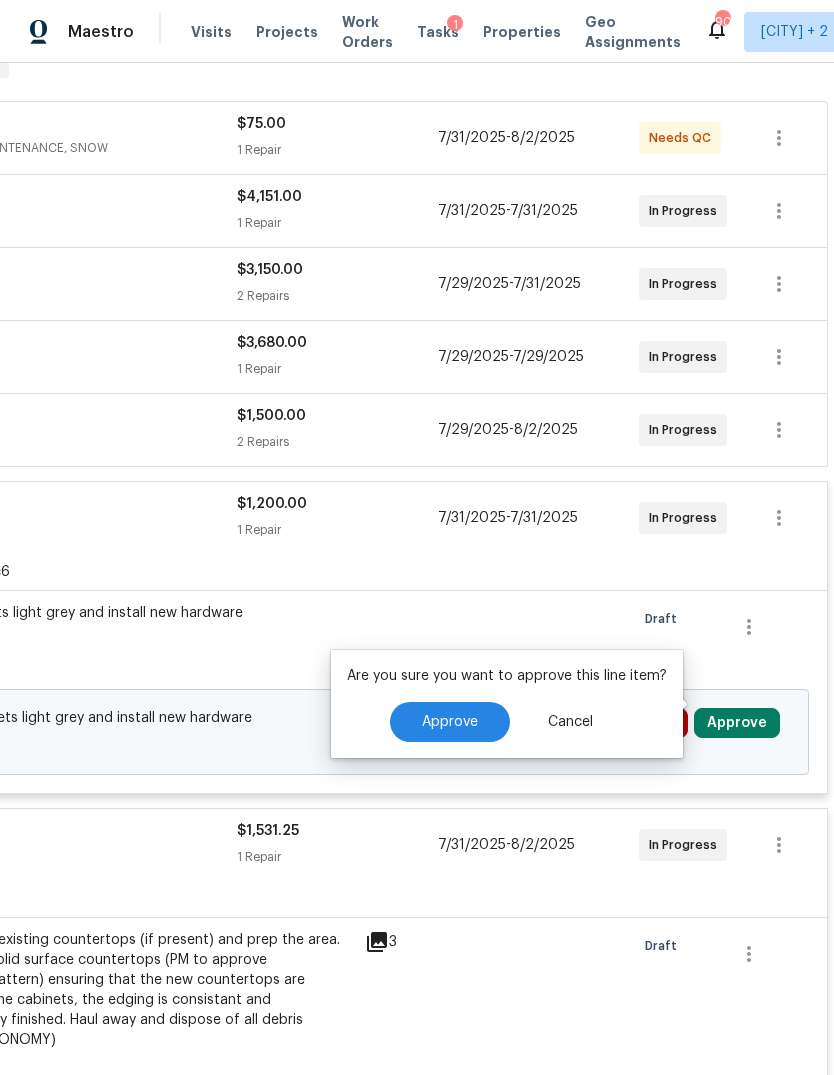 click on "Approve" at bounding box center (450, 722) 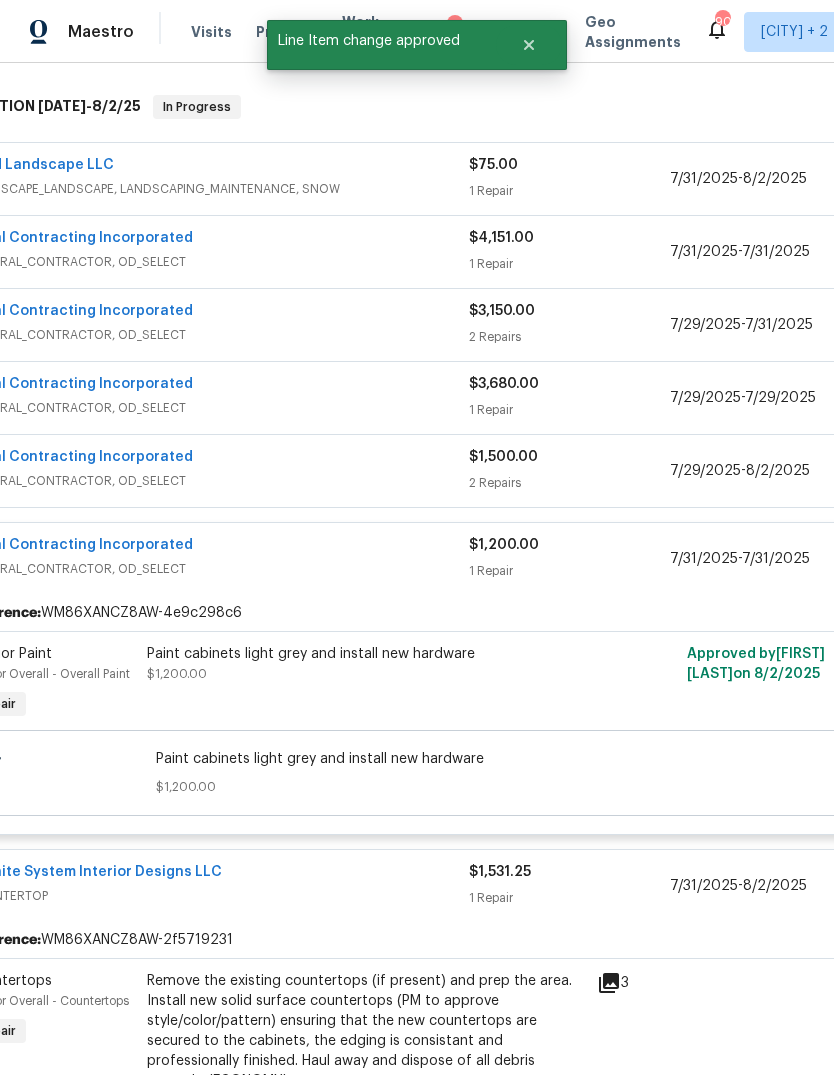 scroll, scrollTop: 324, scrollLeft: 75, axis: both 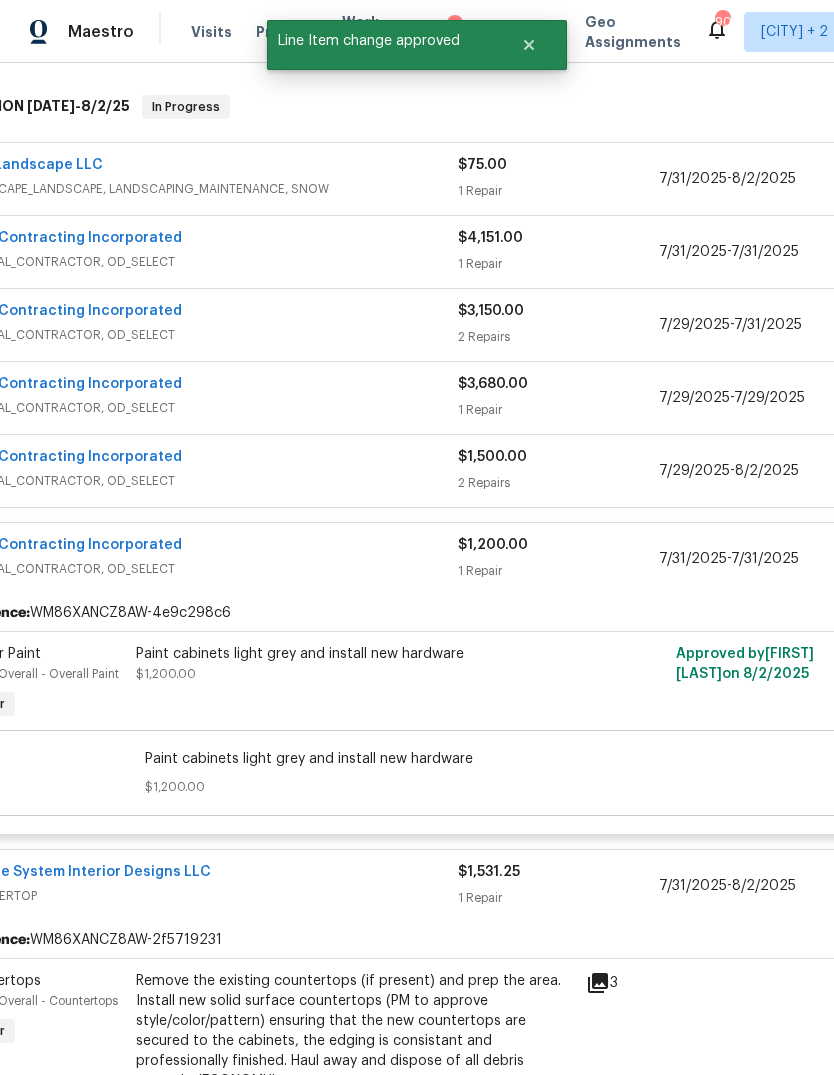 click on "Royal Contracting Incorporated" at bounding box center [207, 547] 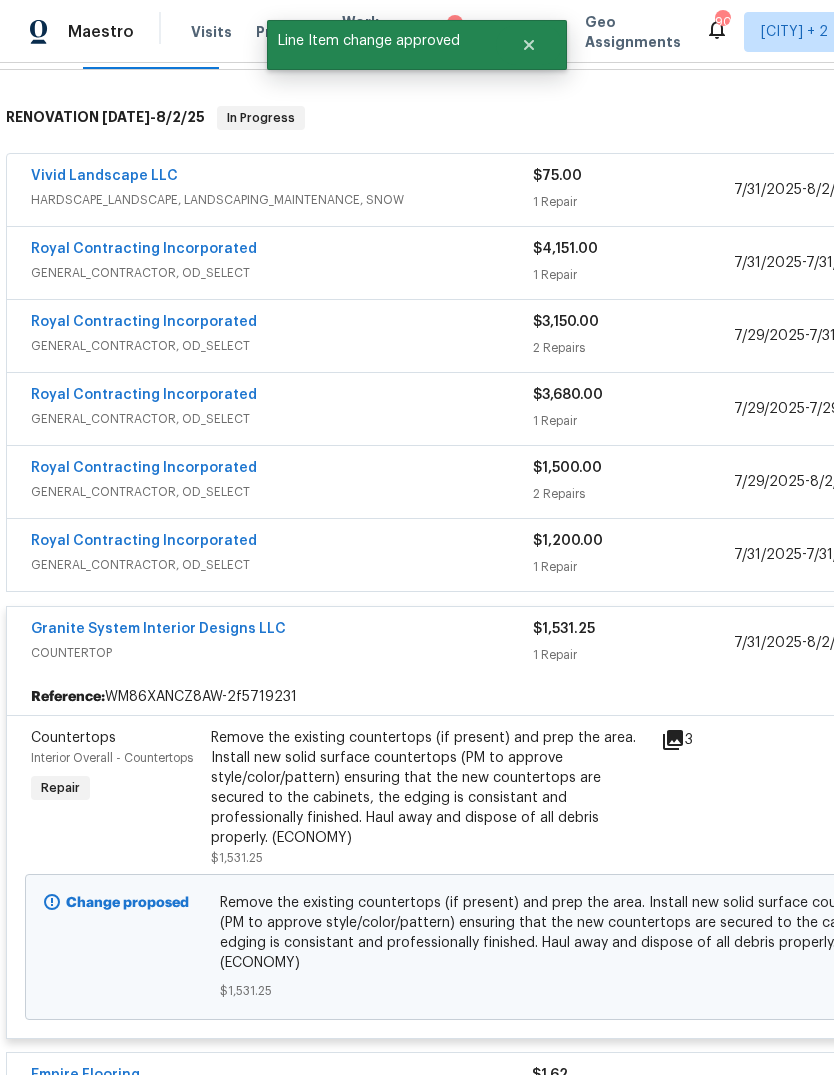 scroll, scrollTop: 311, scrollLeft: 0, axis: vertical 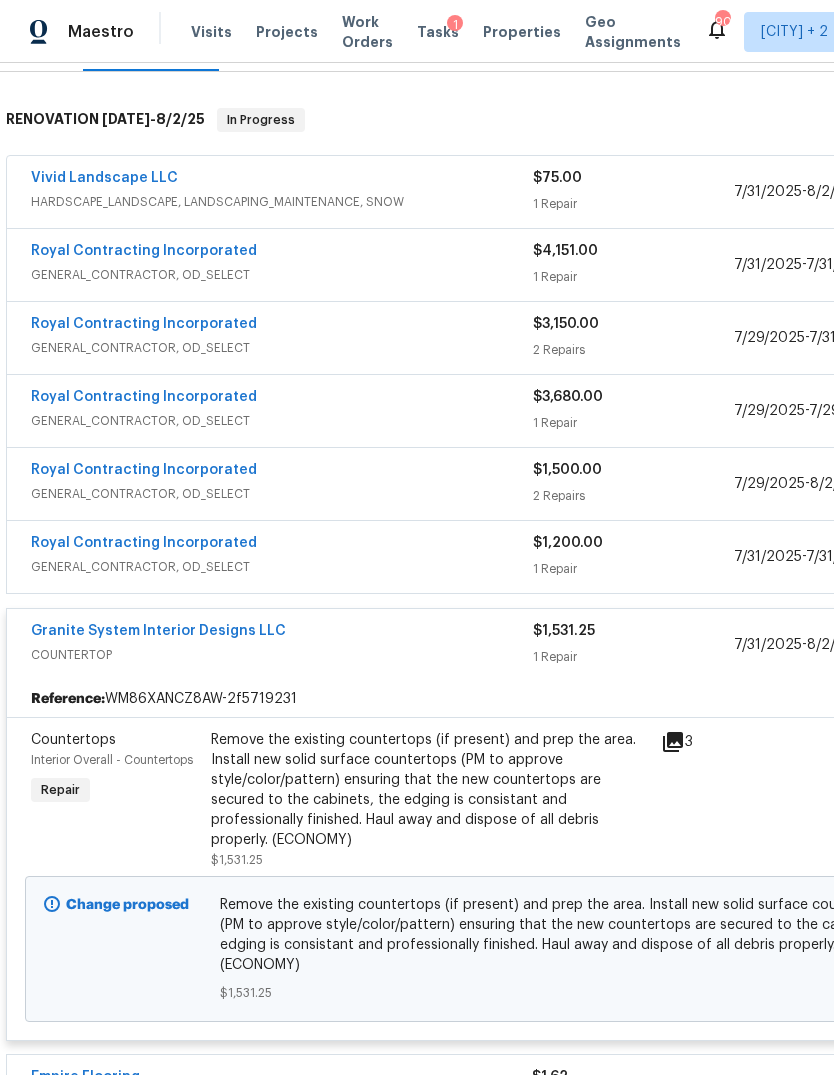 click 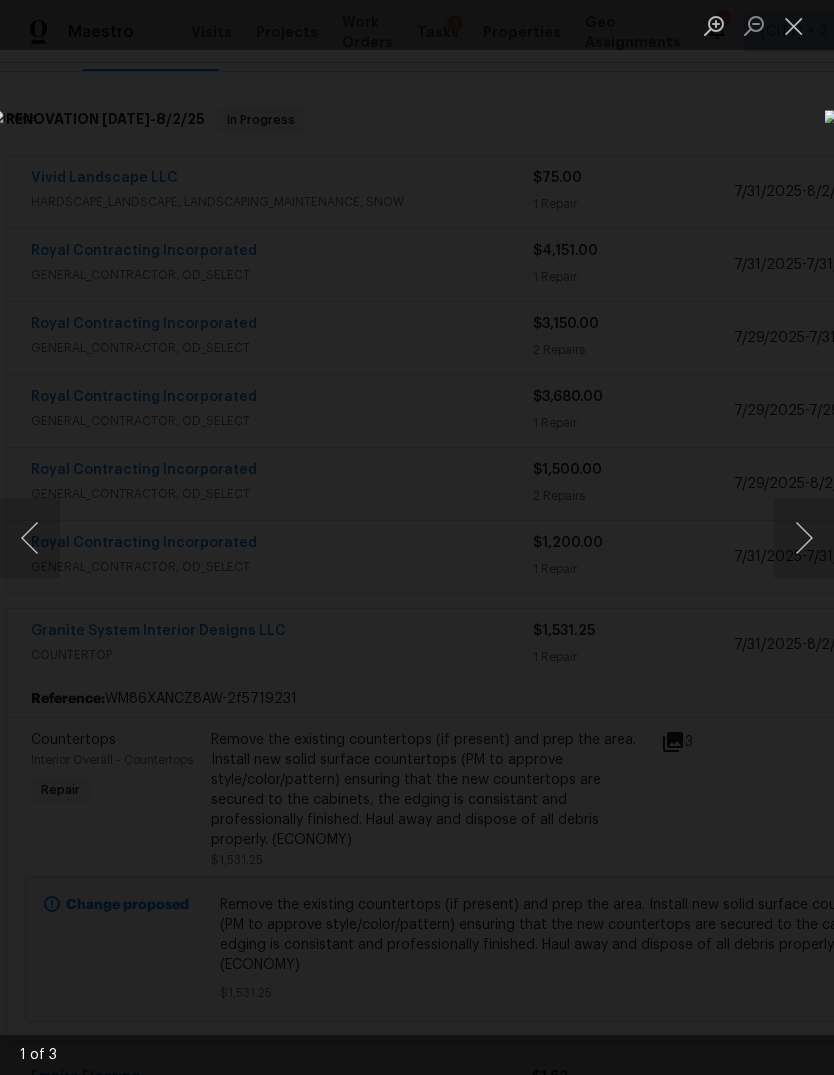 click at bounding box center [804, 538] 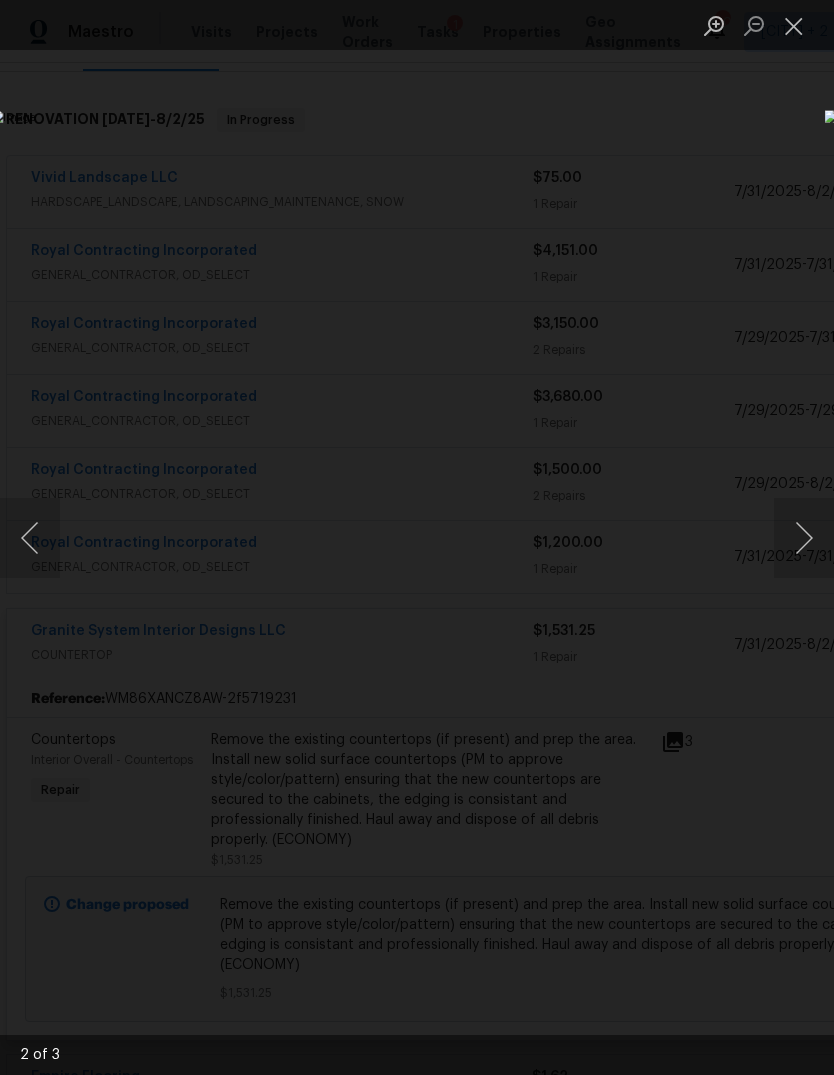 click at bounding box center [794, 25] 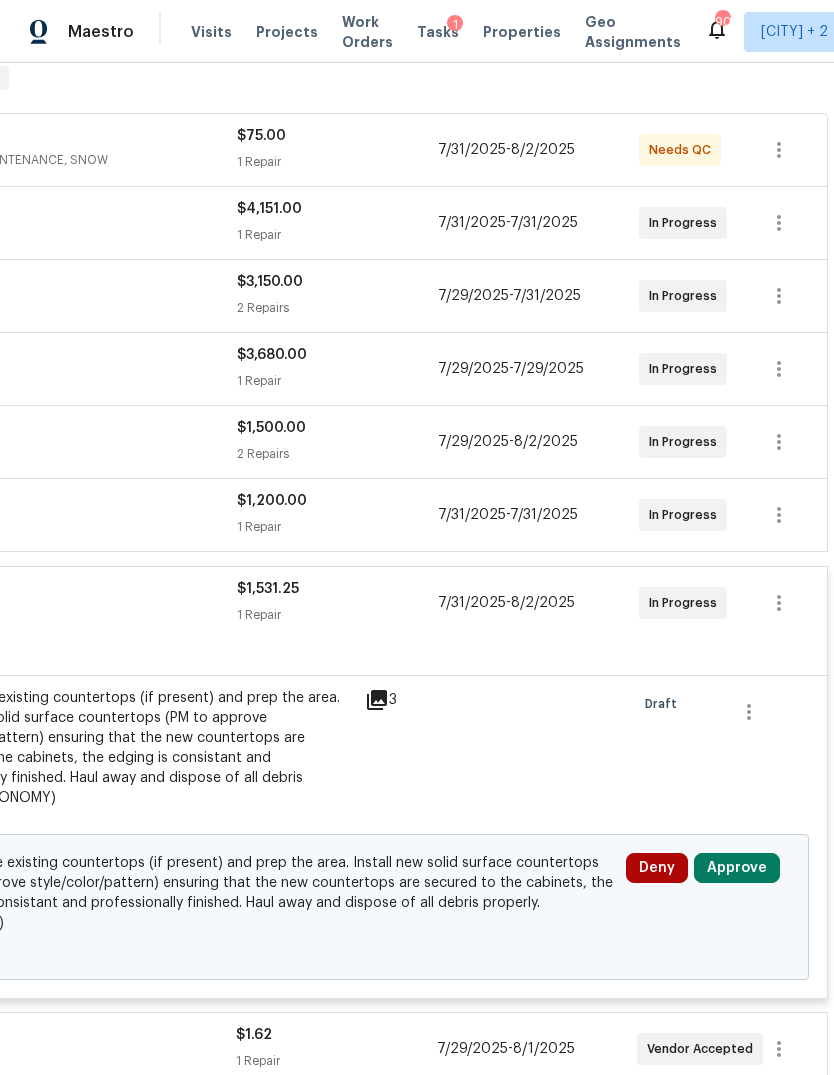 scroll, scrollTop: 355, scrollLeft: 296, axis: both 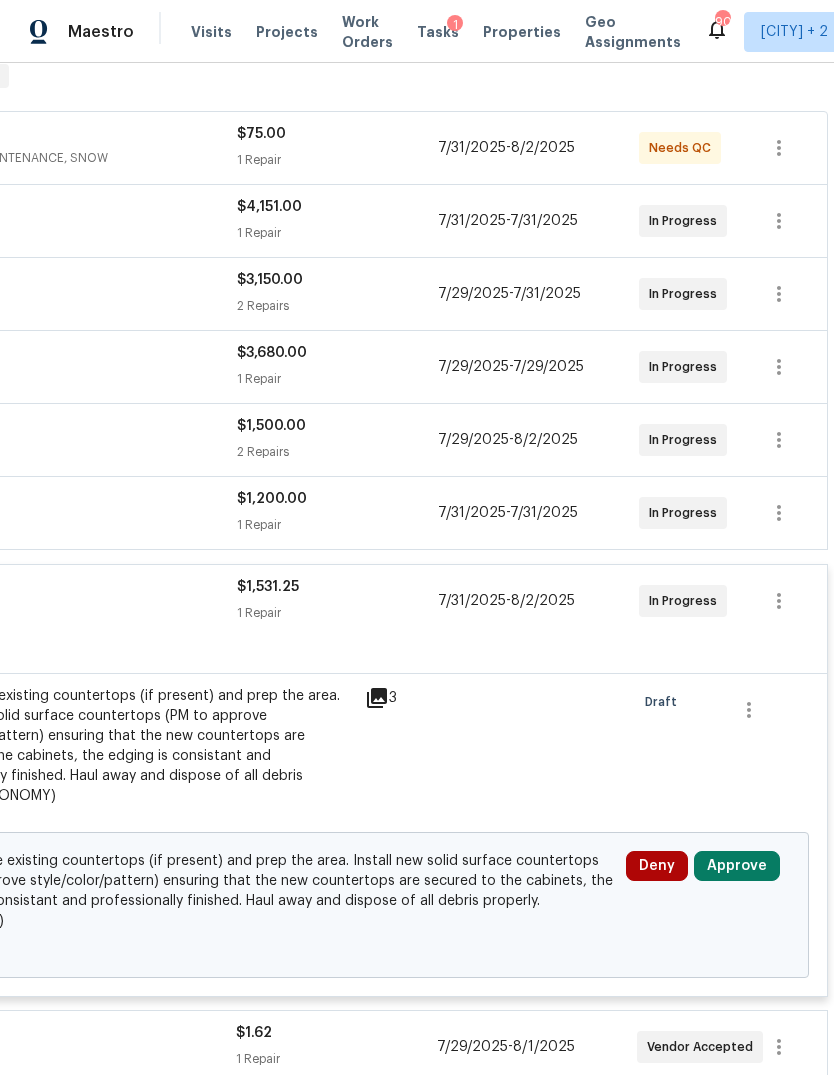 click on "Approve" at bounding box center (737, 866) 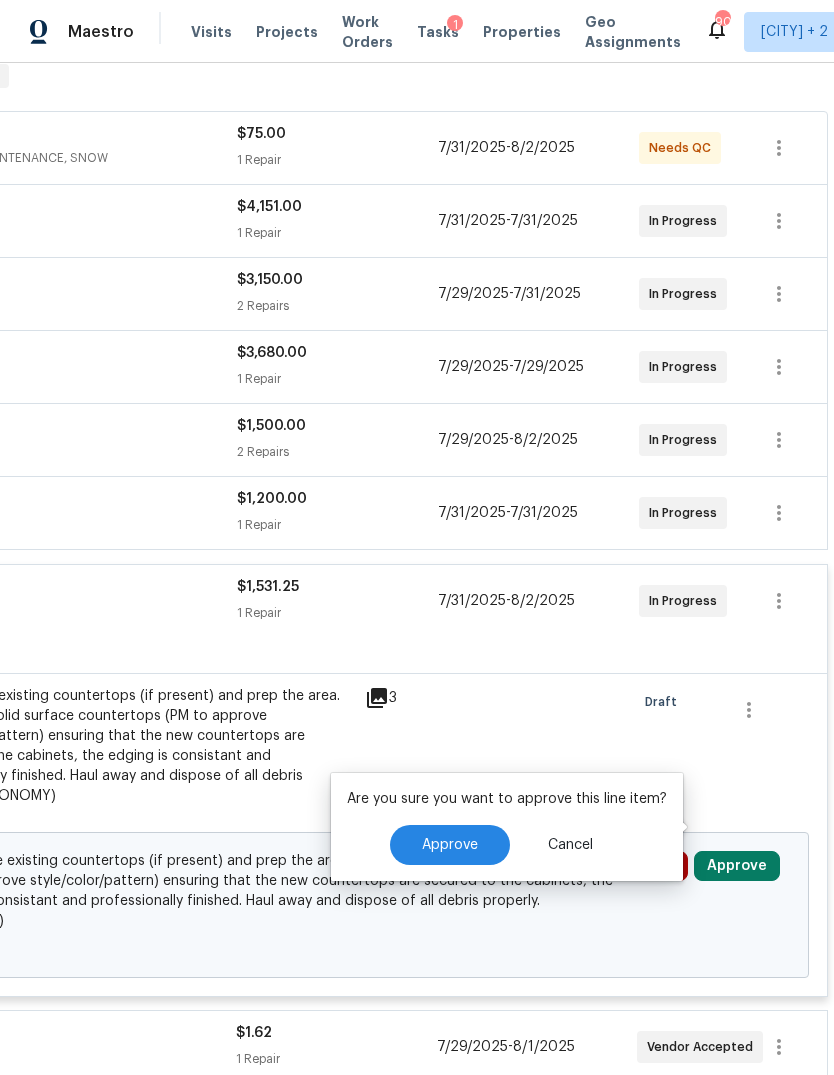 click on "Approve" at bounding box center (450, 845) 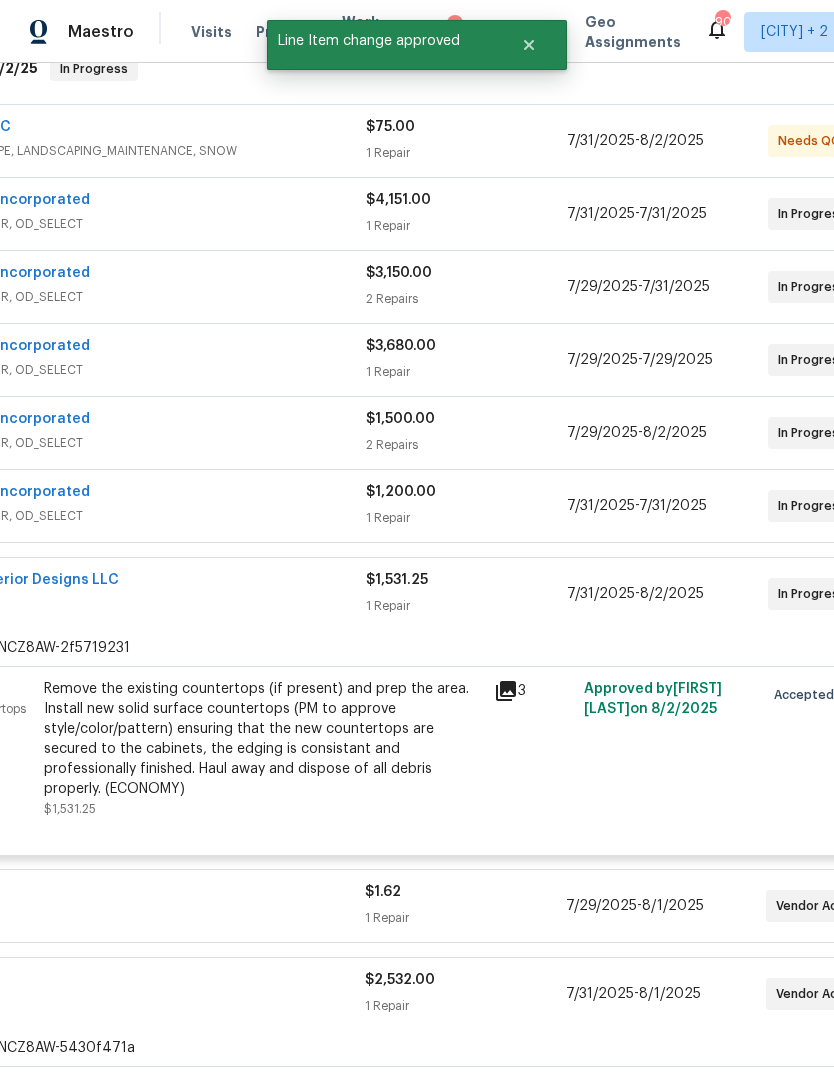 scroll, scrollTop: 360, scrollLeft: 177, axis: both 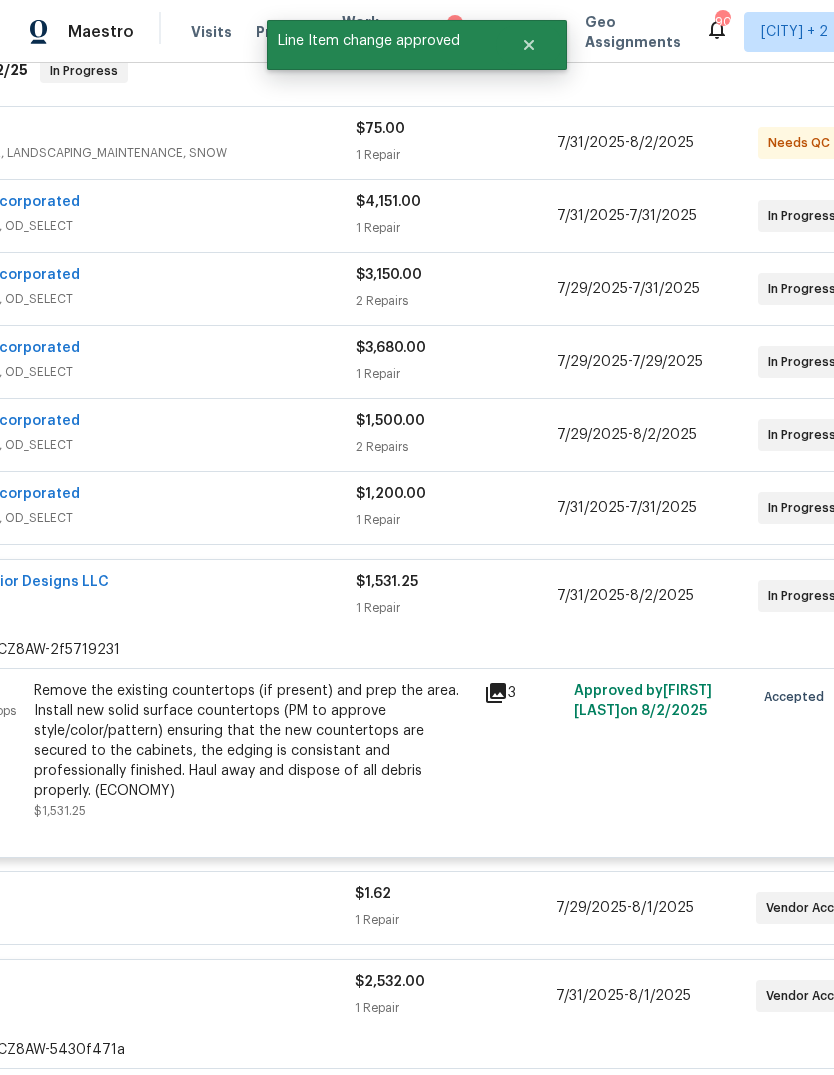 click on "Granite System Interior Designs LLC" at bounding box center (105, 584) 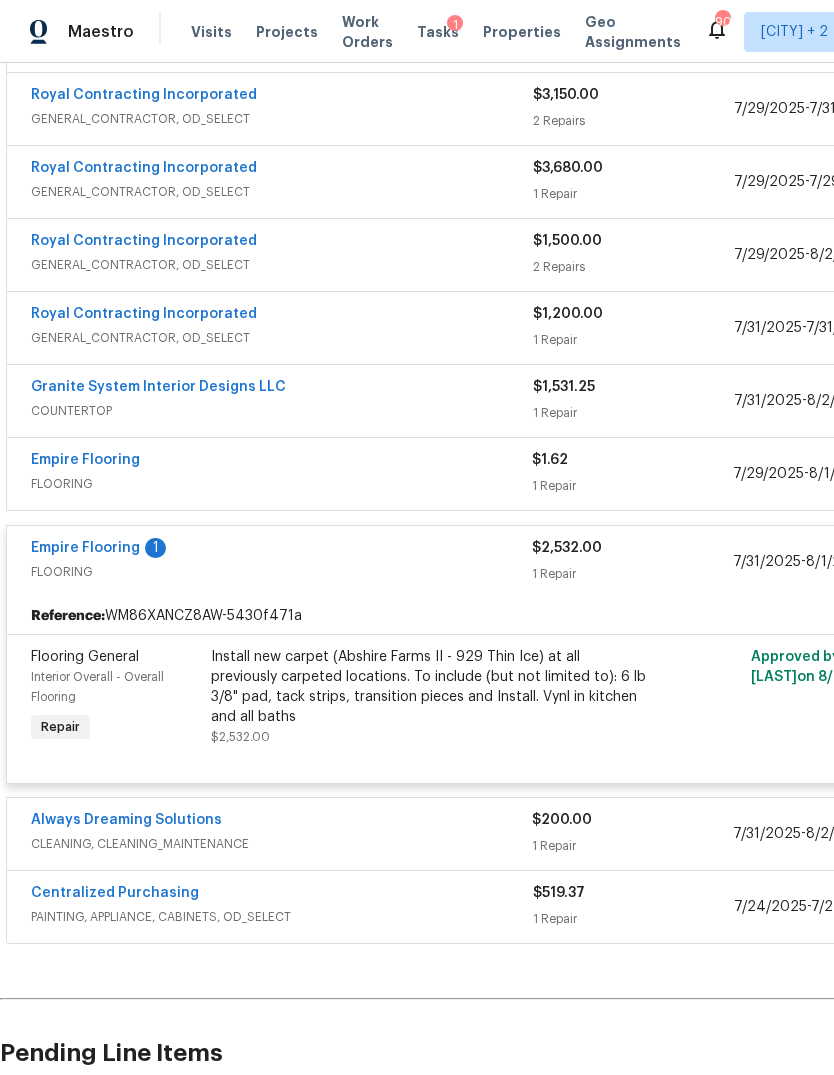 scroll, scrollTop: 540, scrollLeft: -1, axis: both 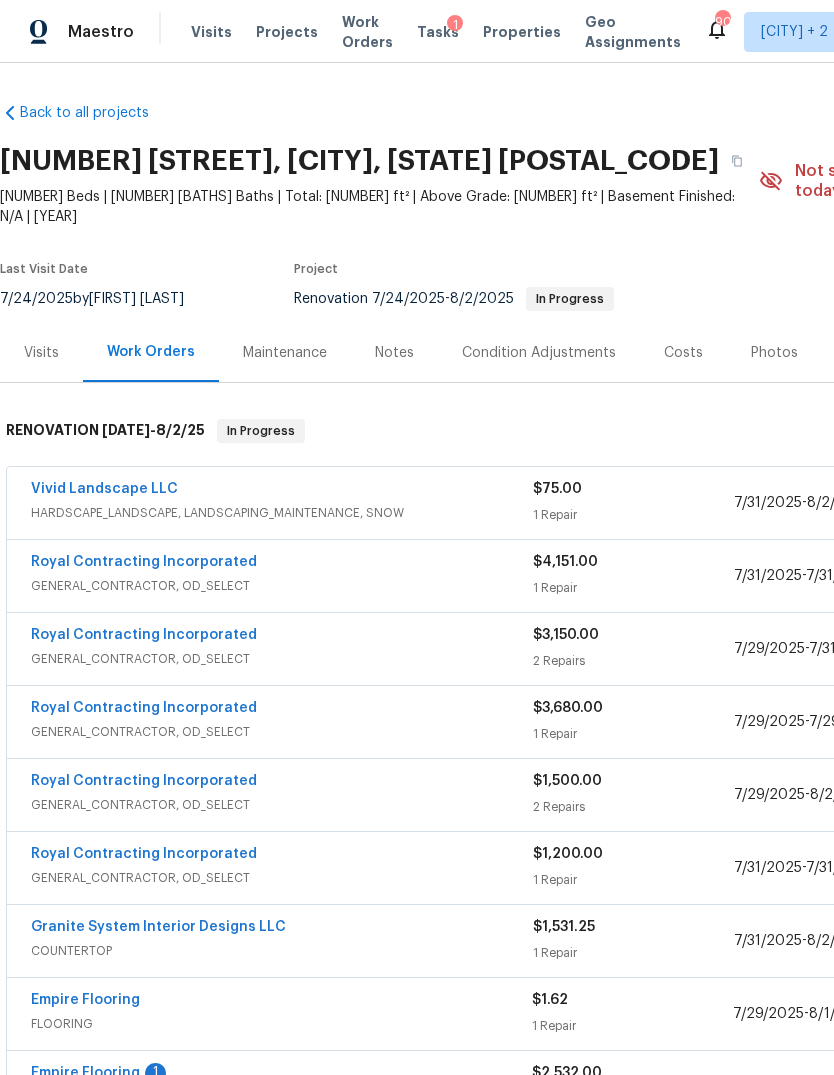 click on "Tasks" at bounding box center (438, 32) 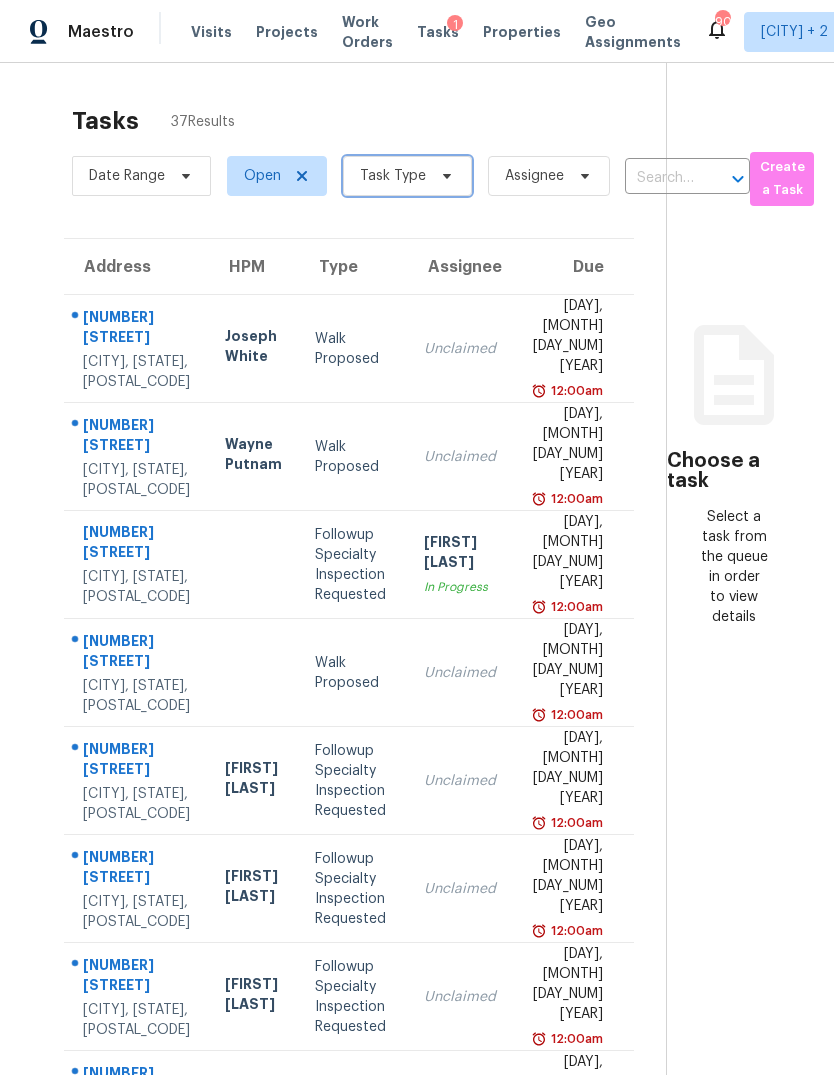 click 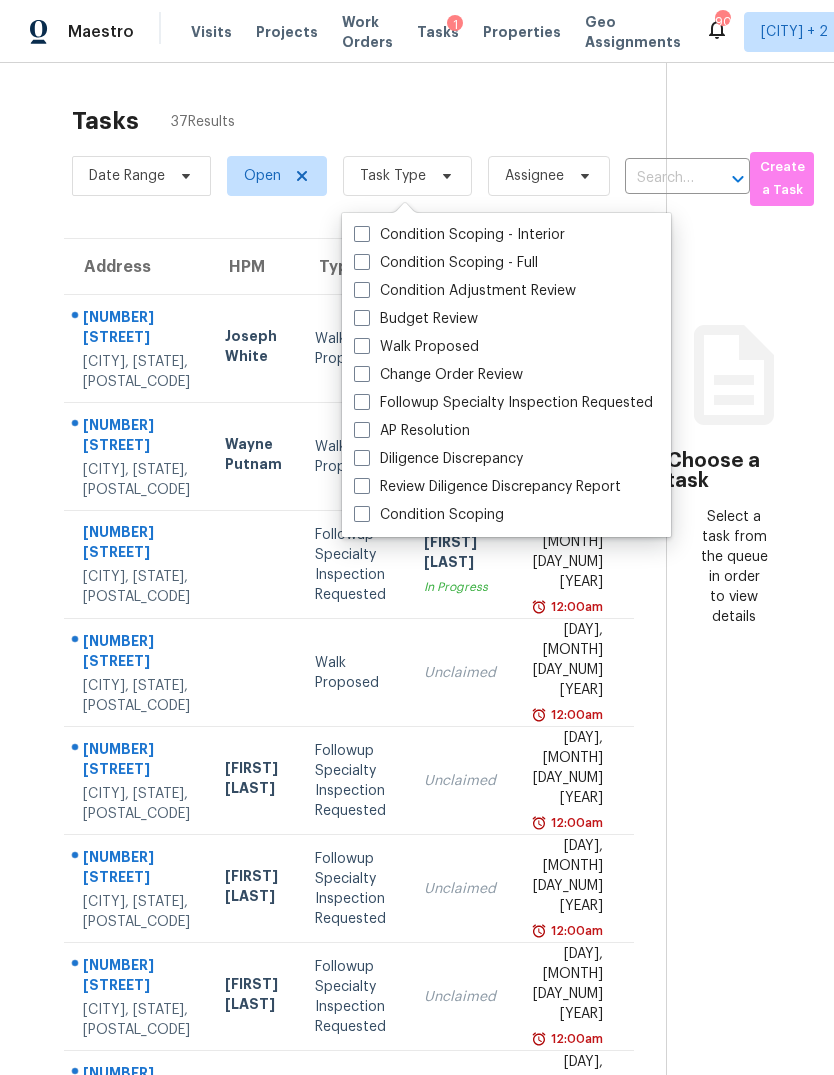 click at bounding box center [362, 290] 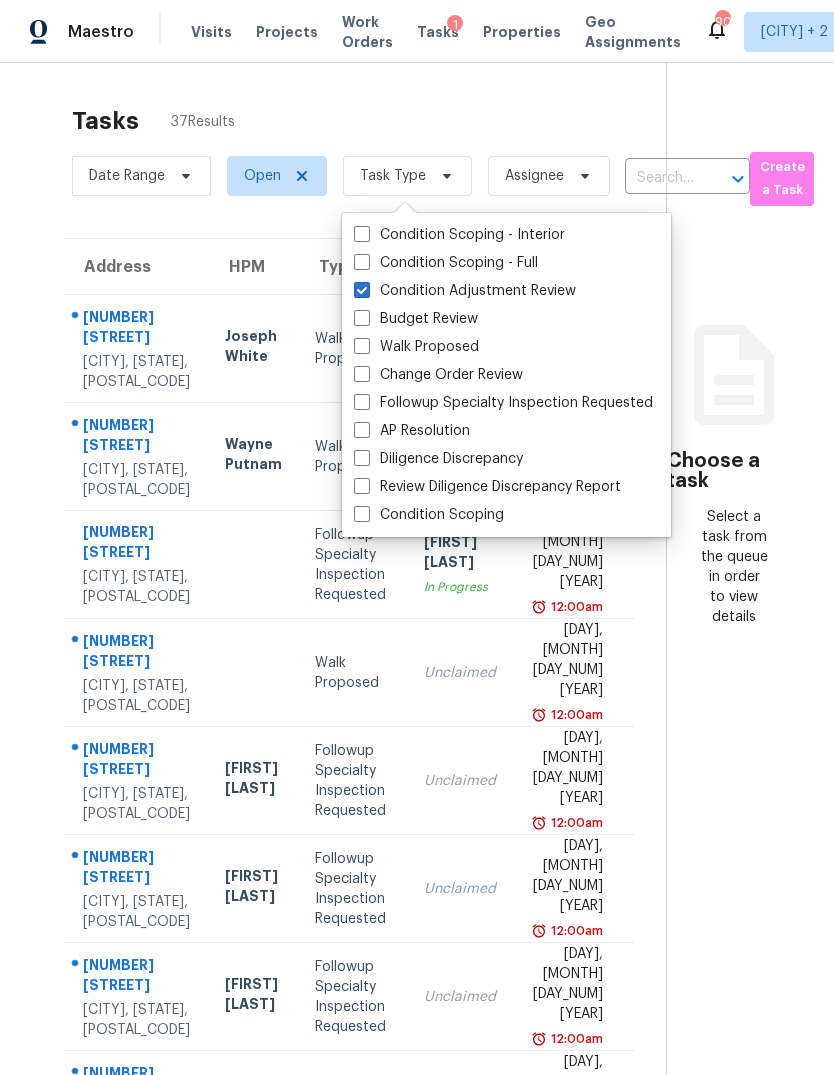 checkbox on "true" 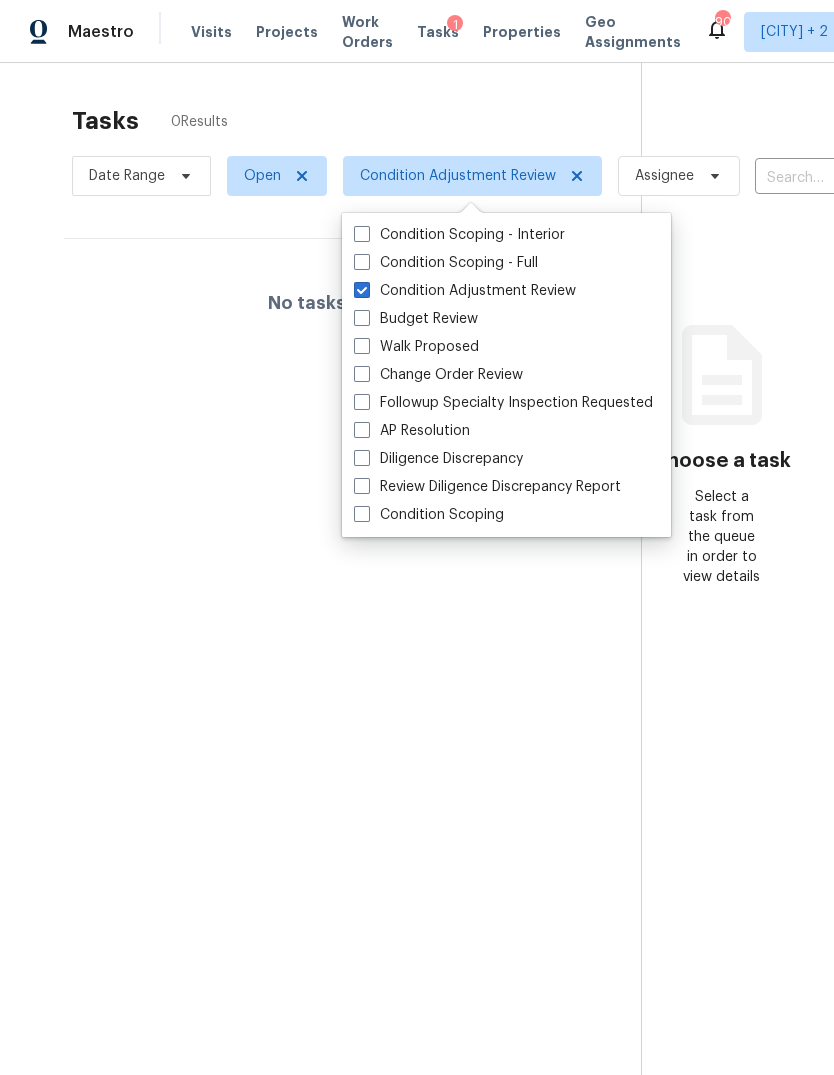 click on "Budget Review" at bounding box center (416, 319) 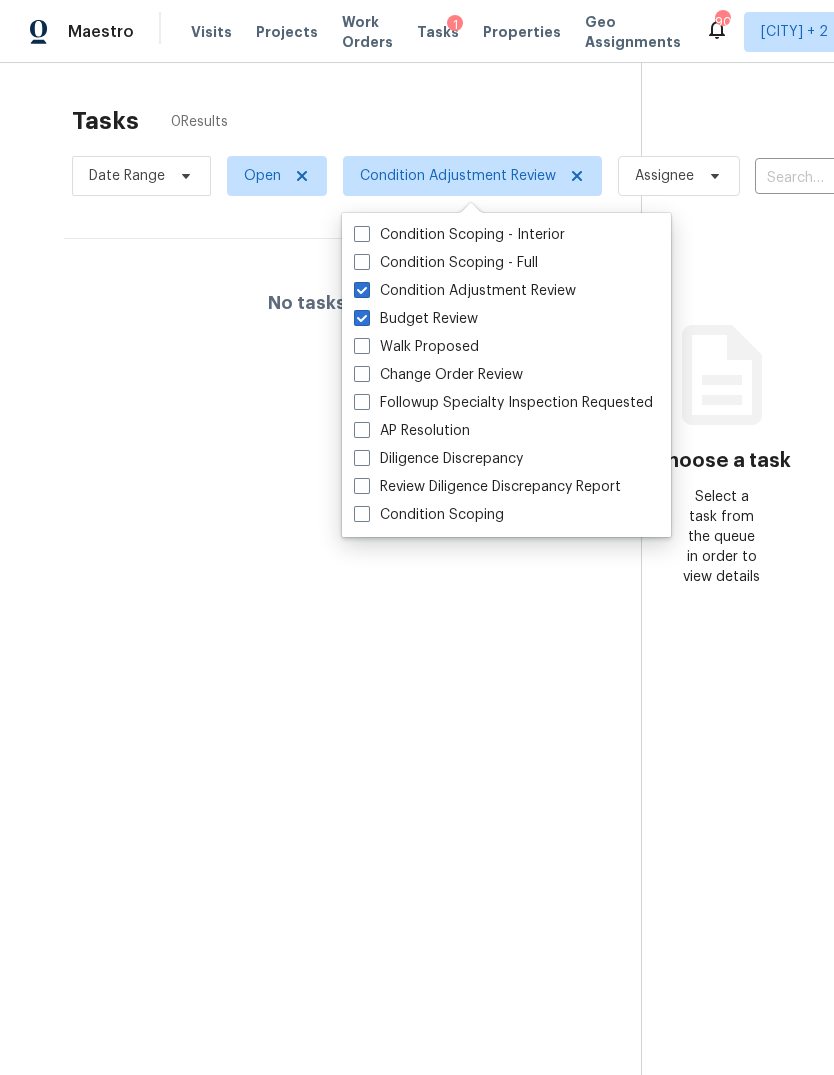 checkbox on "true" 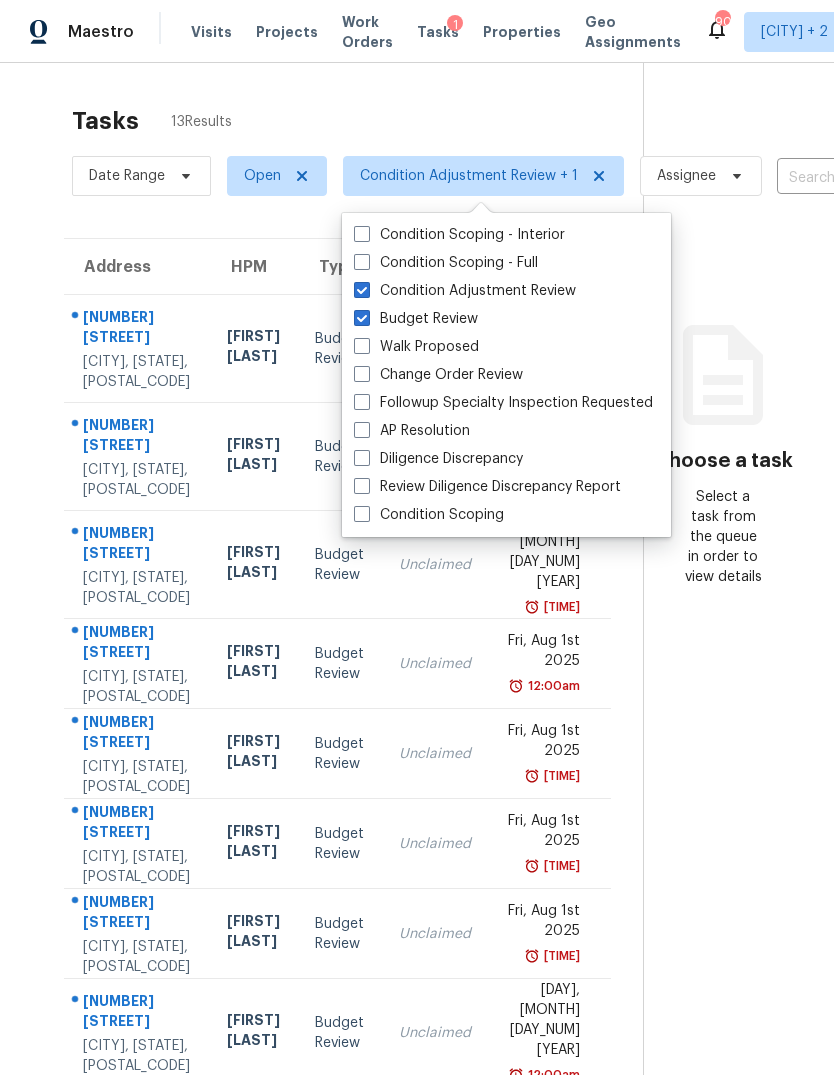 click at bounding box center [362, 346] 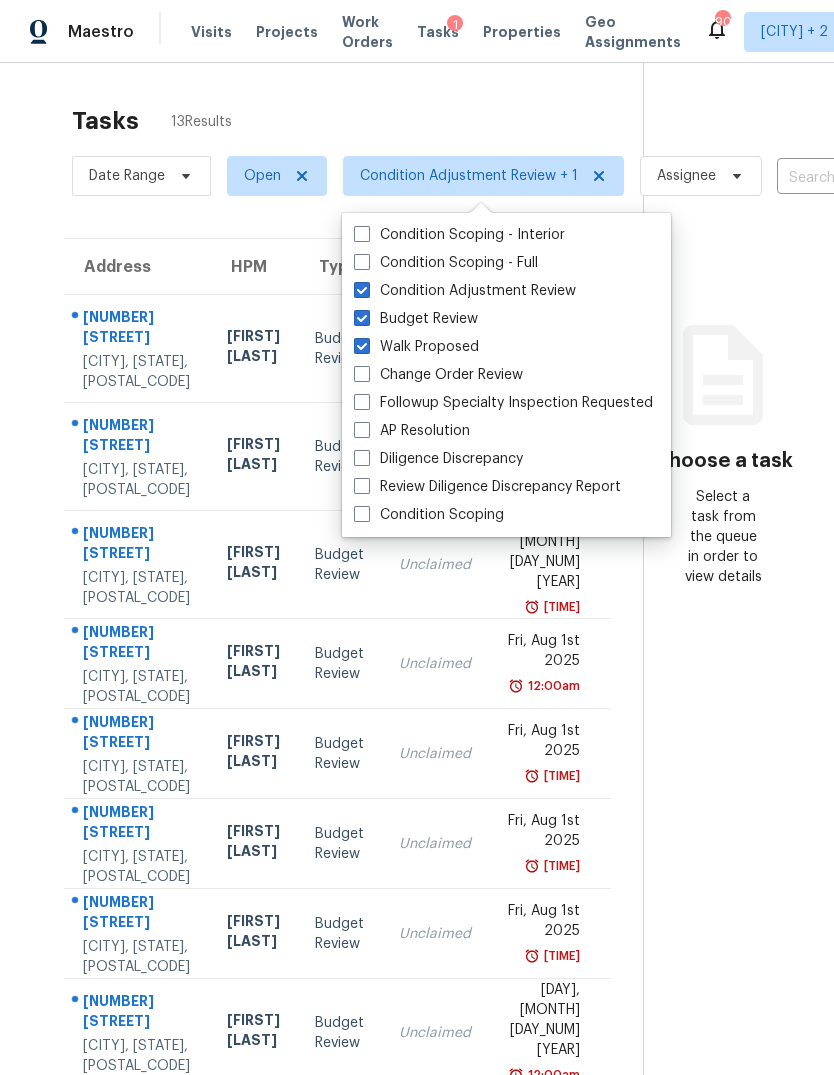 checkbox on "true" 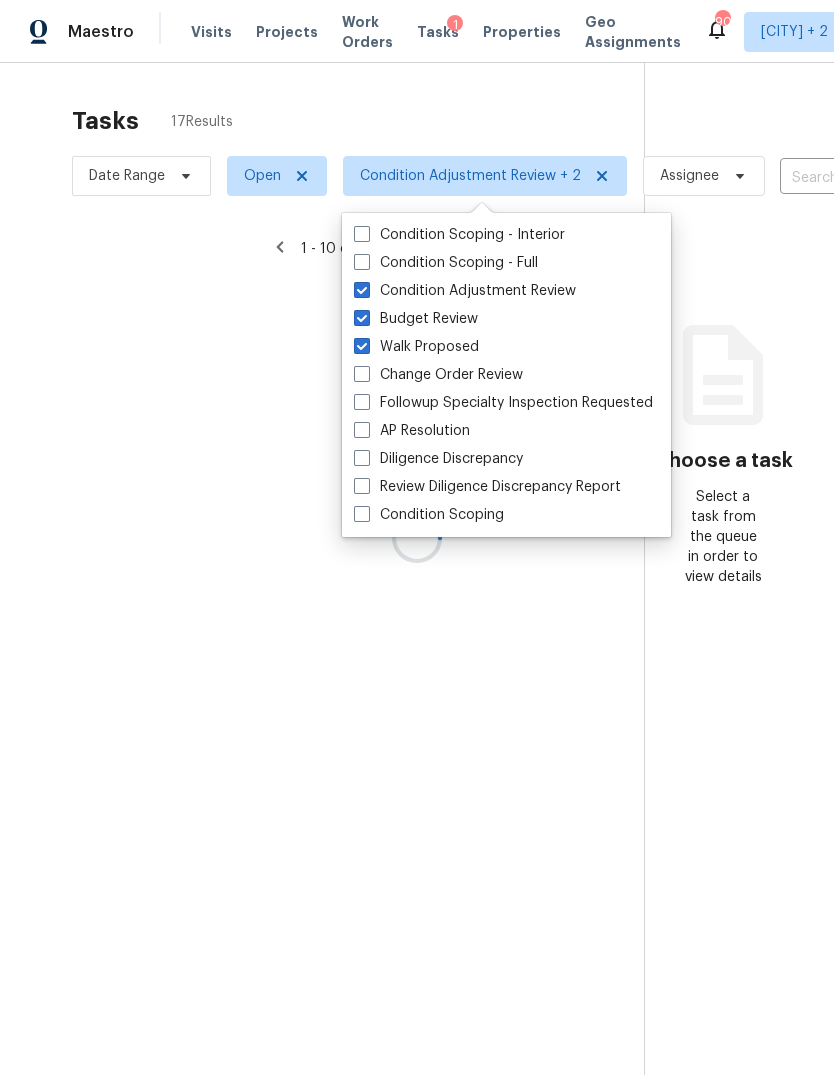 click on "Change Order Review" at bounding box center [438, 375] 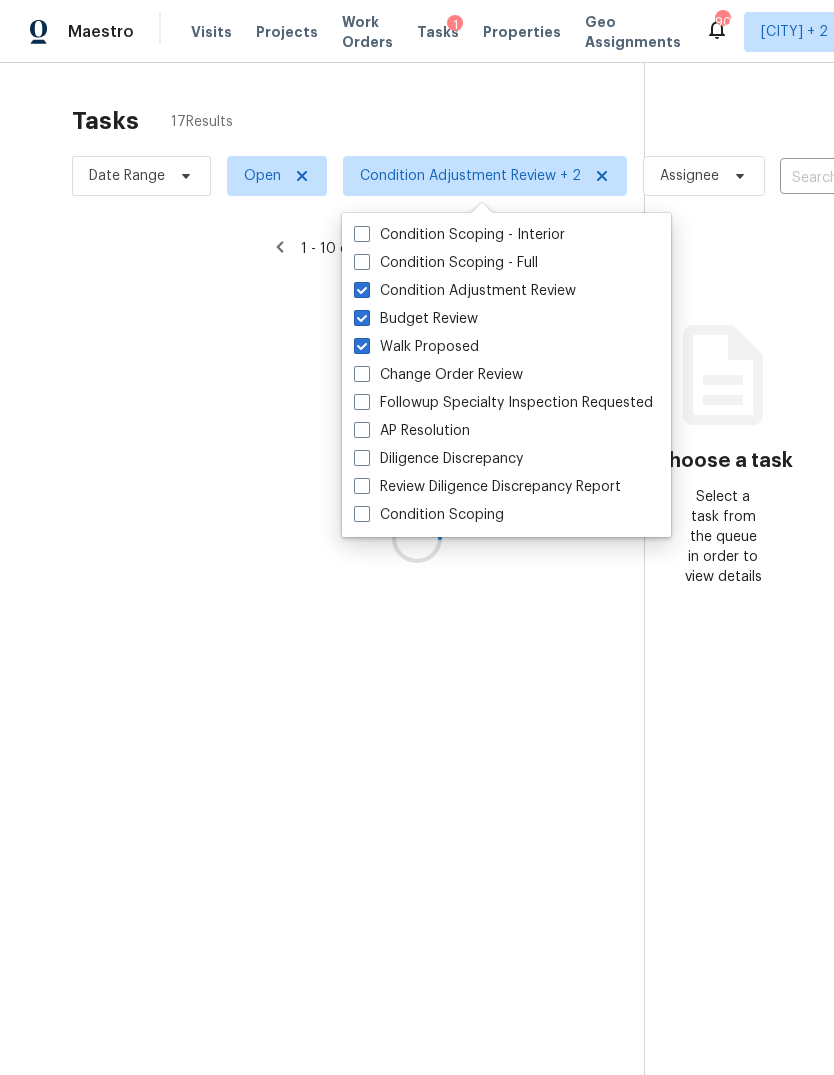 click on "Change Order Review" at bounding box center [360, 371] 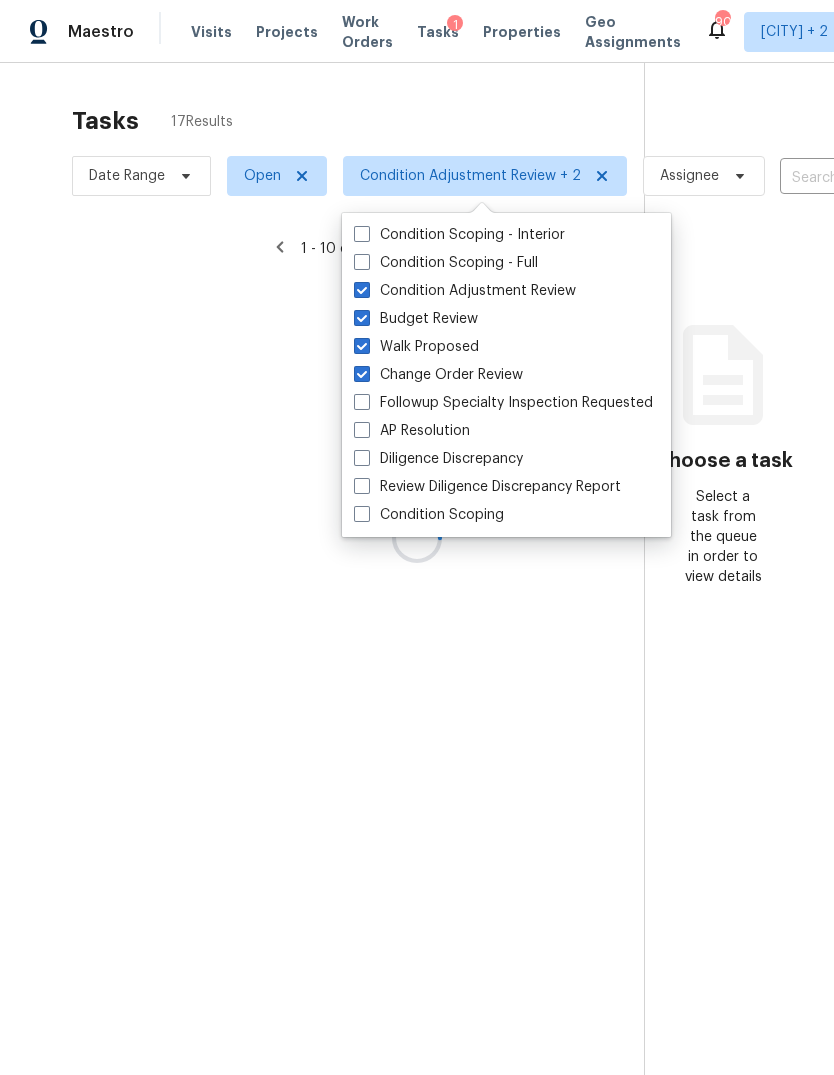 checkbox on "true" 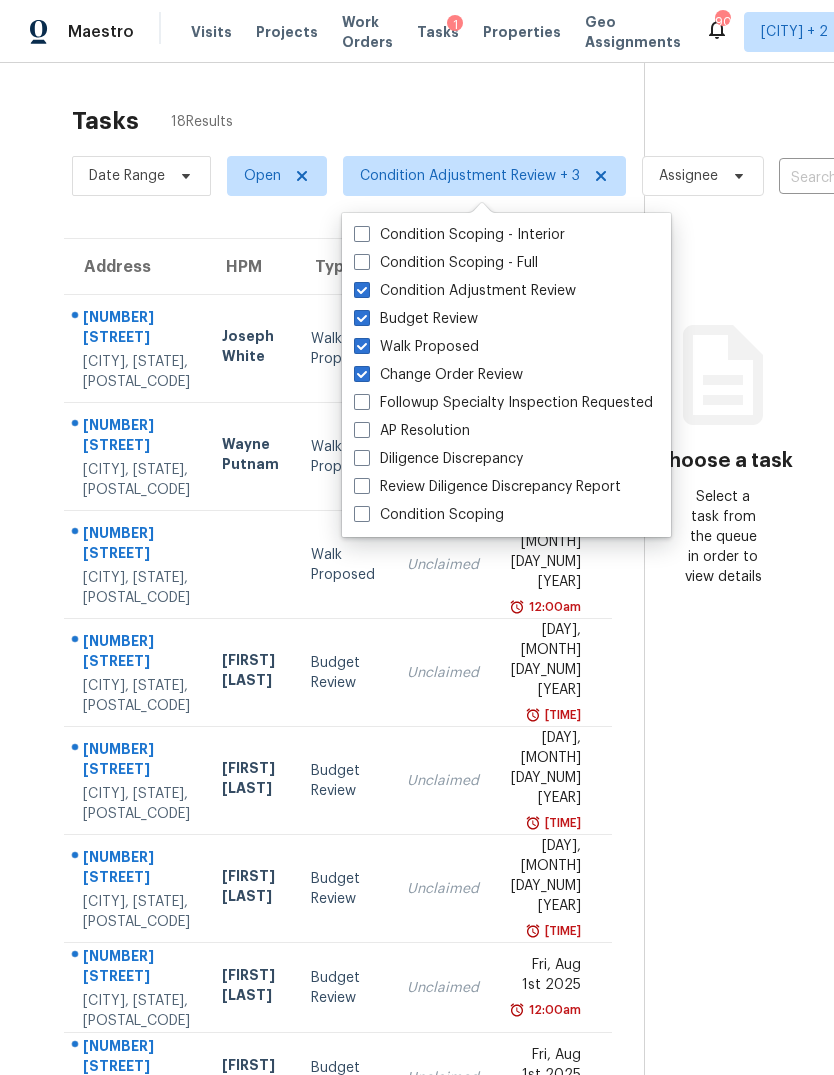 click at bounding box center (362, 402) 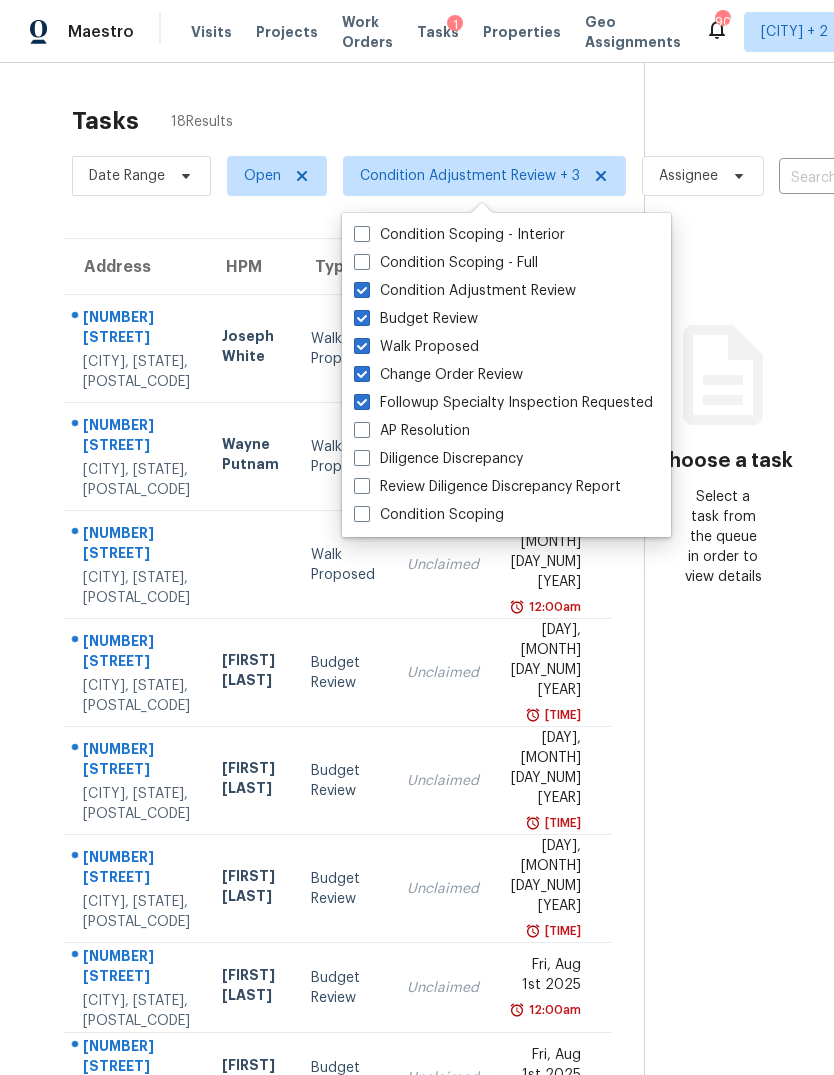 checkbox on "true" 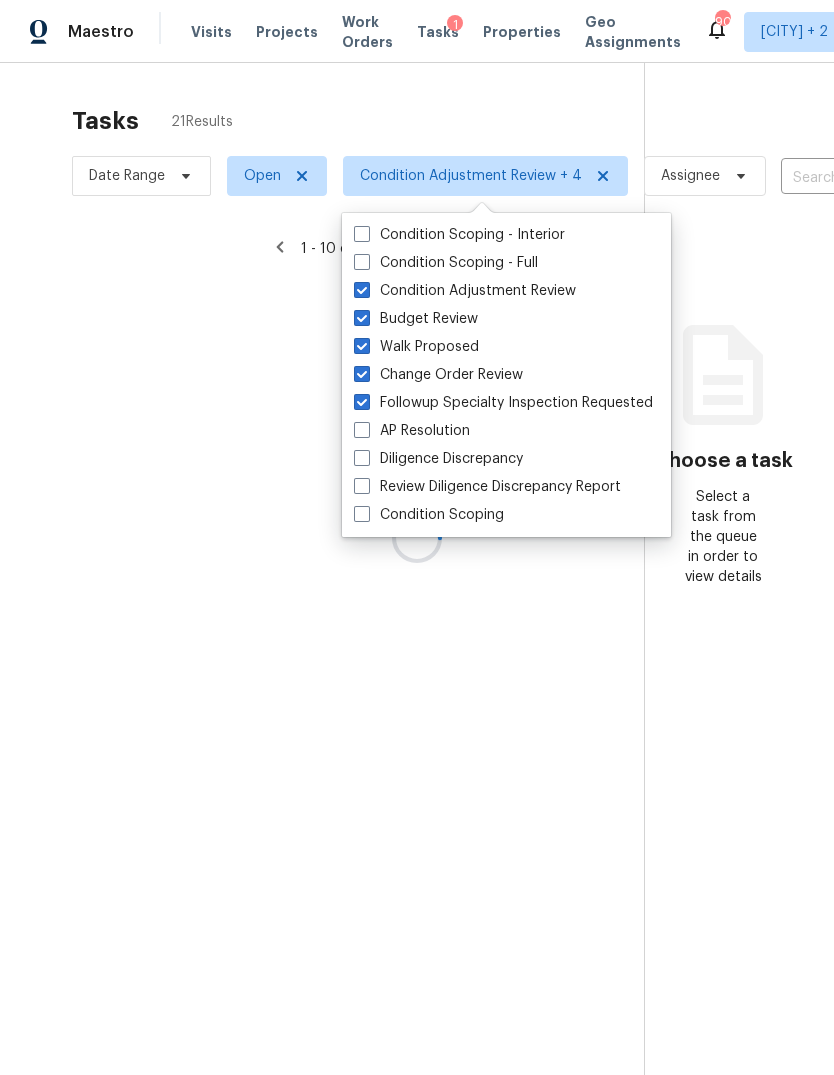 click at bounding box center [362, 430] 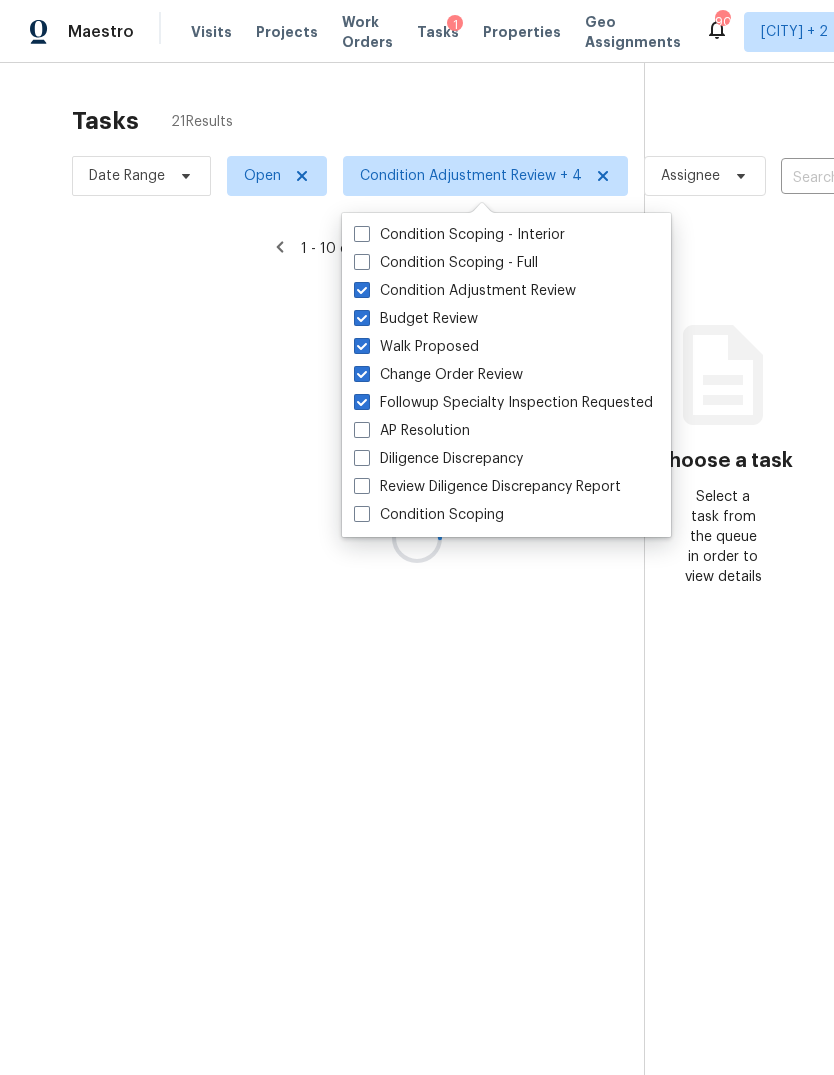 click on "AP Resolution" at bounding box center (360, 427) 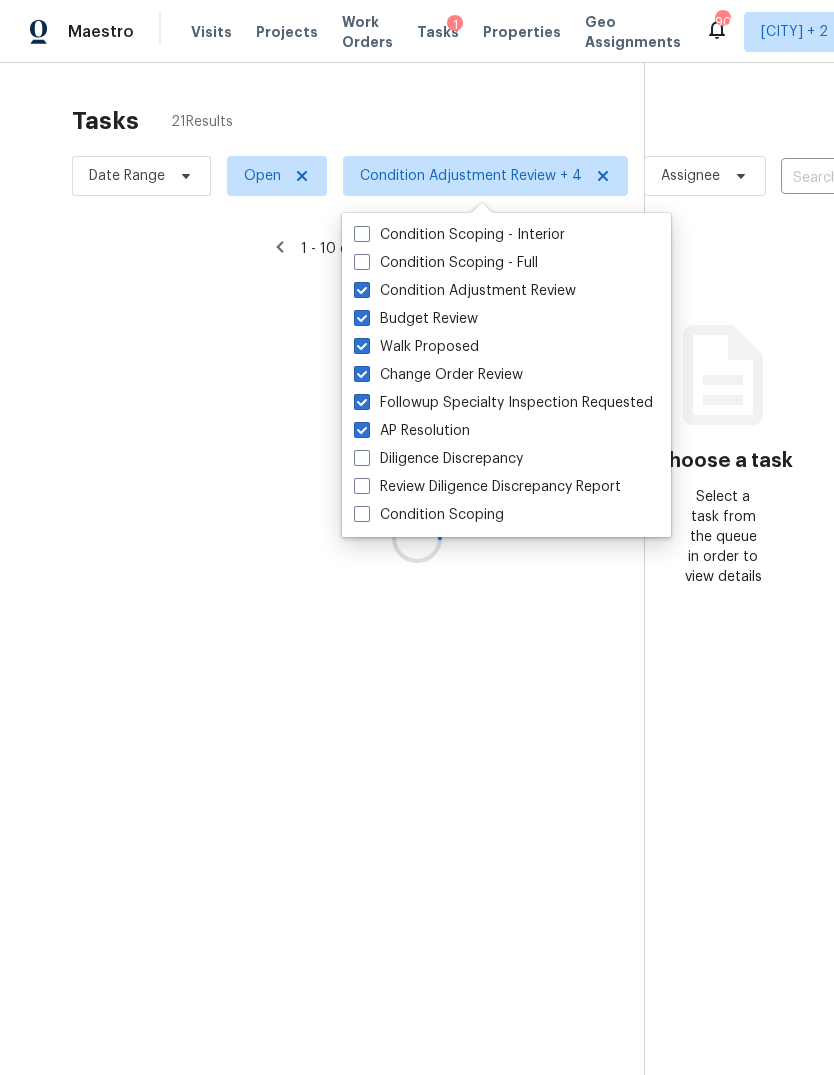 checkbox on "true" 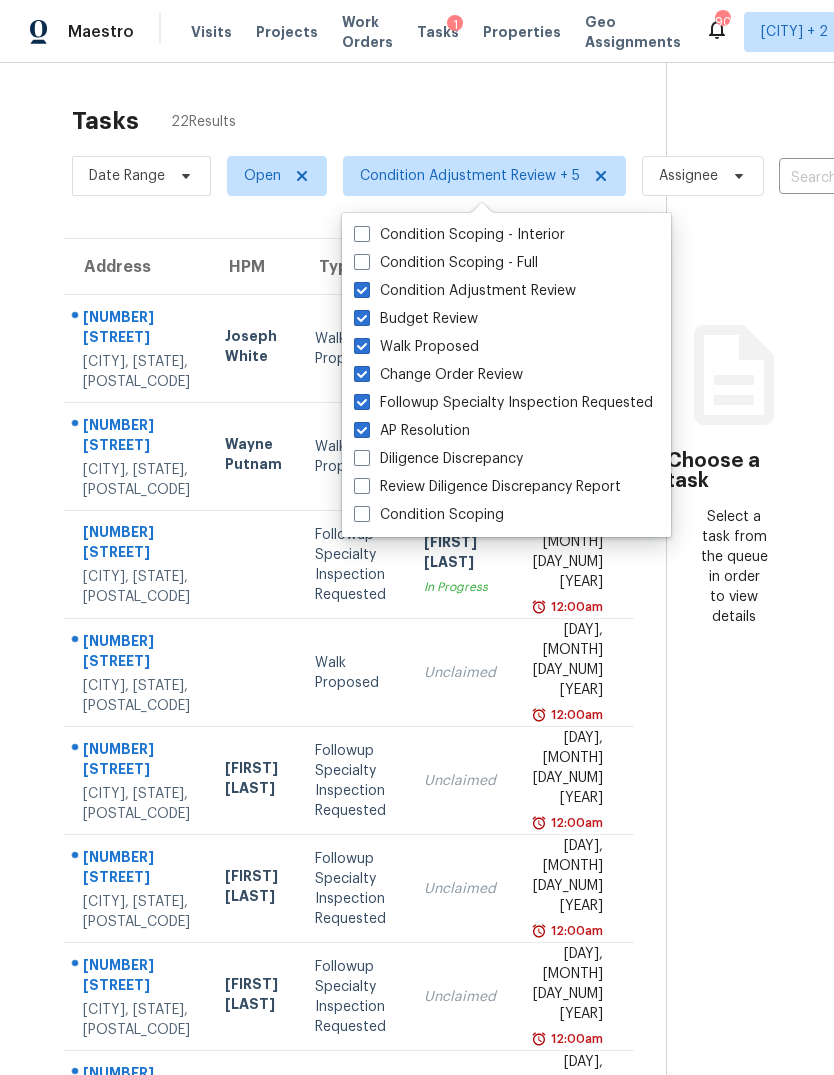 click on "Diligence Discrepancy" at bounding box center (438, 459) 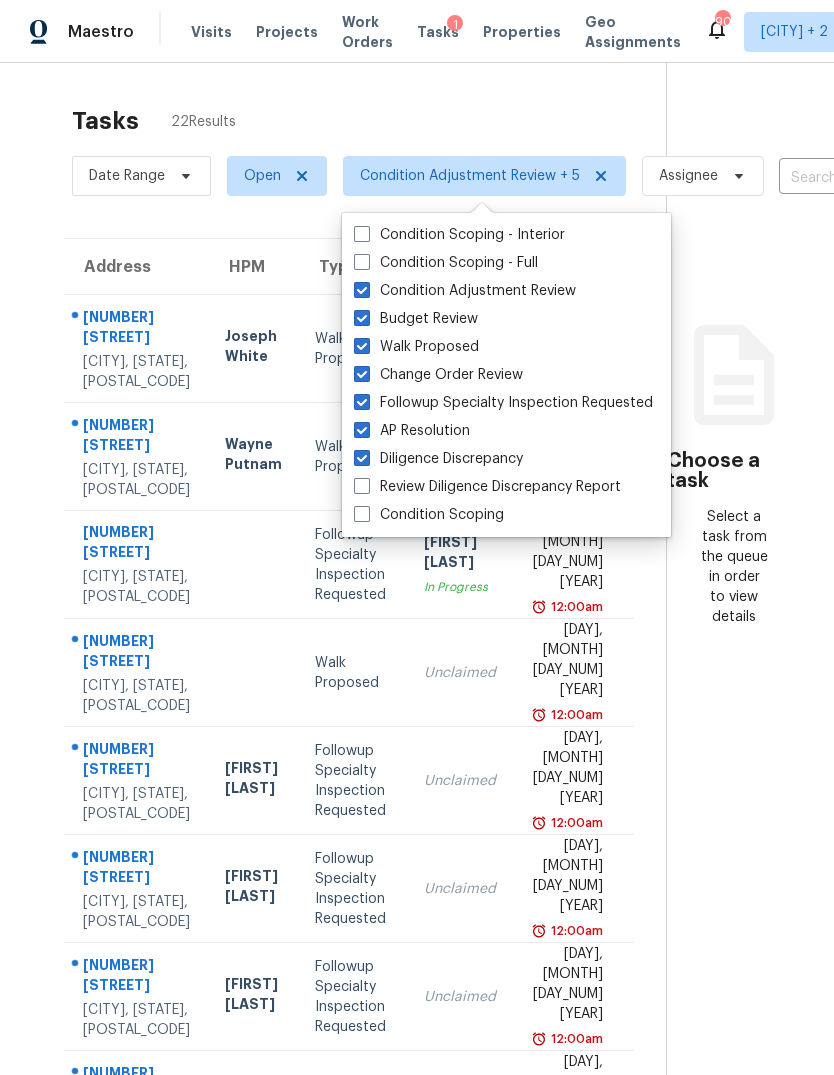 checkbox on "true" 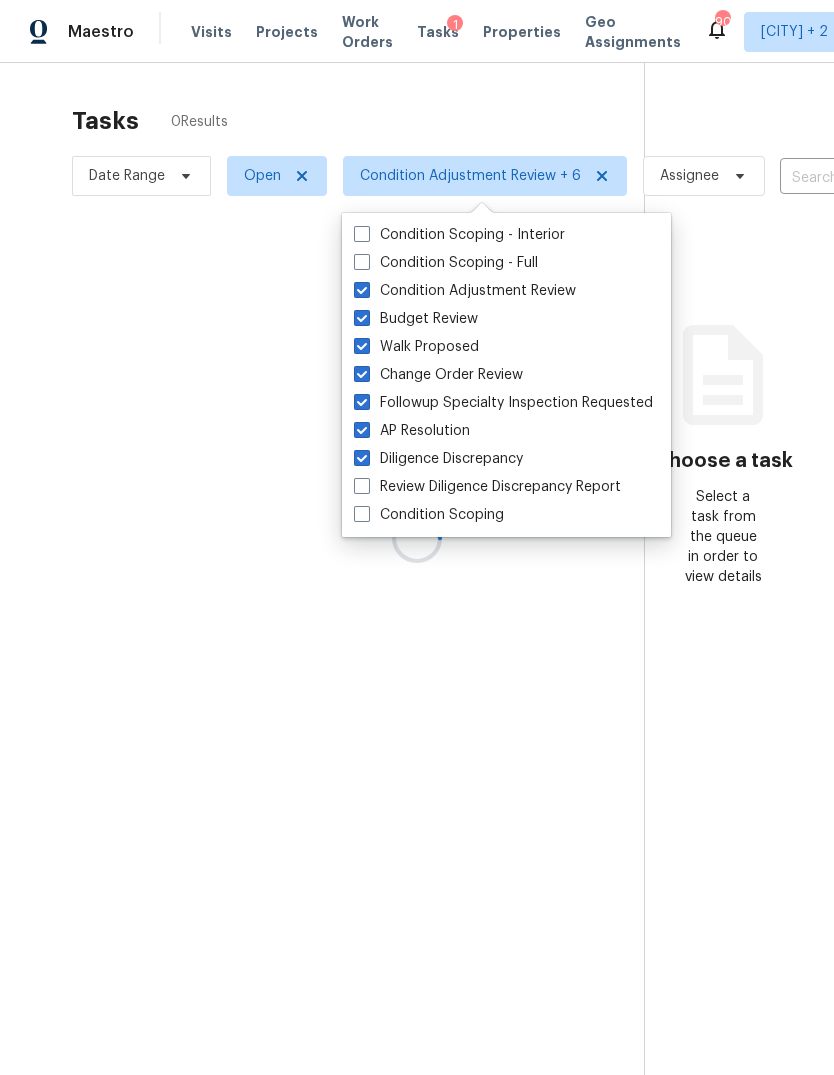 click at bounding box center (362, 486) 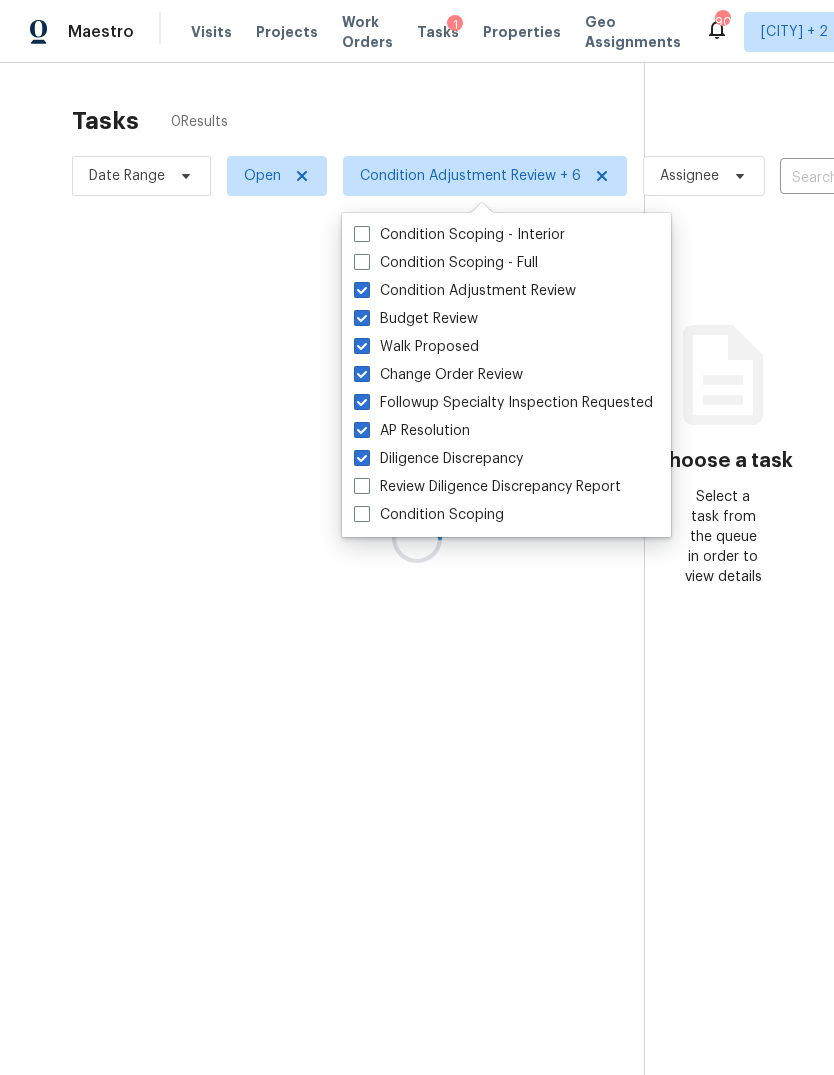 click on "Review Diligence Discrepancy Report" at bounding box center (360, 483) 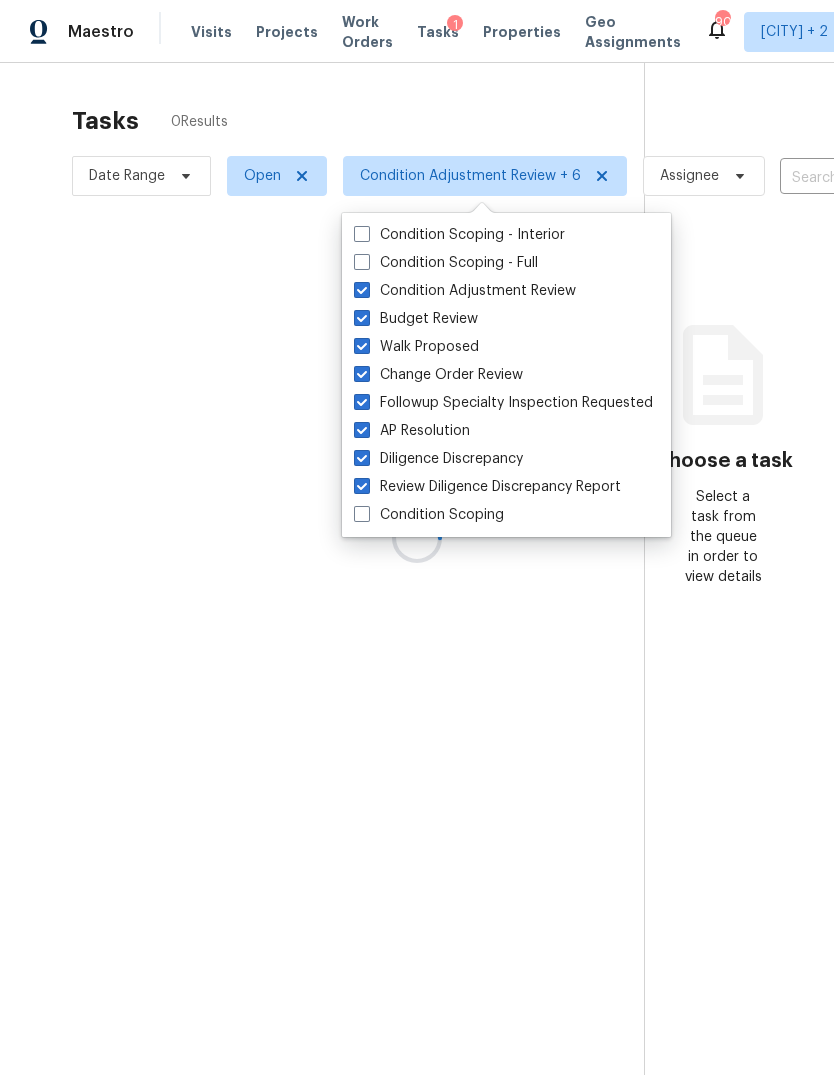checkbox on "true" 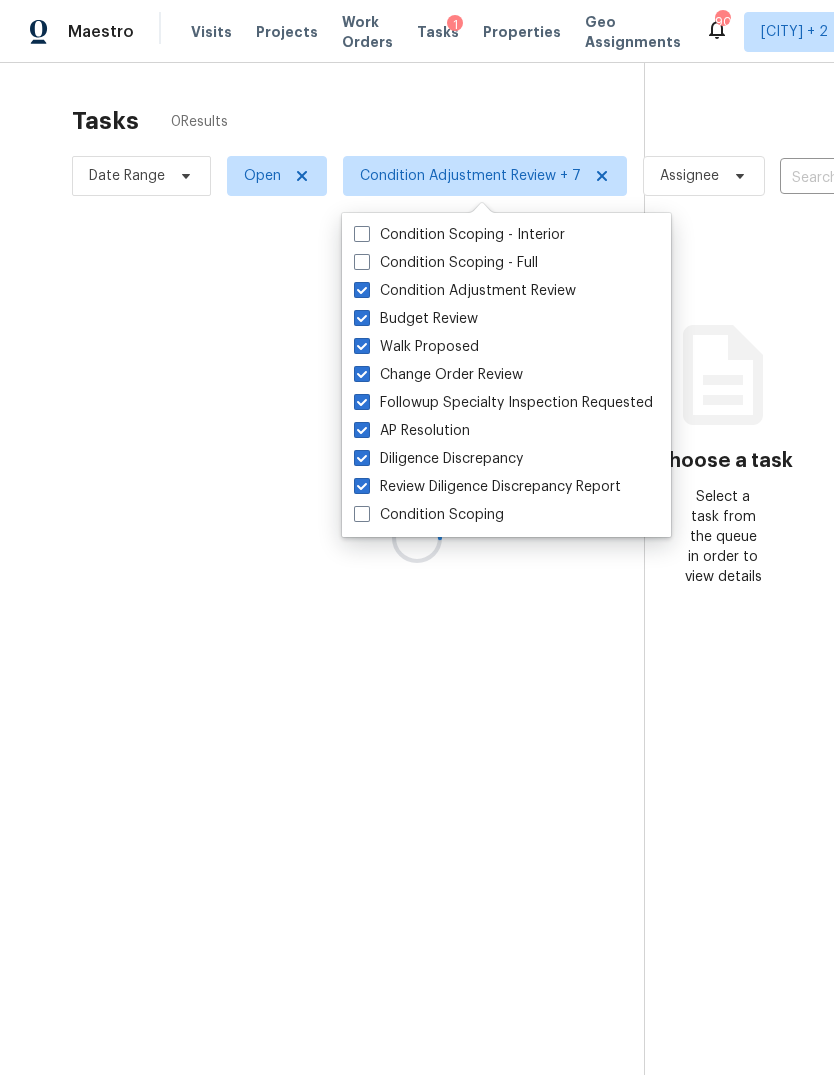 click on "Condition Scoping" at bounding box center (429, 515) 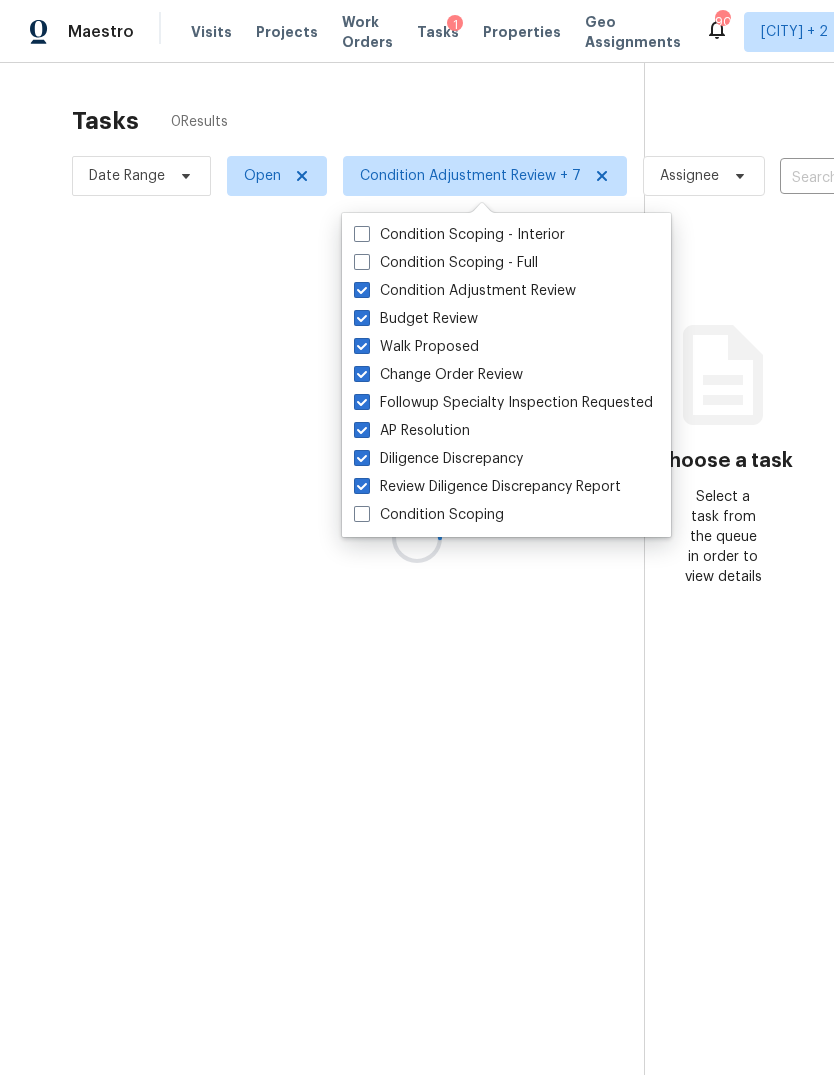 click on "Condition Scoping" at bounding box center (360, 511) 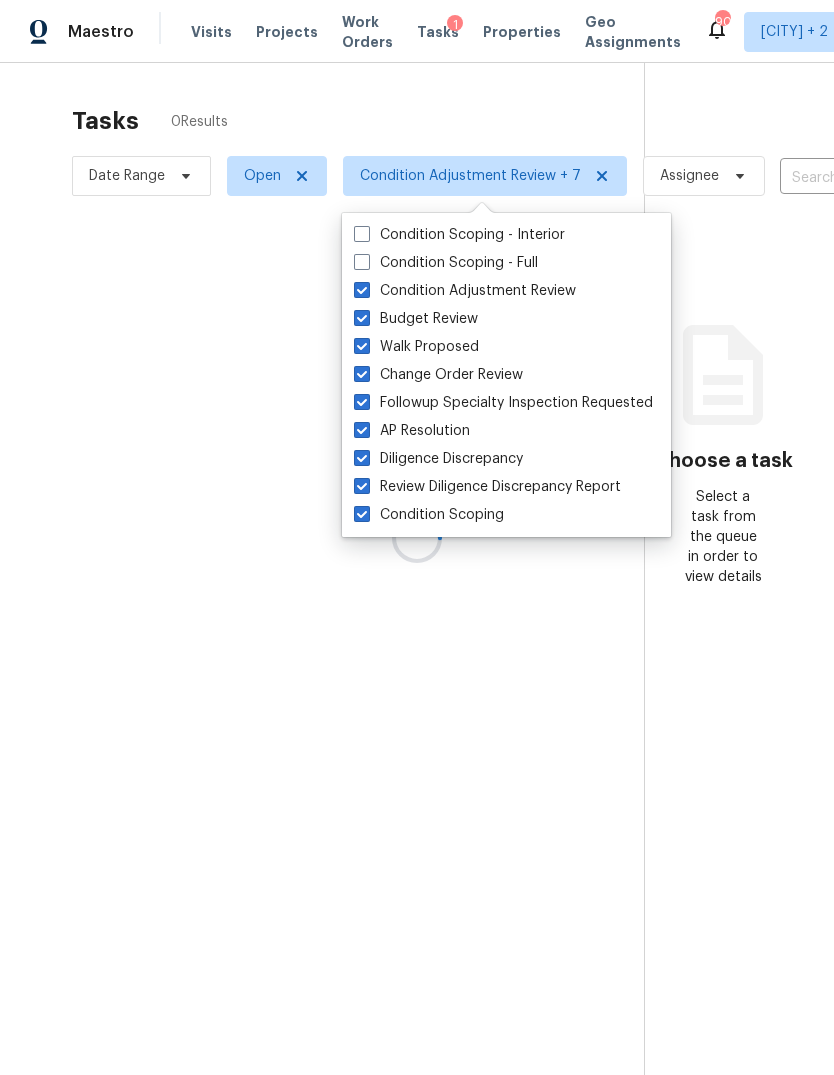 checkbox on "true" 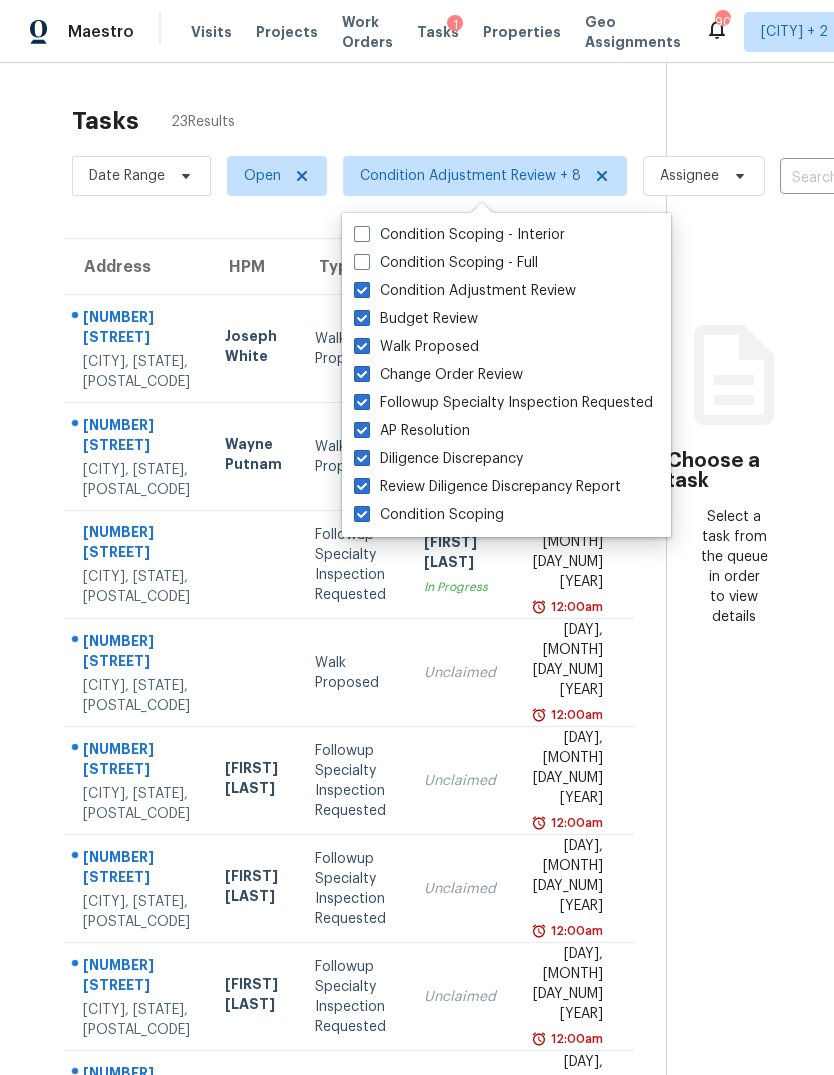 click on "Tasks 23  Results" at bounding box center [369, 121] 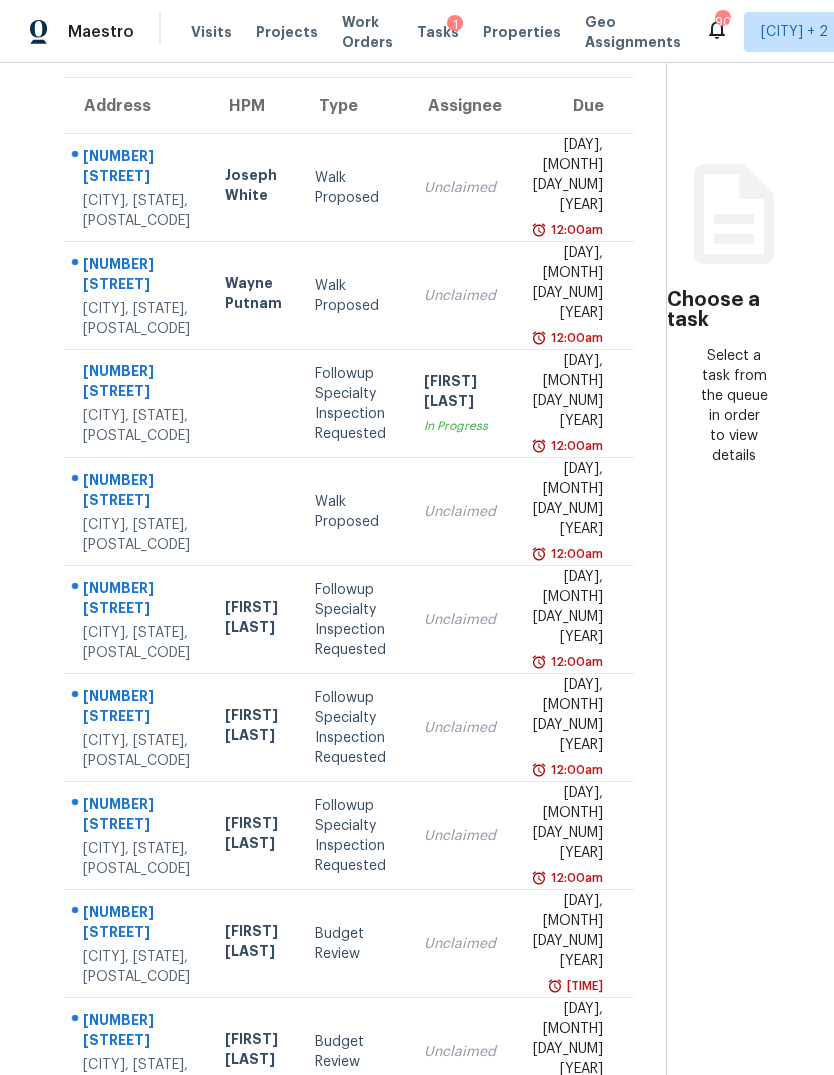 scroll, scrollTop: 160, scrollLeft: 0, axis: vertical 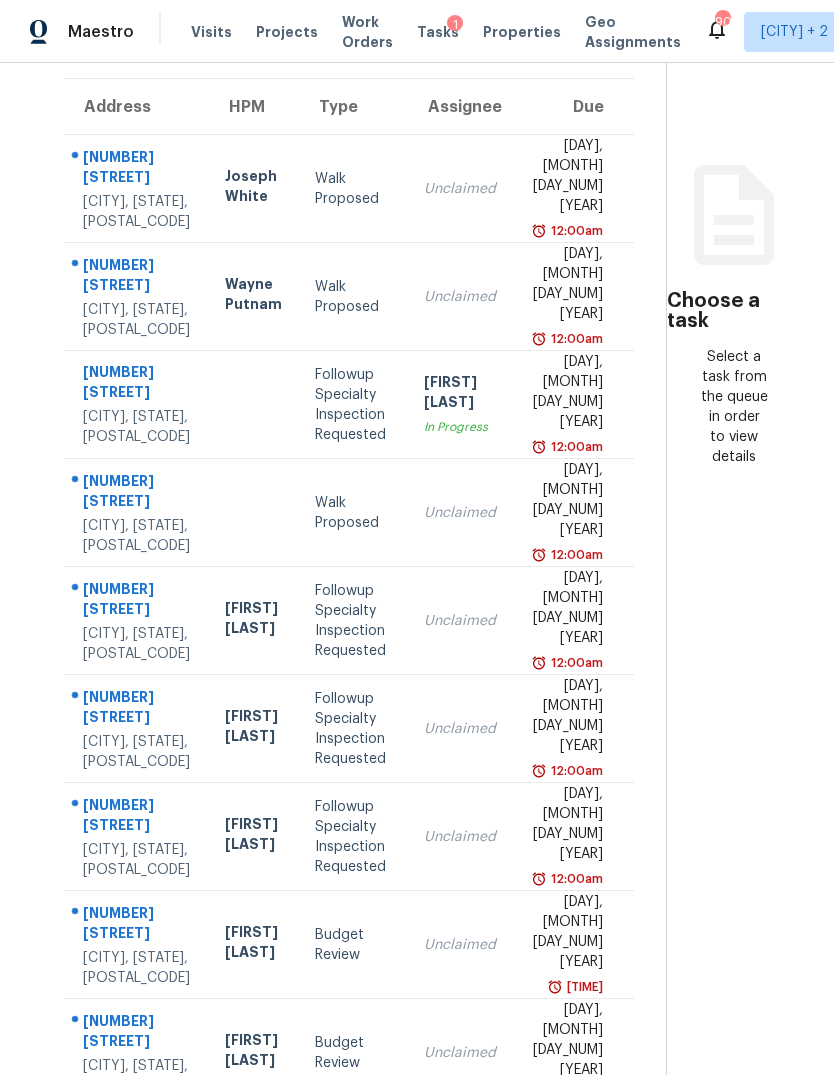 click 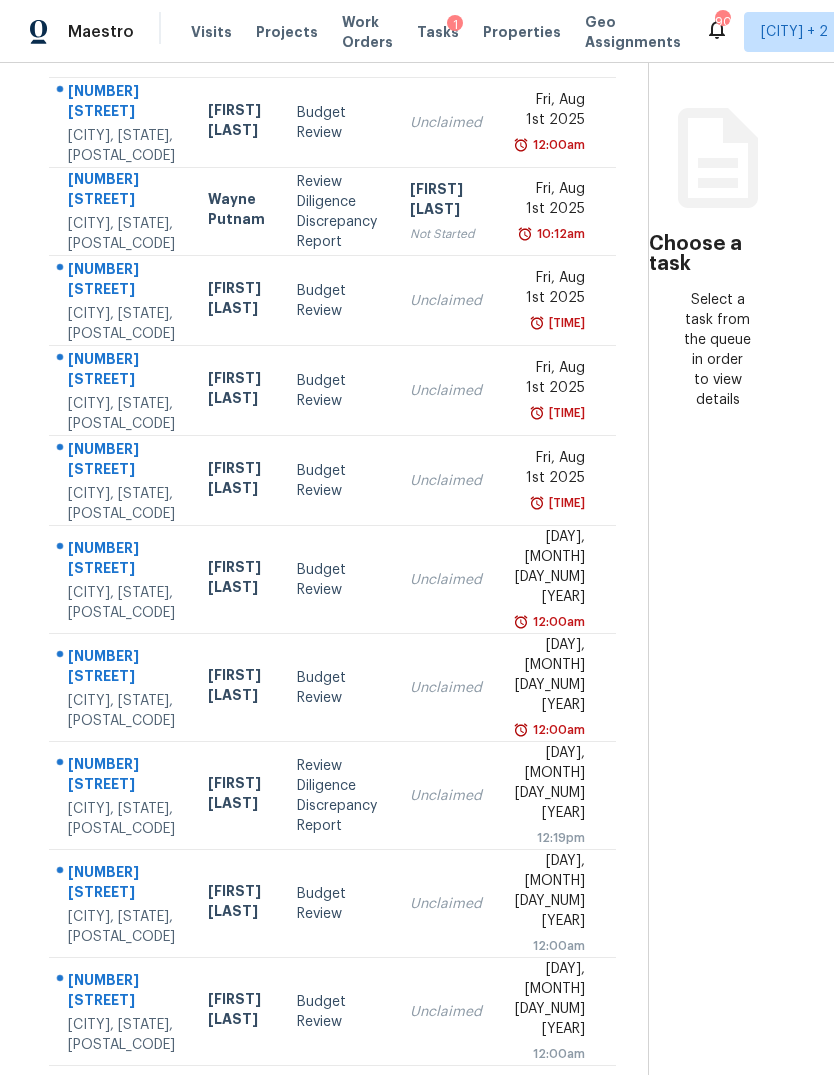scroll, scrollTop: 216, scrollLeft: 16, axis: both 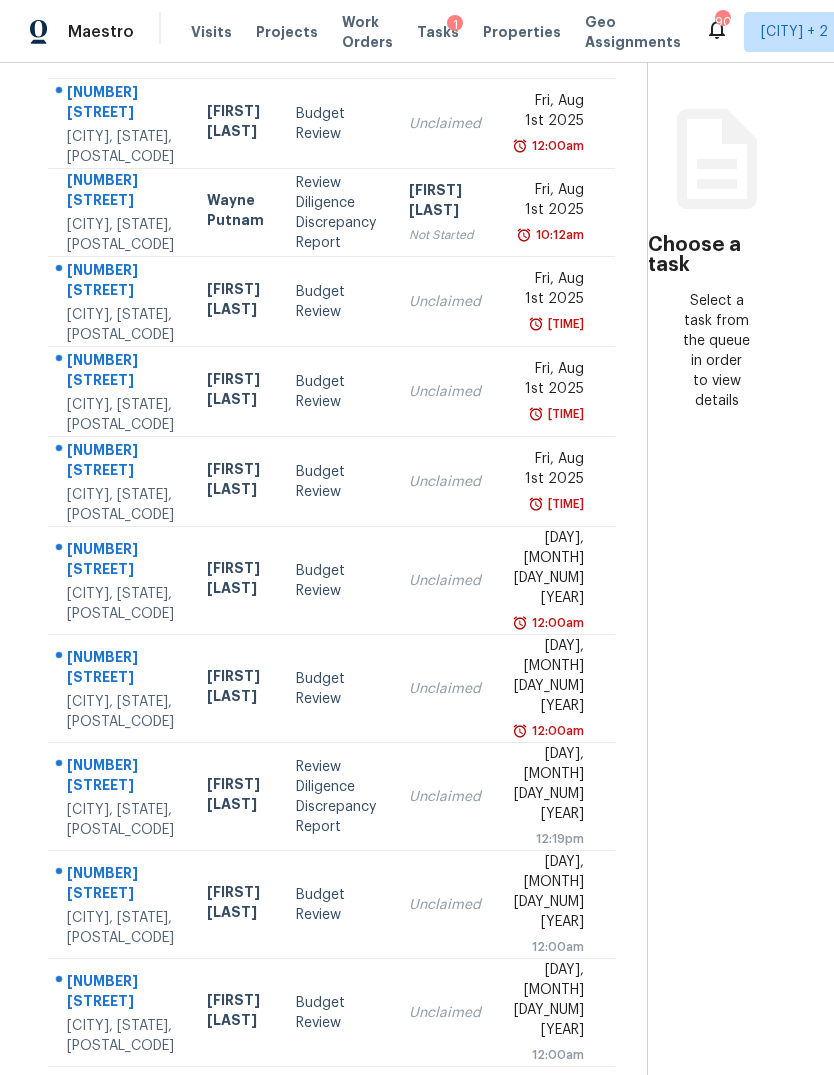 click 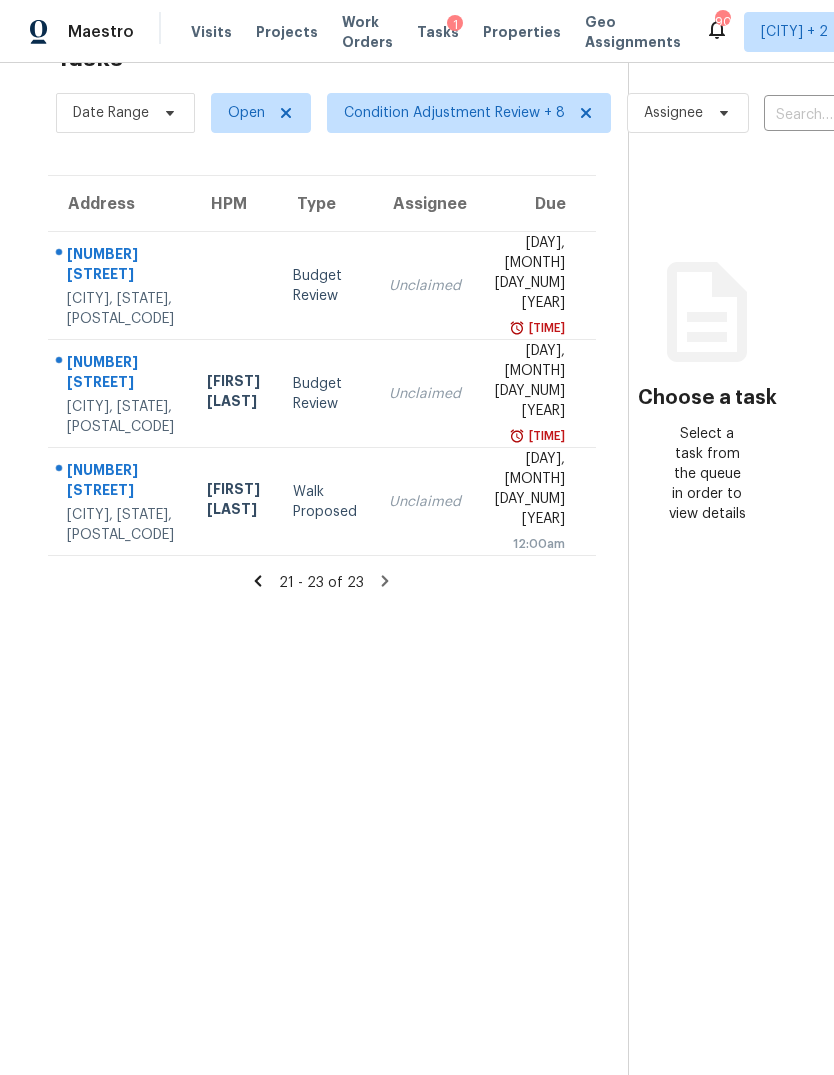 click on "[DAY], [MONTH] [DAY_NUM] [YEAR]" at bounding box center [529, 383] 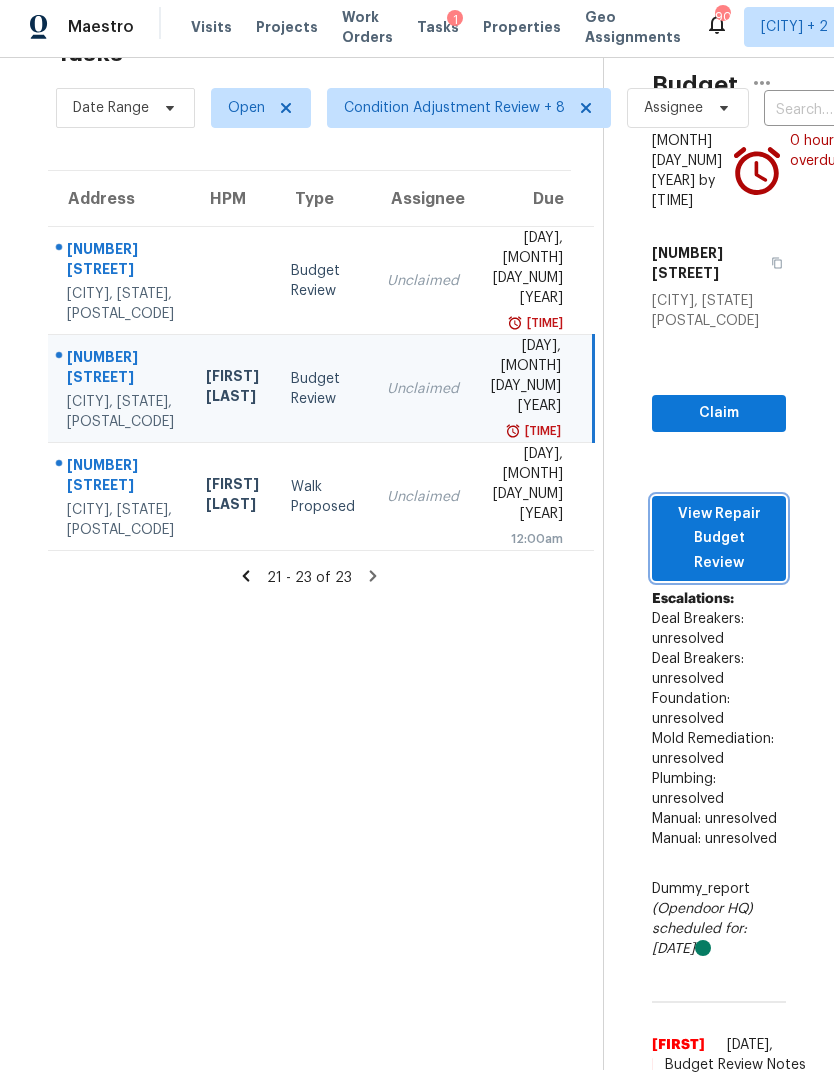 click on "View Repair Budget Review" at bounding box center [719, 539] 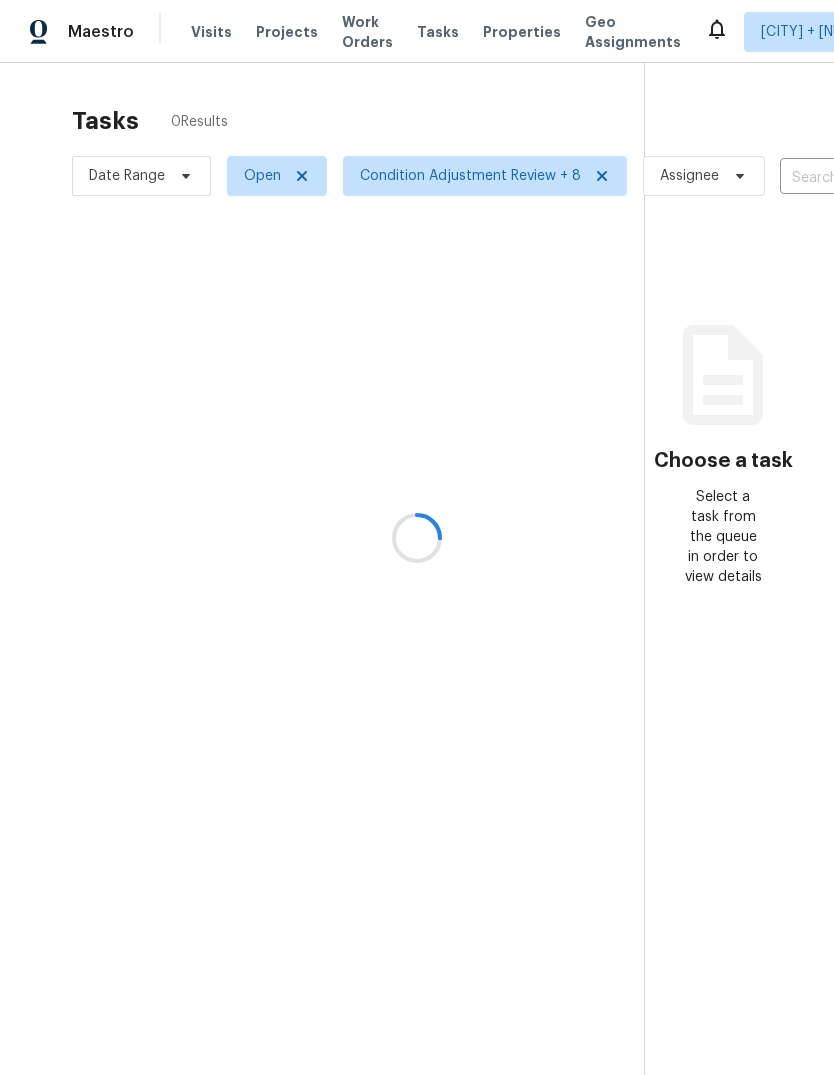 scroll, scrollTop: 0, scrollLeft: 0, axis: both 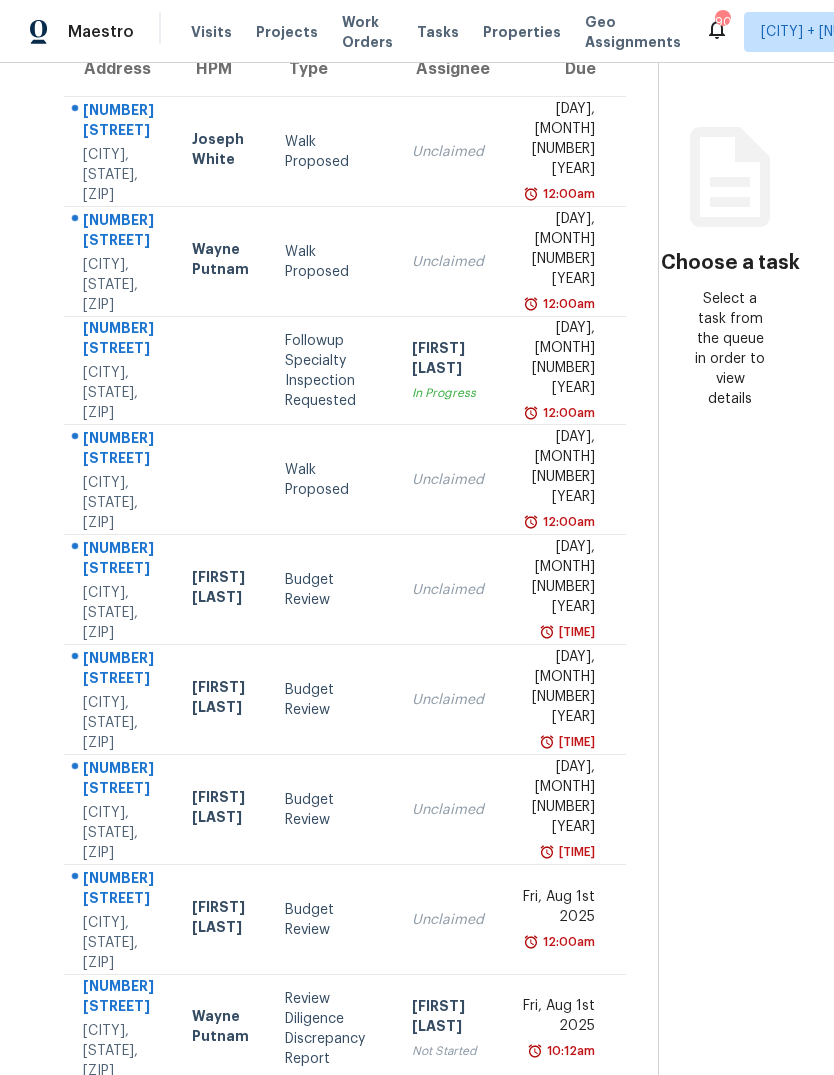 click 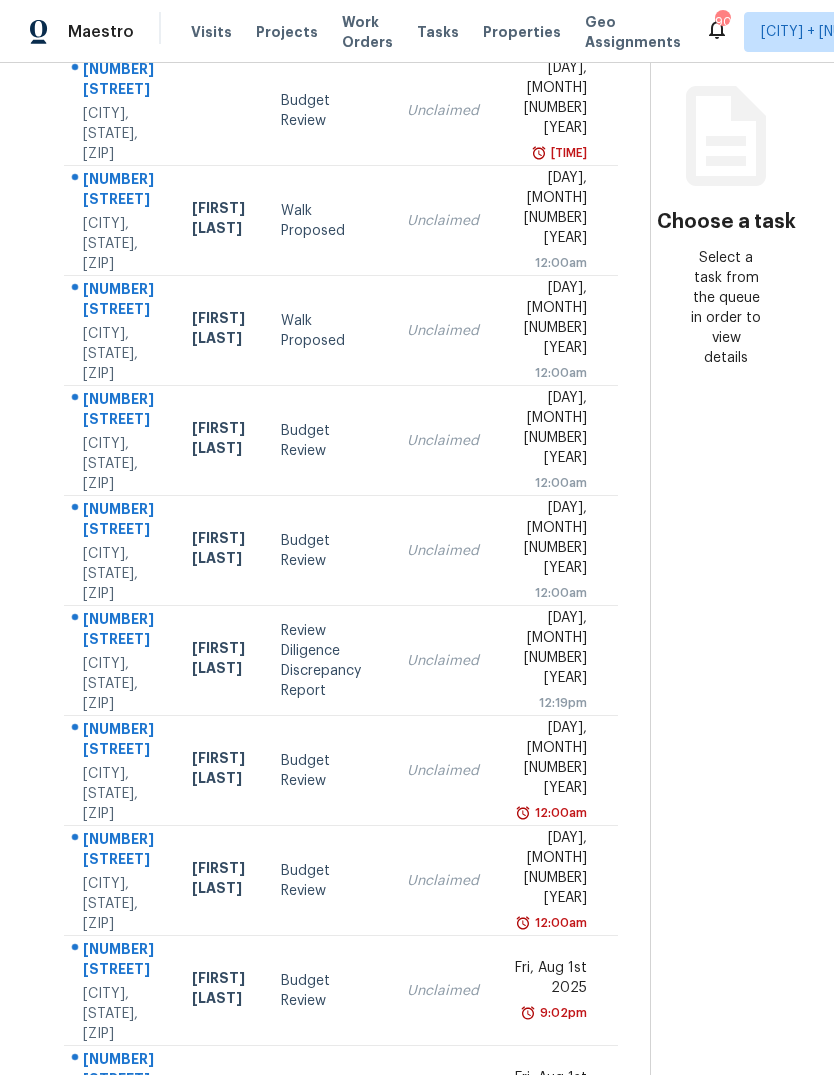 scroll, scrollTop: 238, scrollLeft: 0, axis: vertical 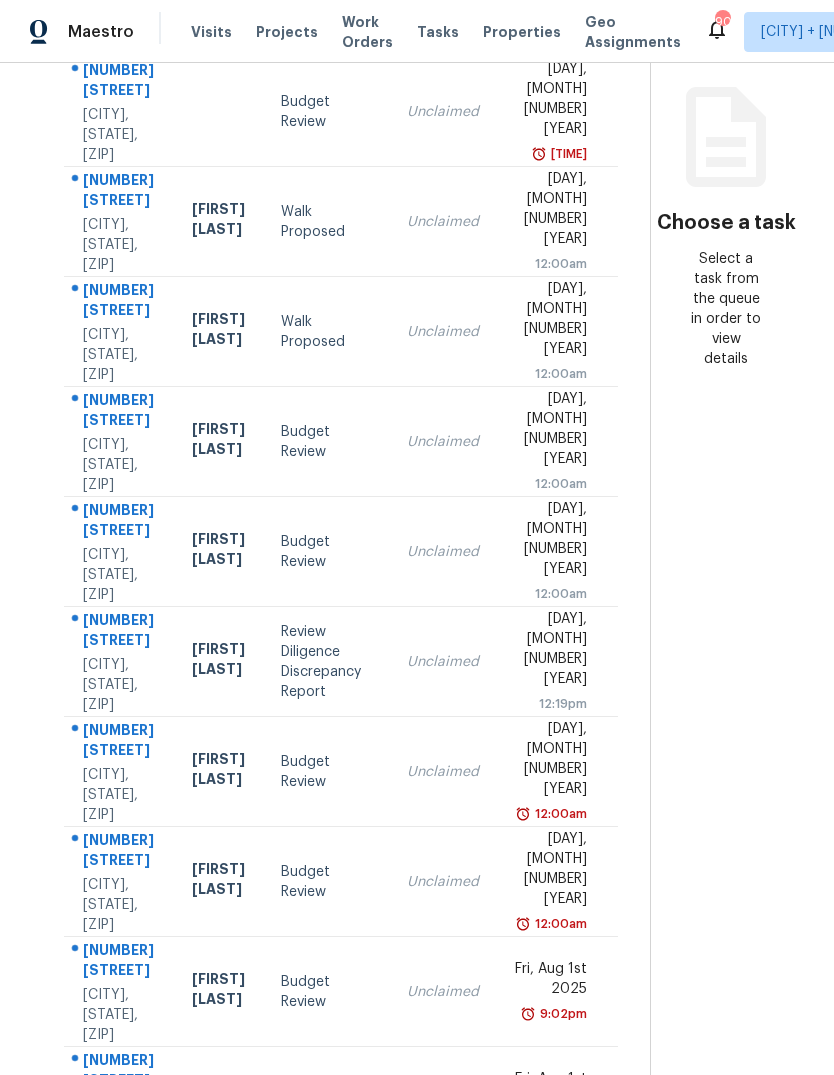 click on "Fri, Aug 1st 2025" at bounding box center (549, 1091) 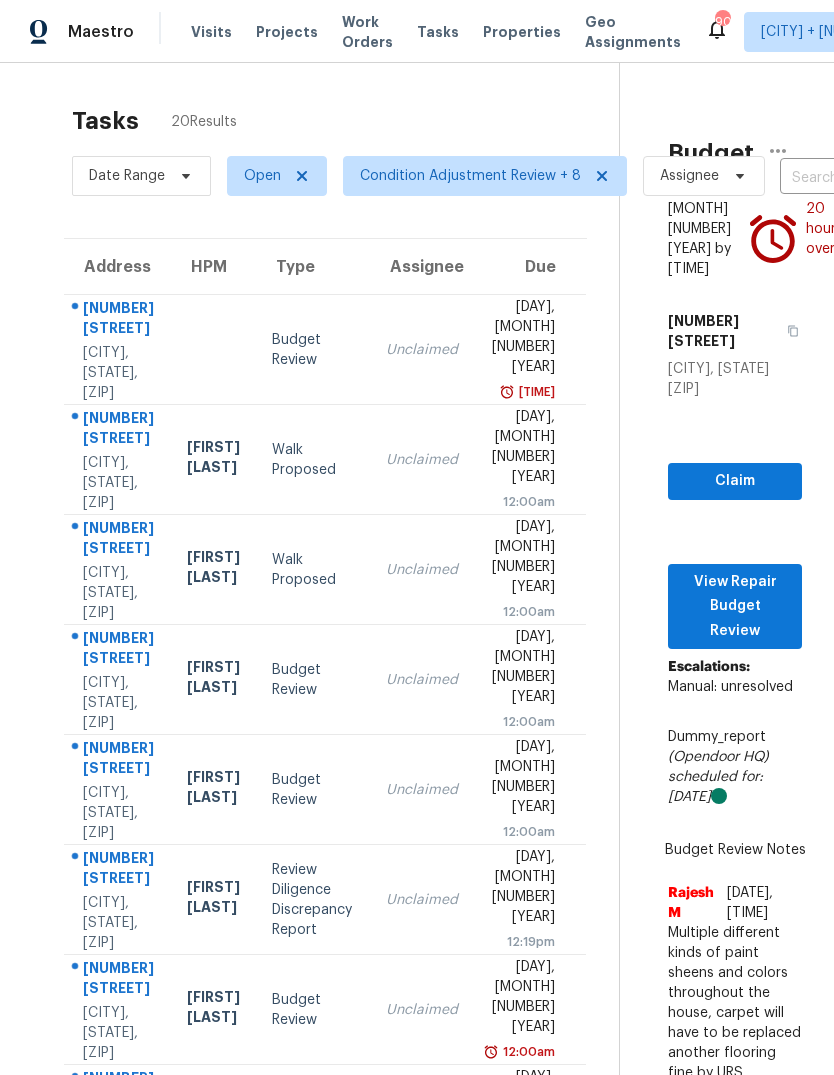 scroll, scrollTop: 0, scrollLeft: 0, axis: both 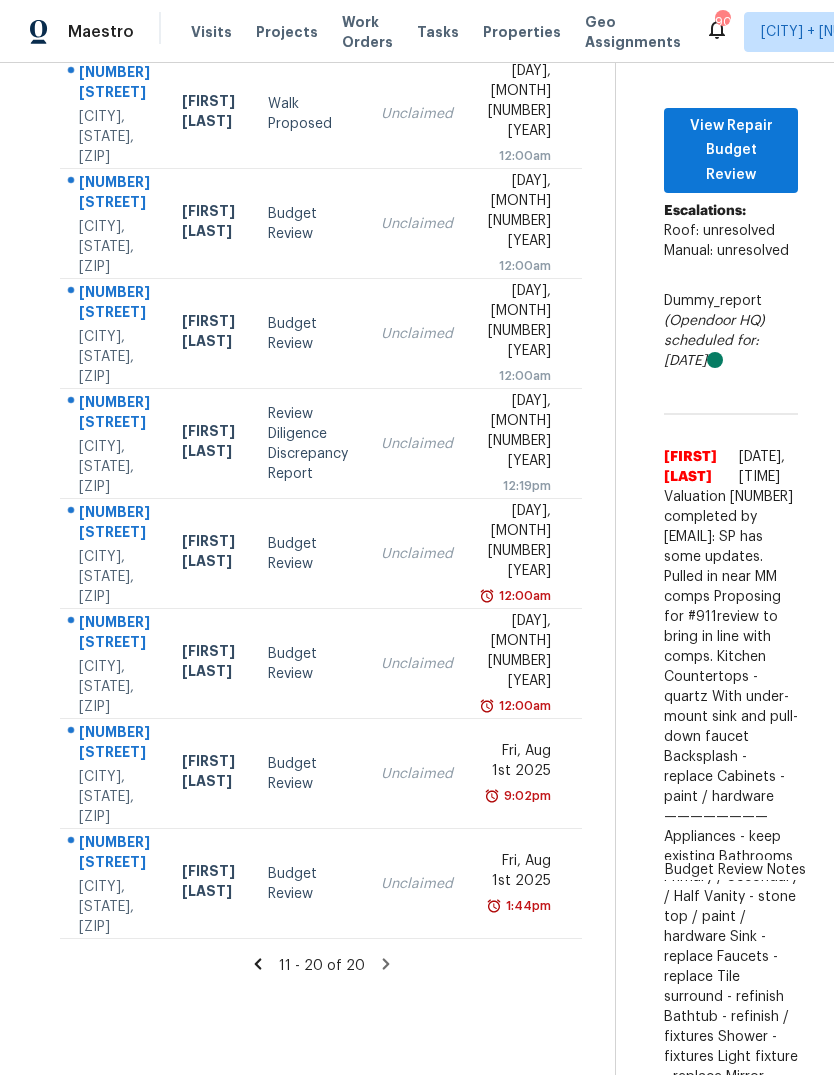 click on "Tasks 20  Results Date Range Open Condition Adjustment Review + 8 Assignee ​ Create a Task Address HPM Type Assignee Due 9165 Chatham Grove Ln   North Chesterfield, VA, 23236 Budget Review Unclaimed Sat, Aug 2nd 2025 10:02am 701 Dandridge Dr   Fayetteville, NC, 28303 Preston Sexton Walk Proposed Unclaimed Tue, Aug 5th 2025 12:00am 516 71st St   Capitol Heights, MD, 20743 Nicolas Campuzano Walk Proposed Unclaimed Tue, Aug 5th 2025 12:00am 118 S 9th Ave   Hopewell, VA, 23860 Christopher Neilson Budget Review Unclaimed Tue, Aug 5th 2025 12:00am 1125 Maryland Ave   Glen Allen, VA, 23060 Christopher Pace Budget Review Unclaimed Tue, Aug 5th 2025 12:00am 1007 Vass Rd   Spring Lake, NC, 28390 Preston Sexton Review Diligence Discrepancy Report Unclaimed Sat, Aug 2nd 2025 12:19pm 240 Pleasant View Dr   Aylett, VA, 23009 Christopher Pace Budget Review Unclaimed Sat, Aug 2nd 2025 12:00am 2619 Forest Hills Rd   Petersburg, VA, 23805 Christopher Neilson Budget Review Unclaimed Sat, Aug 2nd 2025 12:00am 119 47th St SE" at bounding box center (321, 1286) 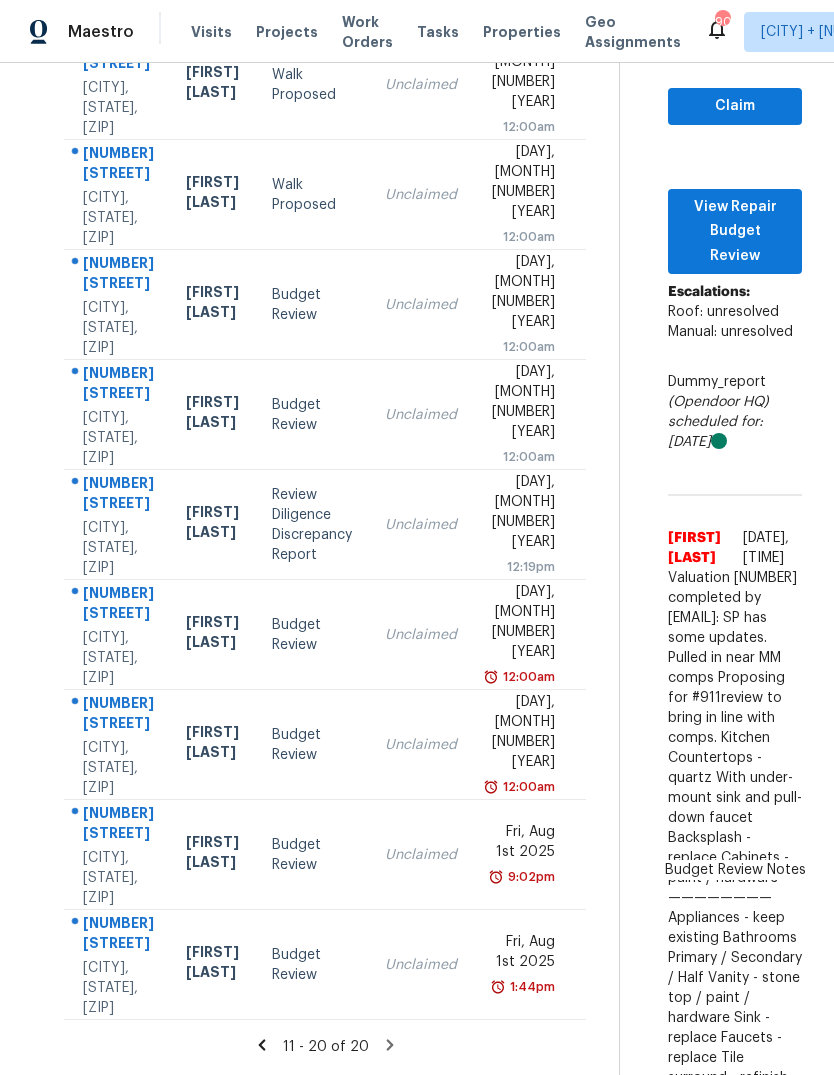 scroll, scrollTop: 370, scrollLeft: -1, axis: both 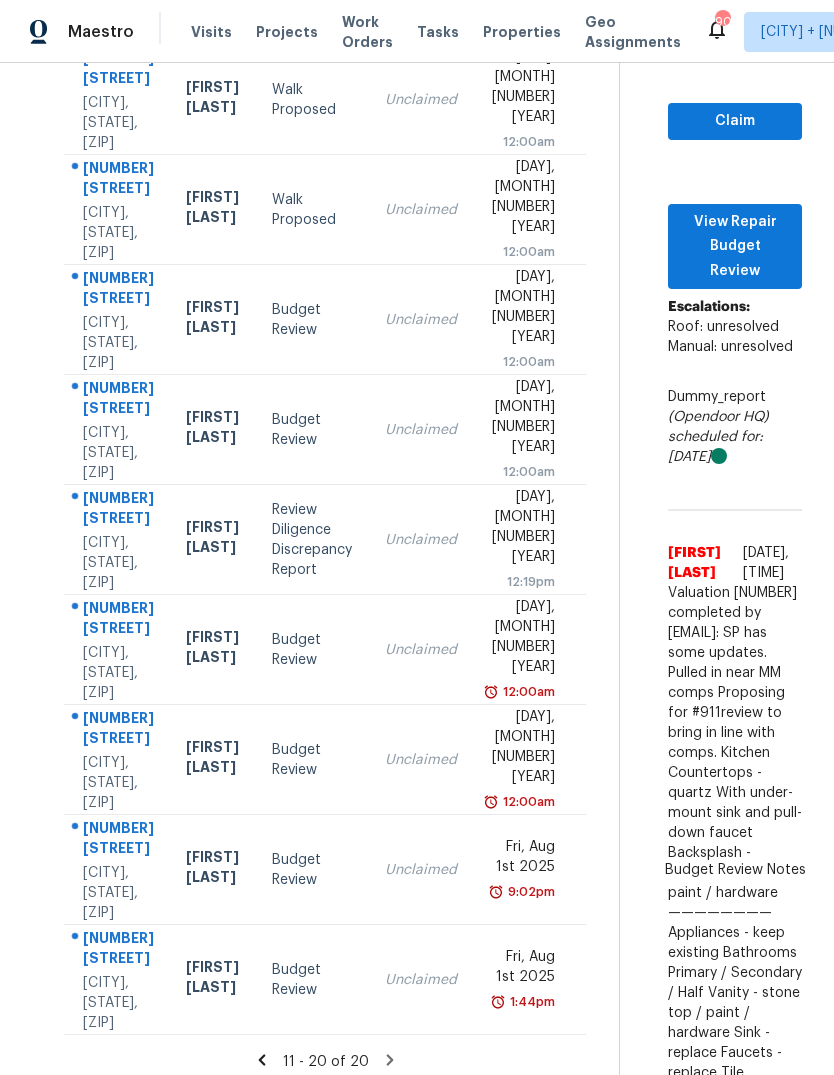 click 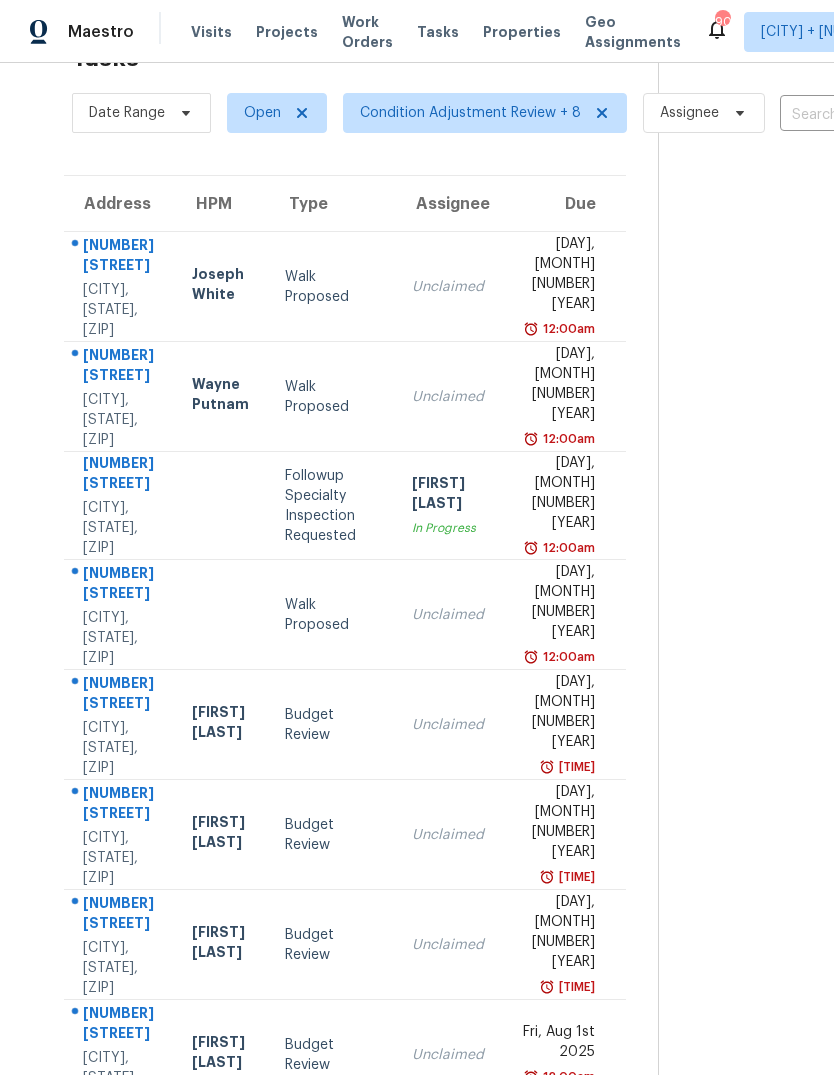 click on "[DAY], [MONTH] [DAY_NUM] [YEAR]" at bounding box center [557, 714] 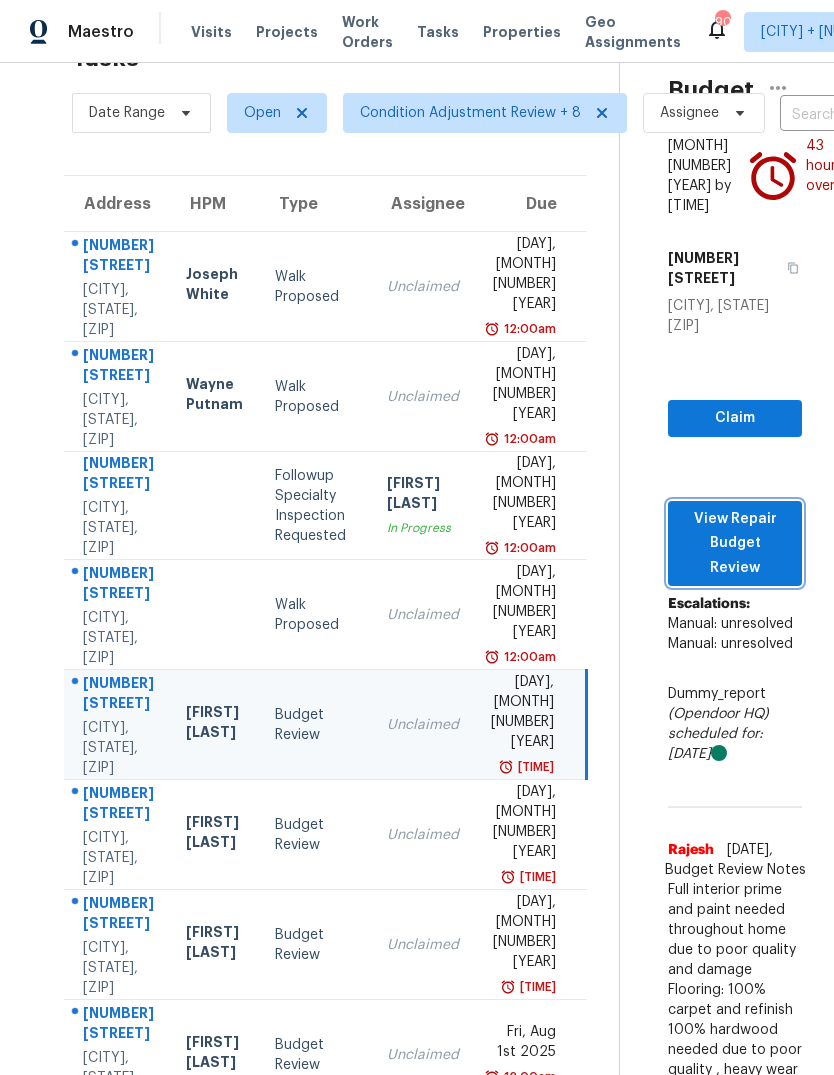 click on "View Repair Budget Review" at bounding box center [735, 544] 